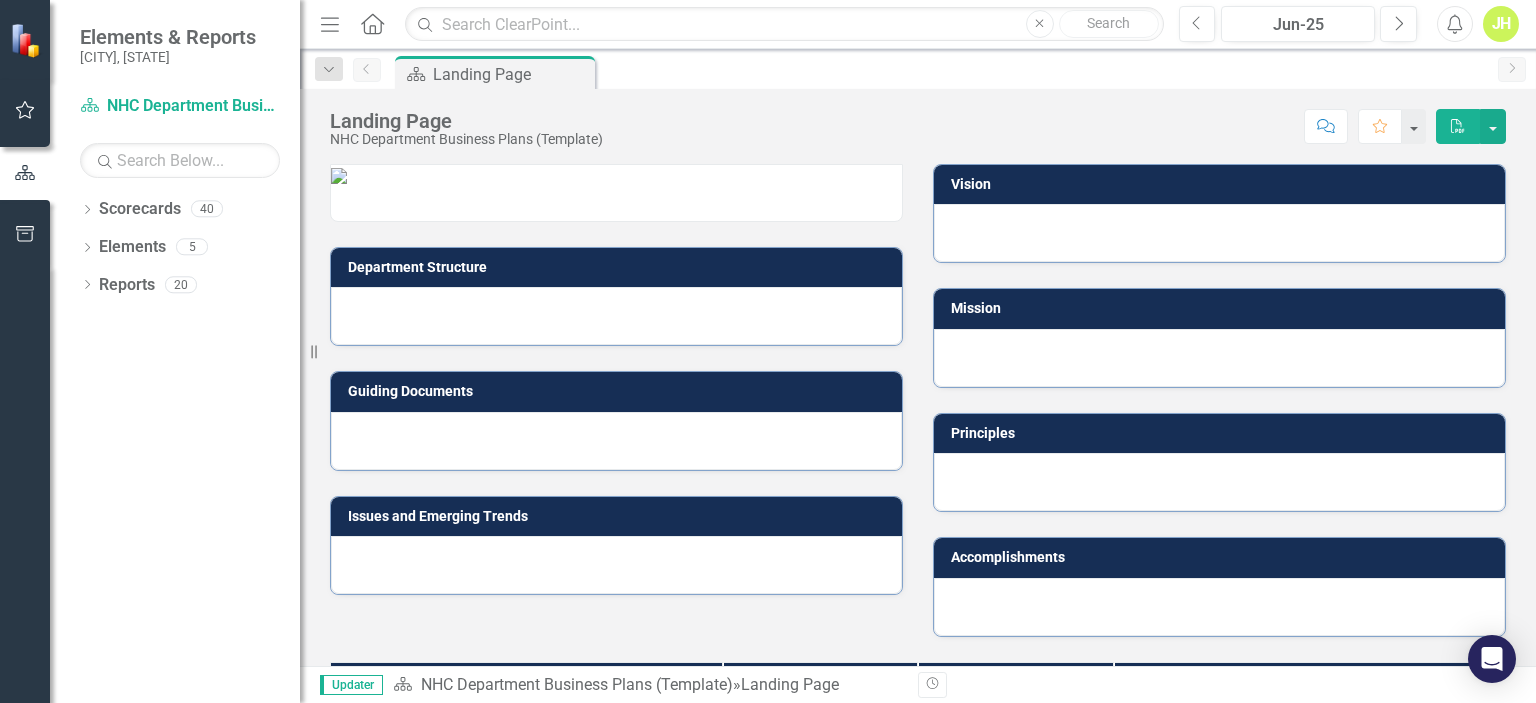 scroll, scrollTop: 0, scrollLeft: 0, axis: both 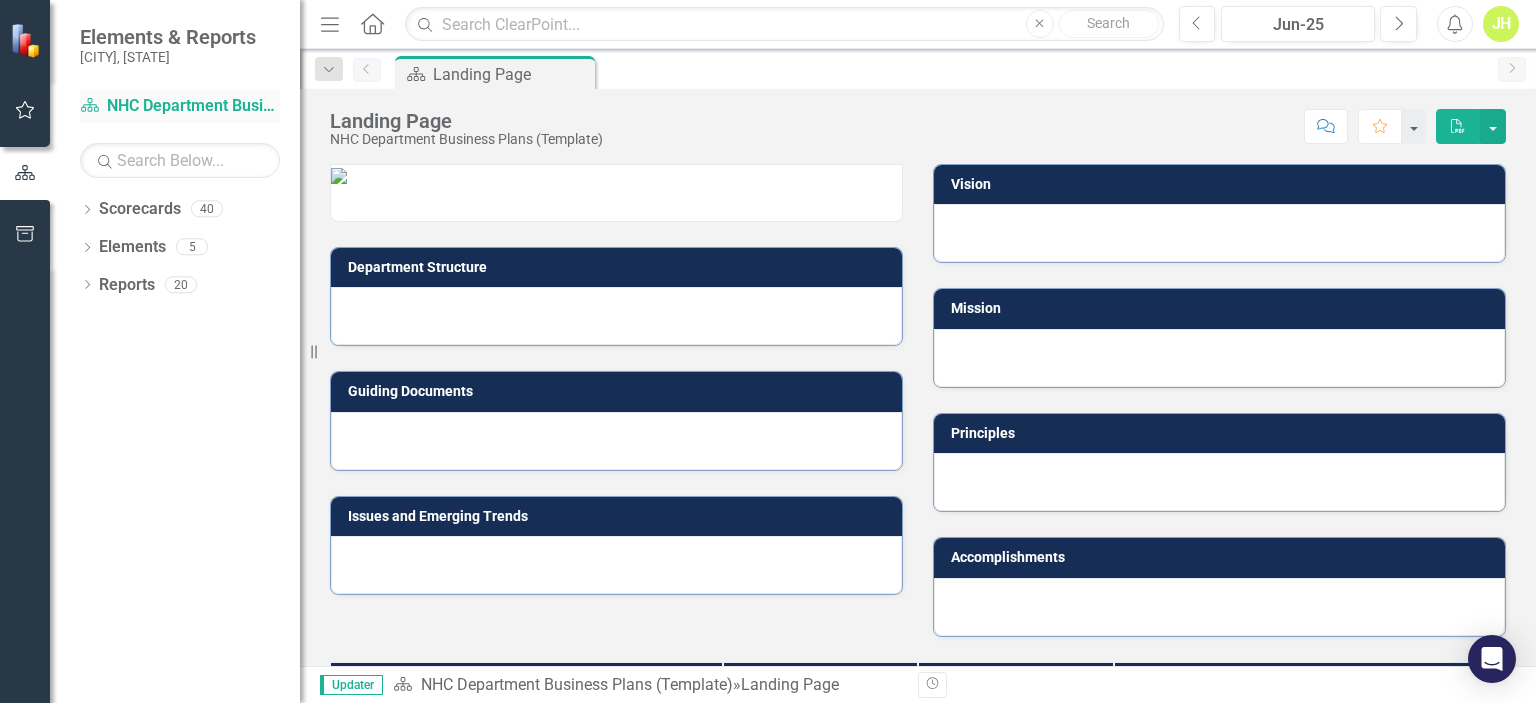 click on "Scorecard NHC Department Business Plans (Template)" at bounding box center [180, 106] 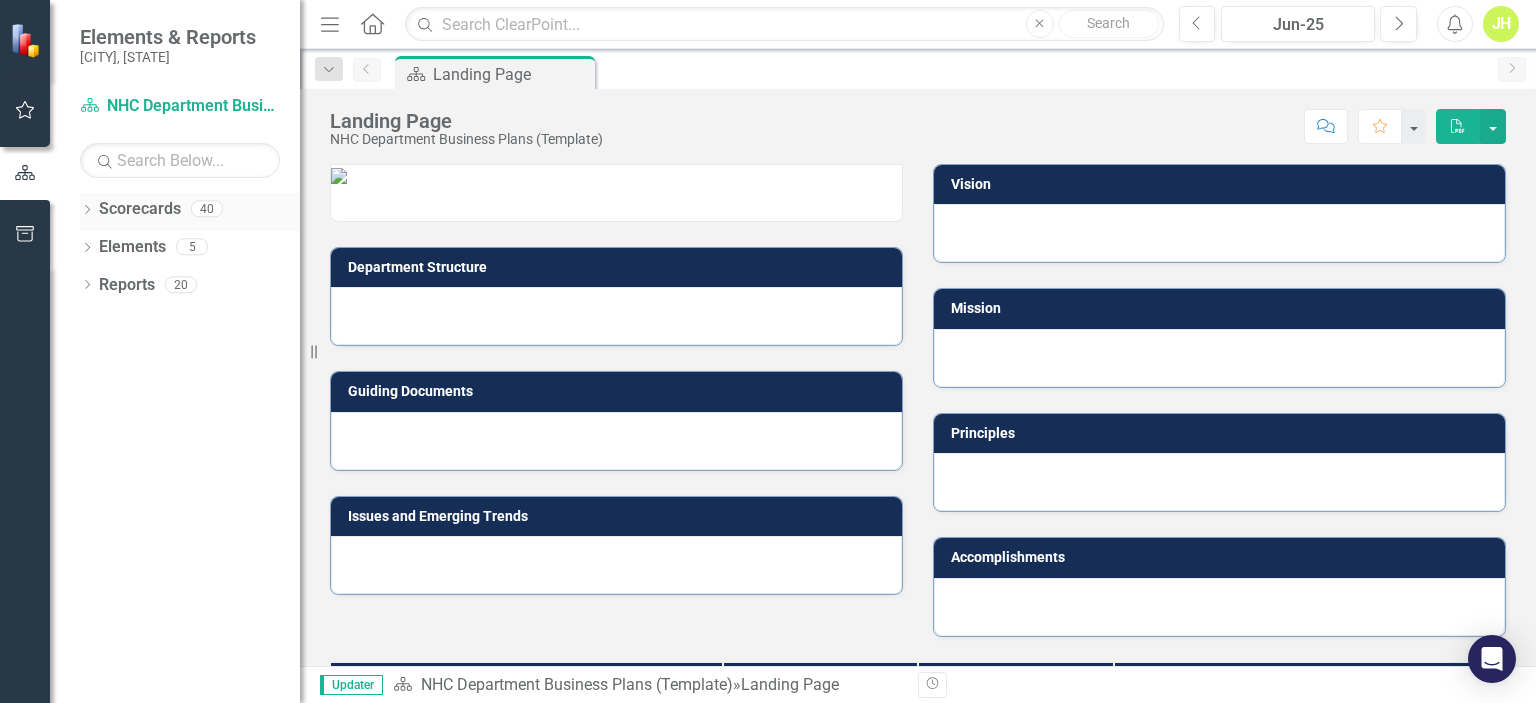click on "Dropdown" at bounding box center [87, 211] 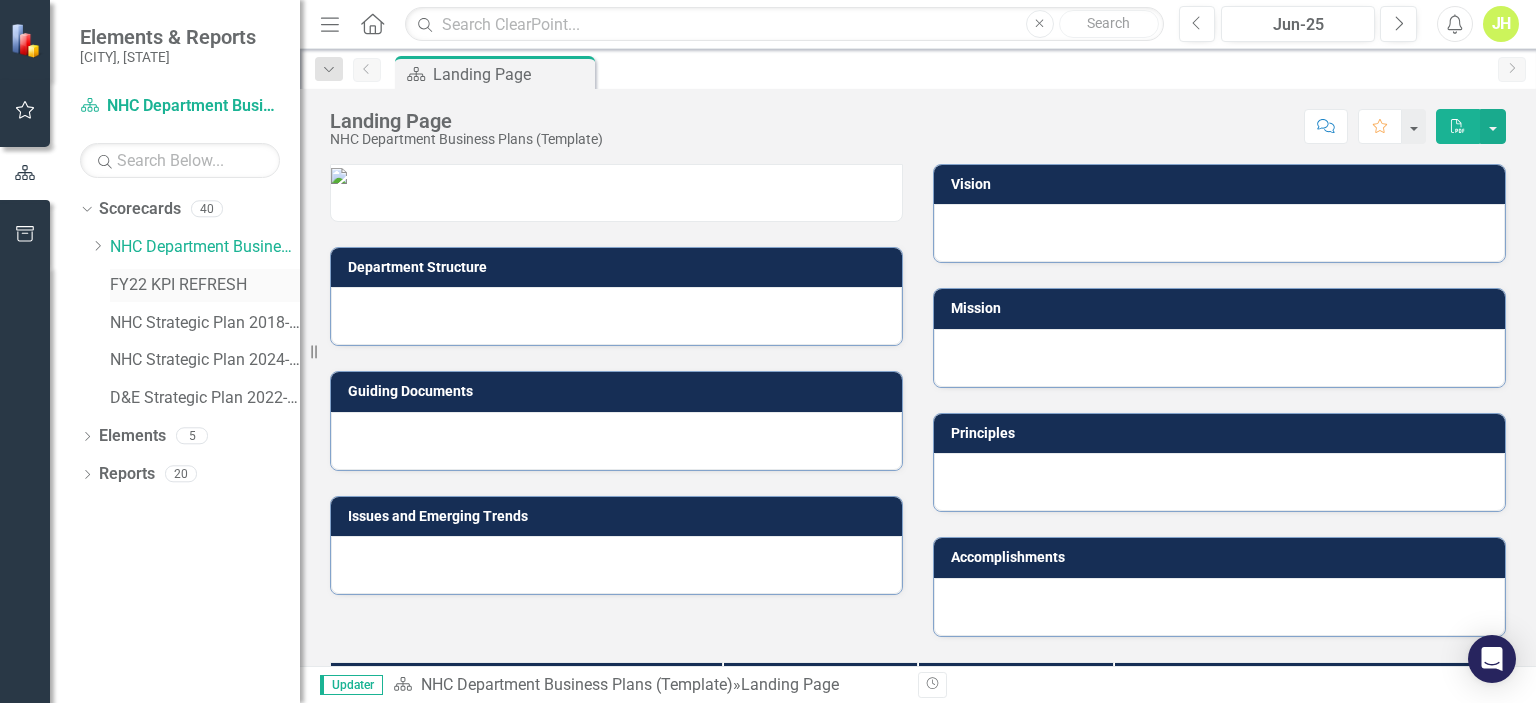 click on "FY22 KPI REFRESH" at bounding box center [205, 285] 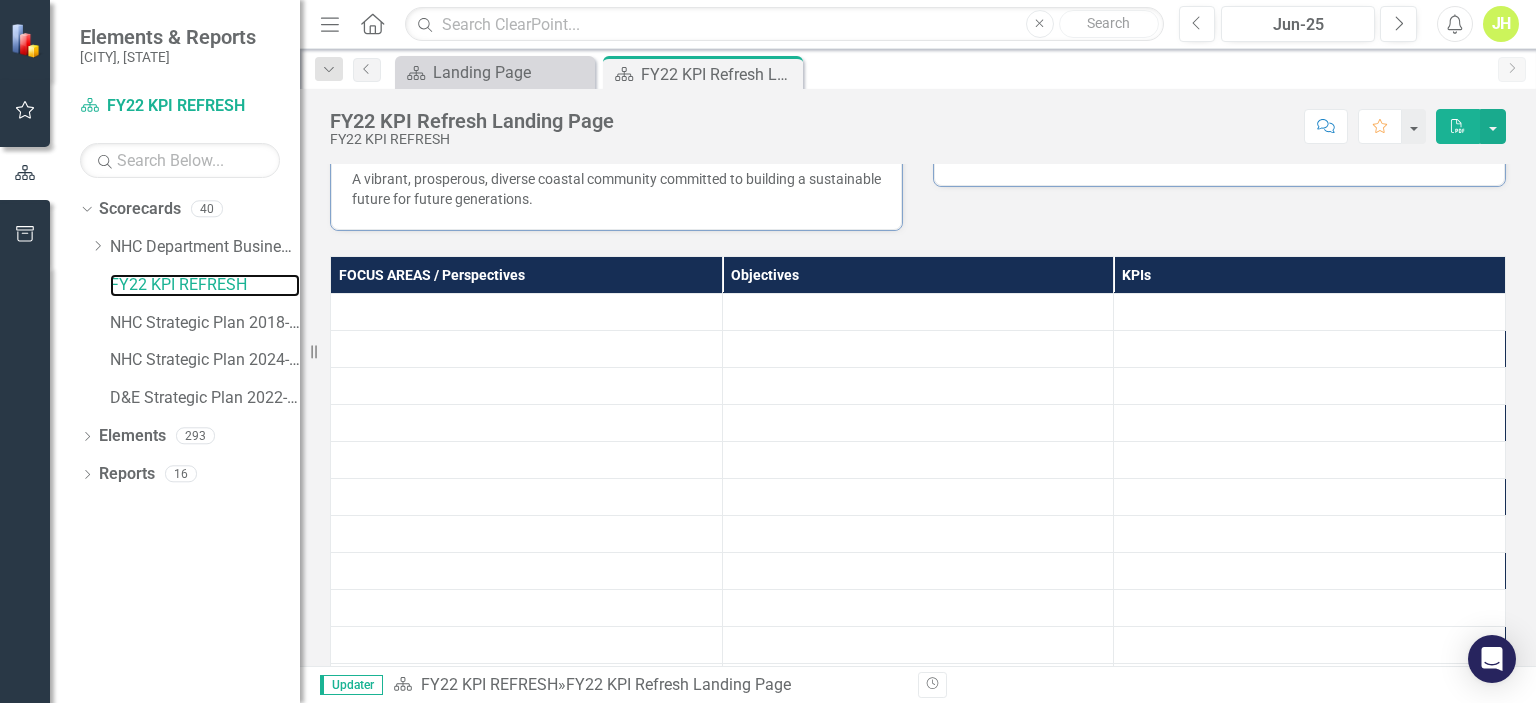 scroll, scrollTop: 400, scrollLeft: 0, axis: vertical 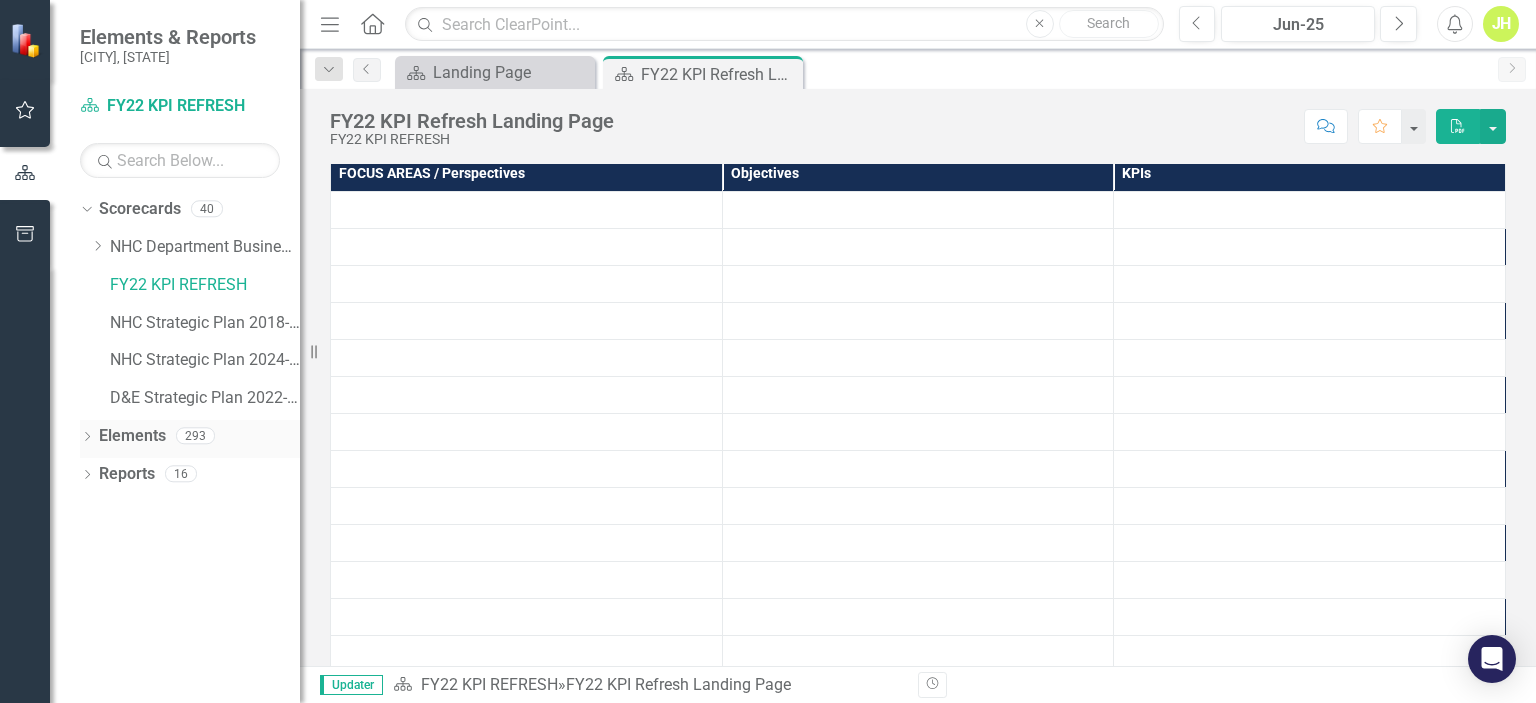 click on "Dropdown" at bounding box center [87, 438] 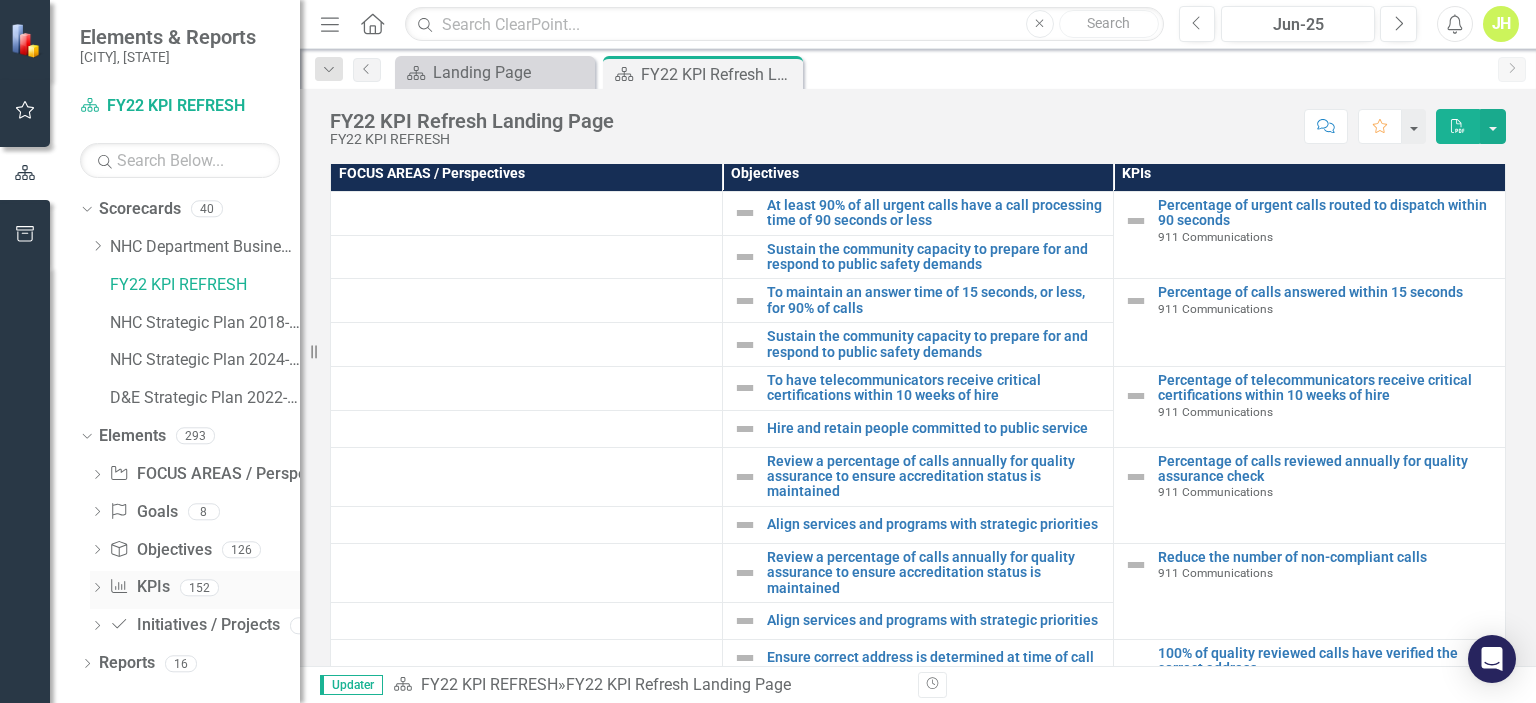 click on "Dropdown" at bounding box center [97, 589] 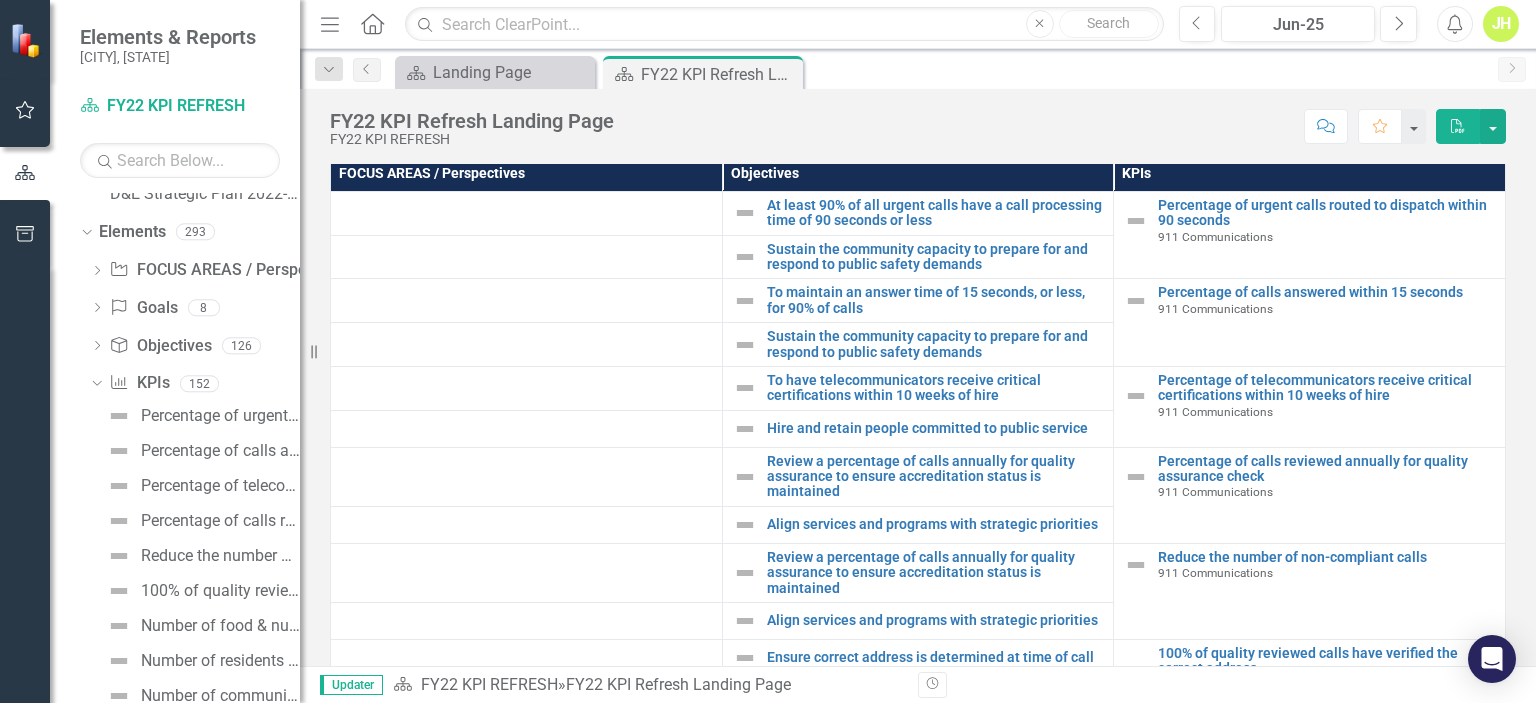 scroll, scrollTop: 0, scrollLeft: 0, axis: both 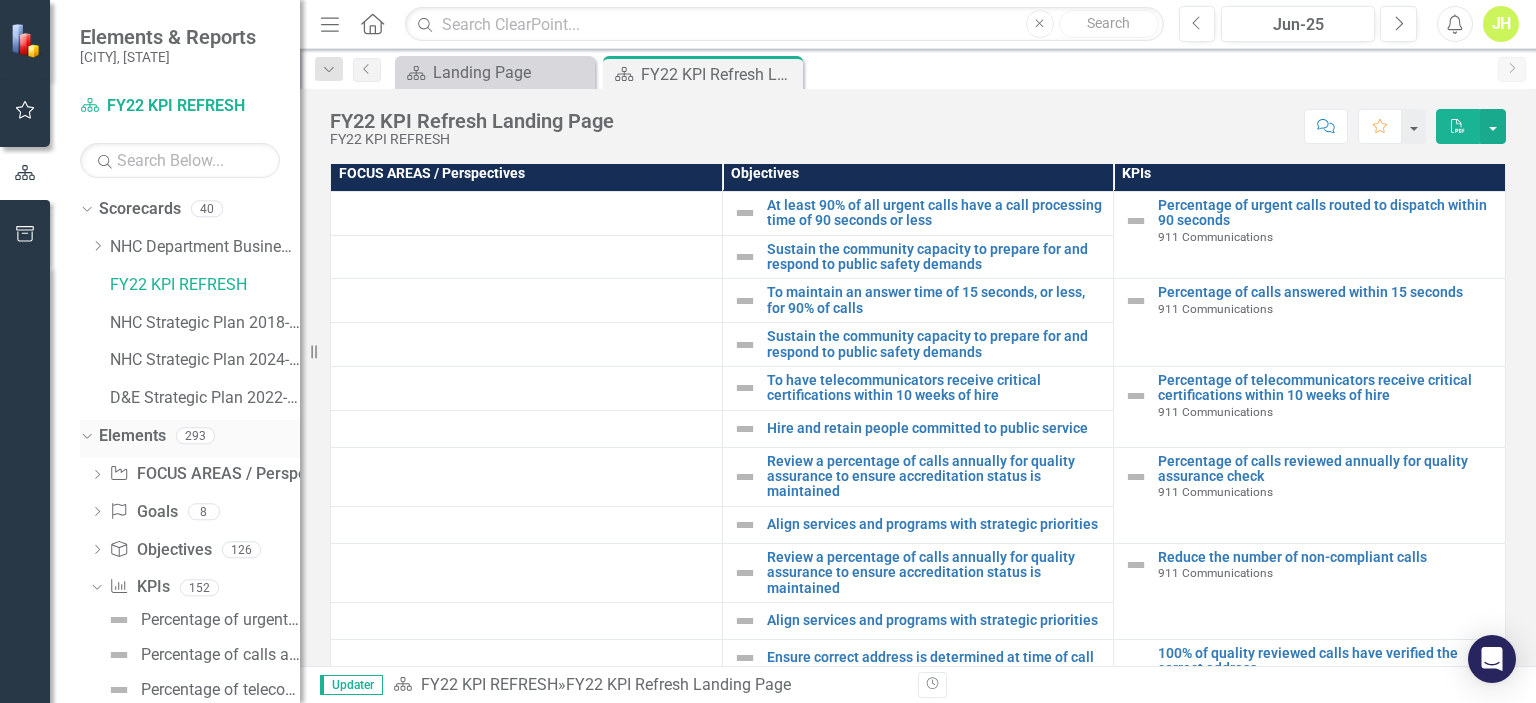 click on "Dropdown" at bounding box center [84, 435] 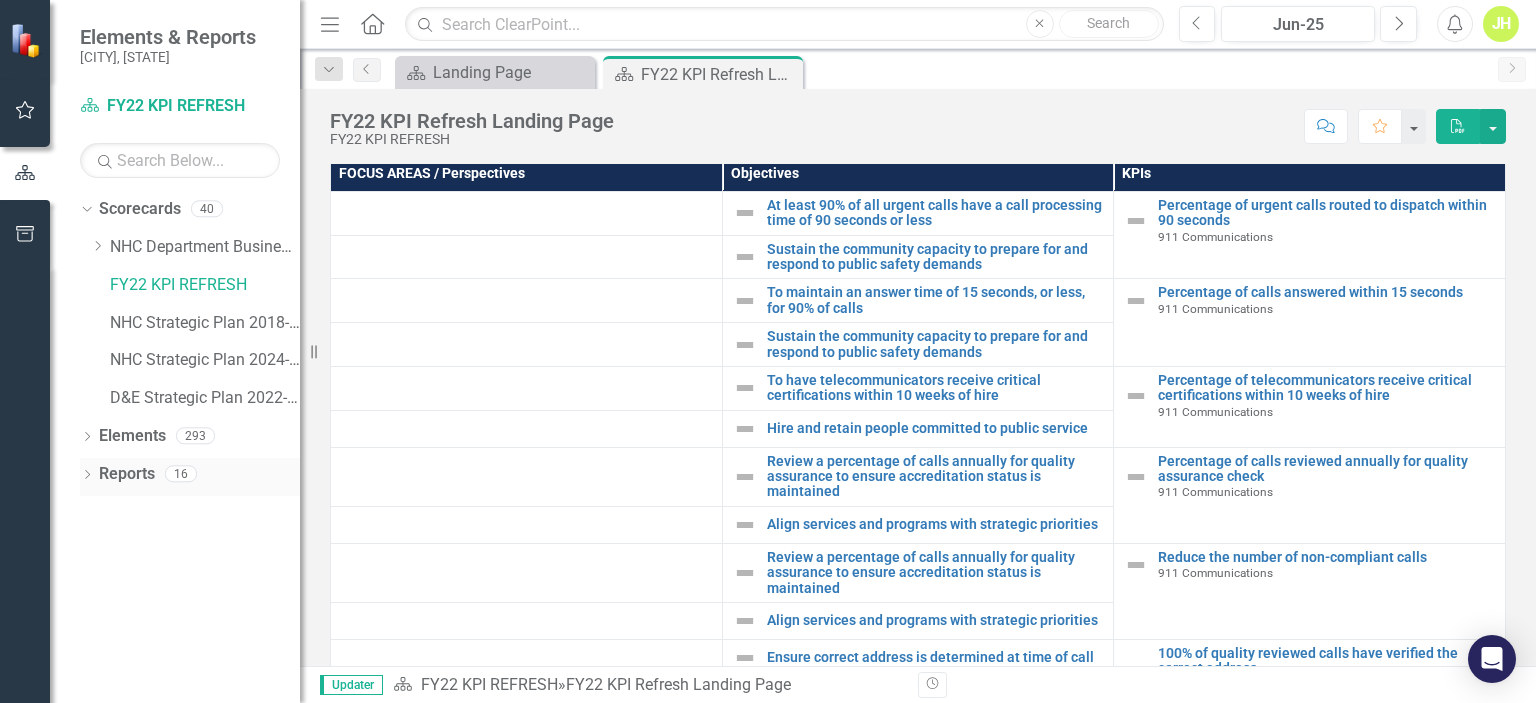 click on "Dropdown" at bounding box center [87, 476] 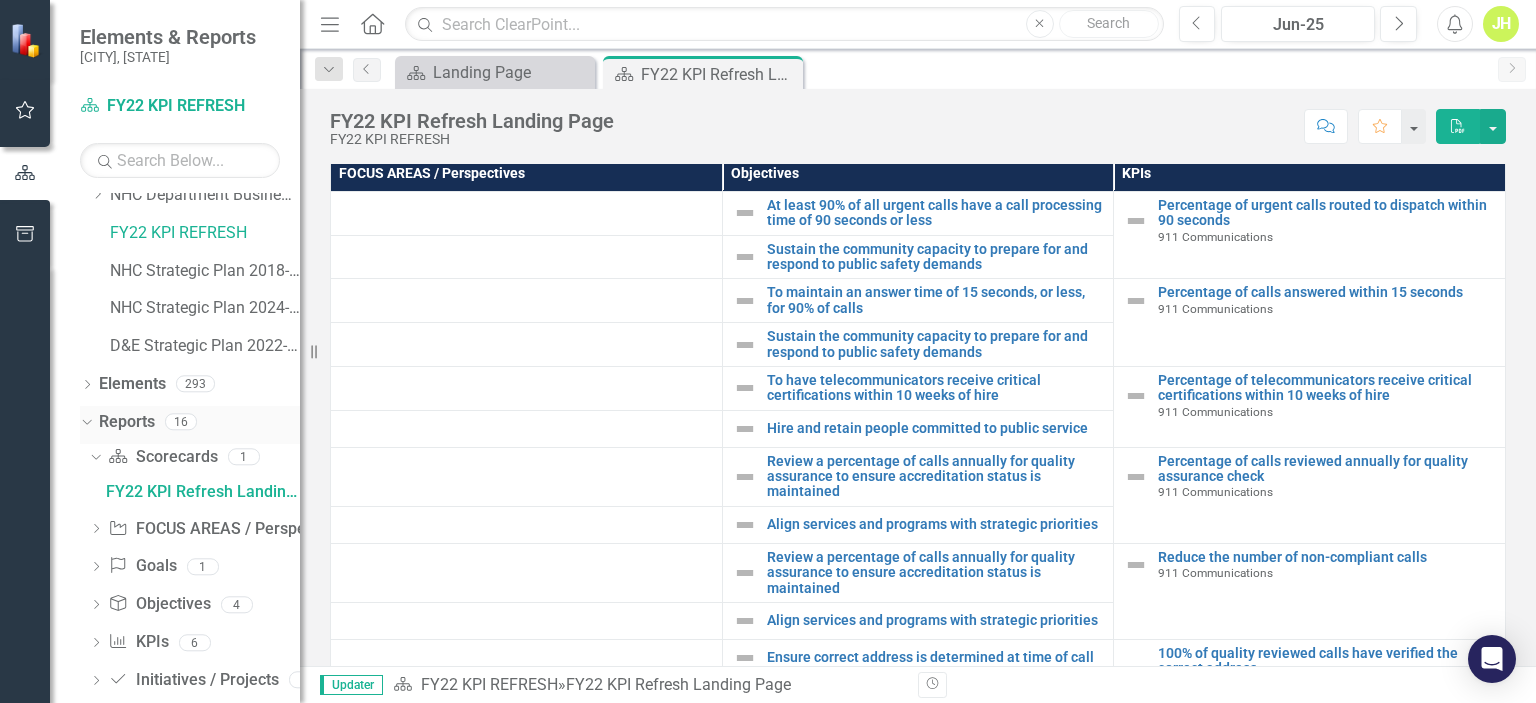 scroll, scrollTop: 80, scrollLeft: 0, axis: vertical 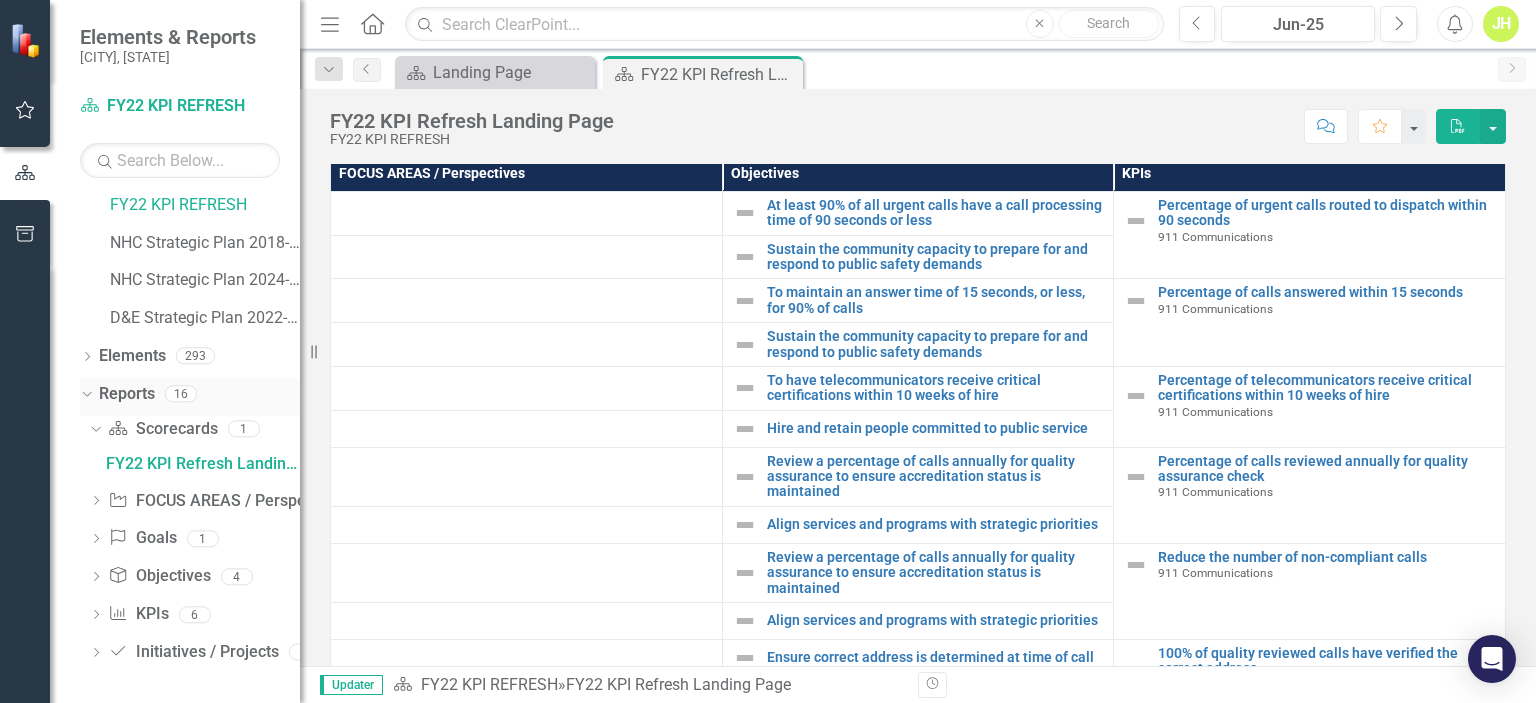 click on "Dropdown" at bounding box center (93, 428) 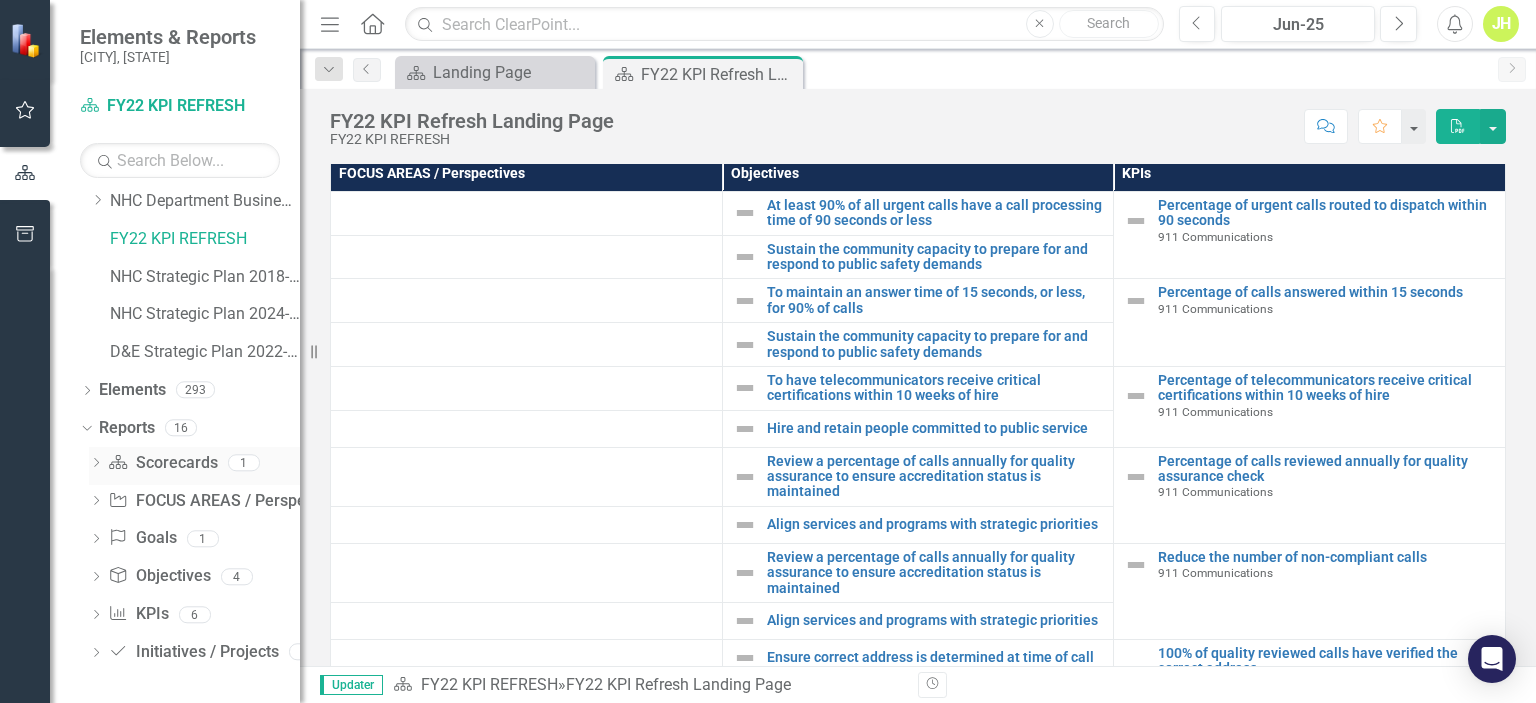 click on "Dropdown" at bounding box center [96, 464] 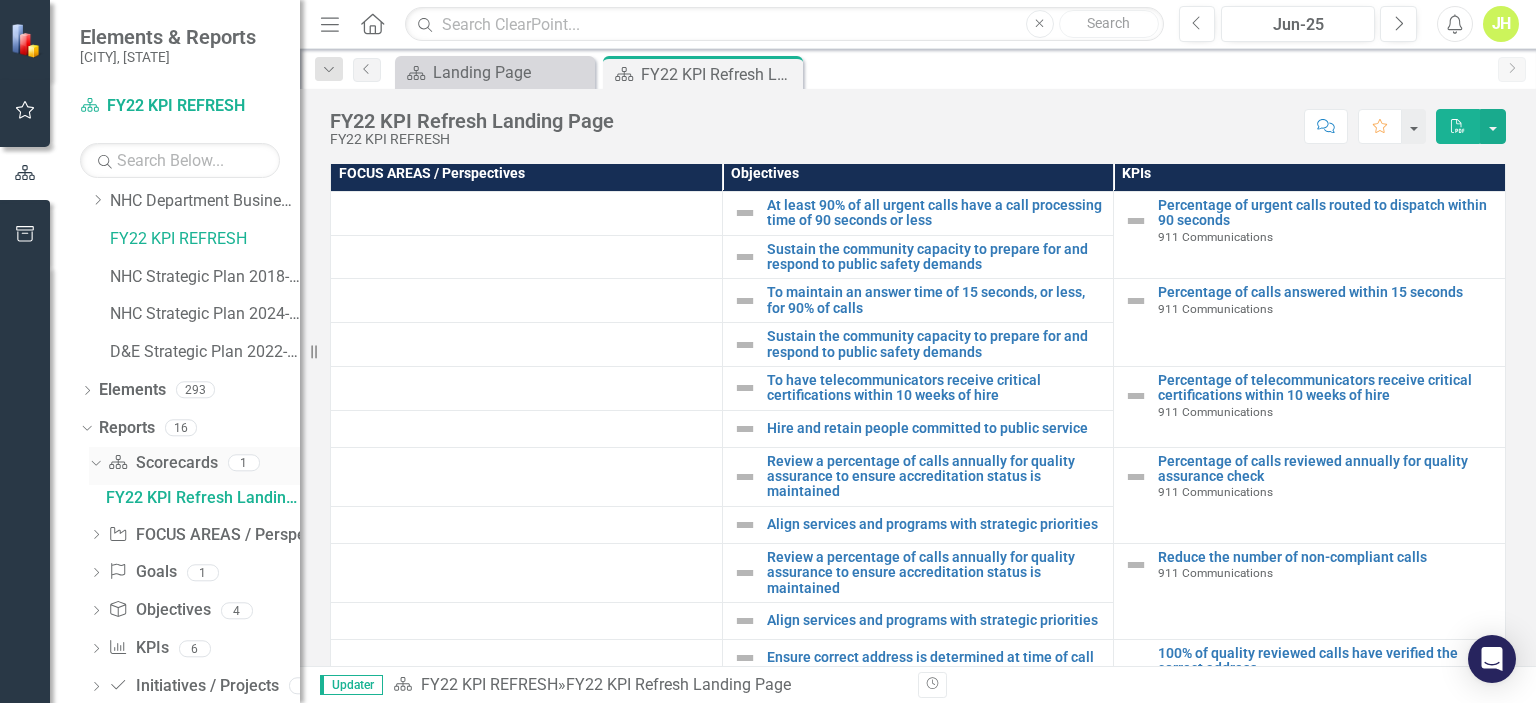 scroll, scrollTop: 80, scrollLeft: 0, axis: vertical 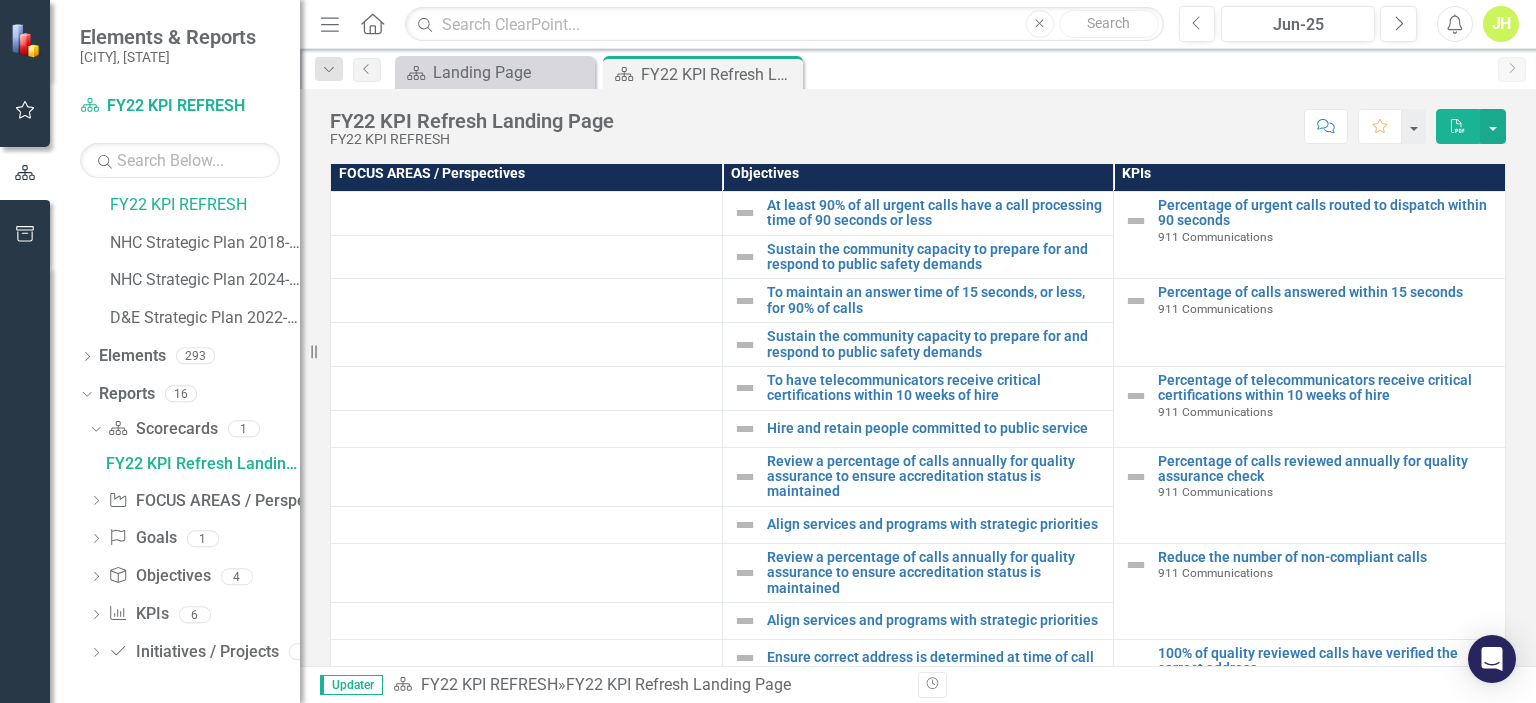 click on "Dropdown" at bounding box center (96, 502) 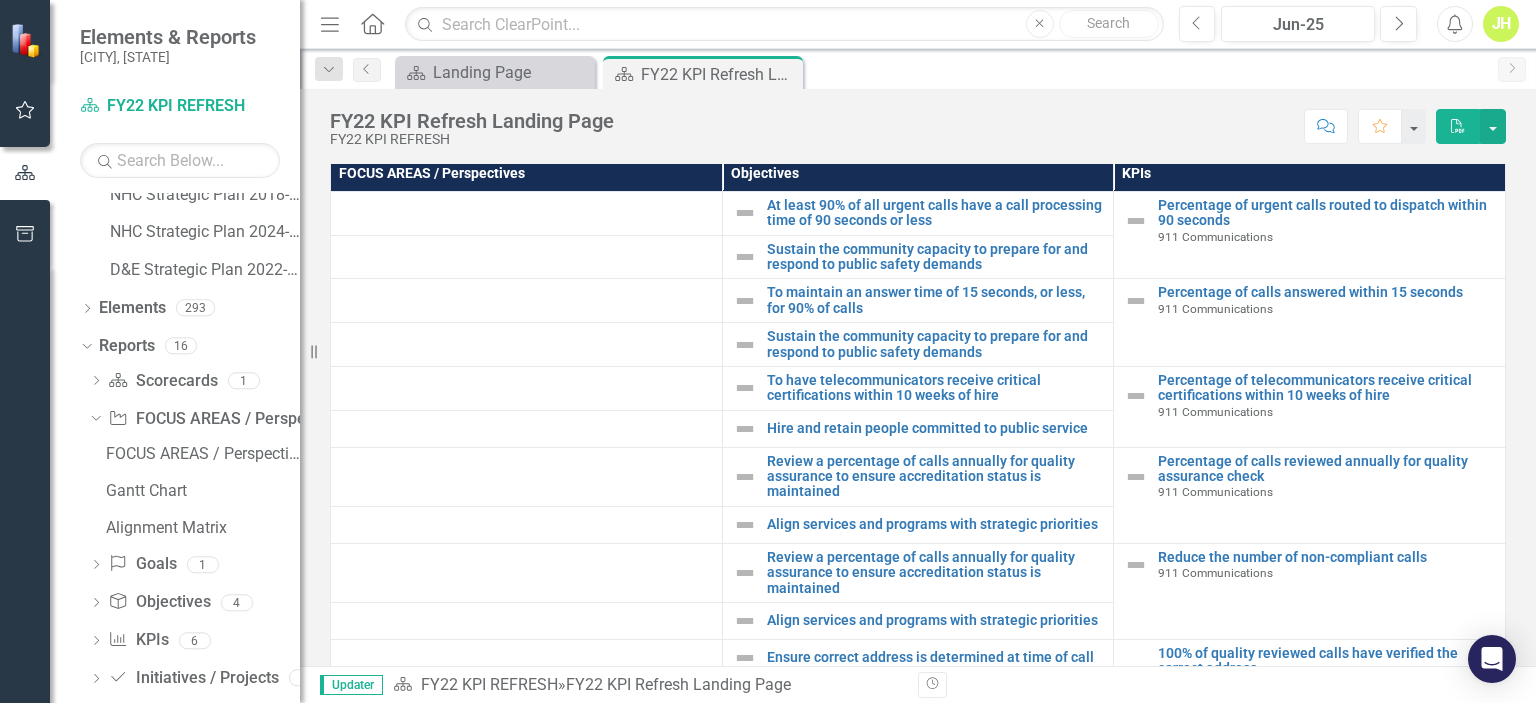 scroll, scrollTop: 154, scrollLeft: 0, axis: vertical 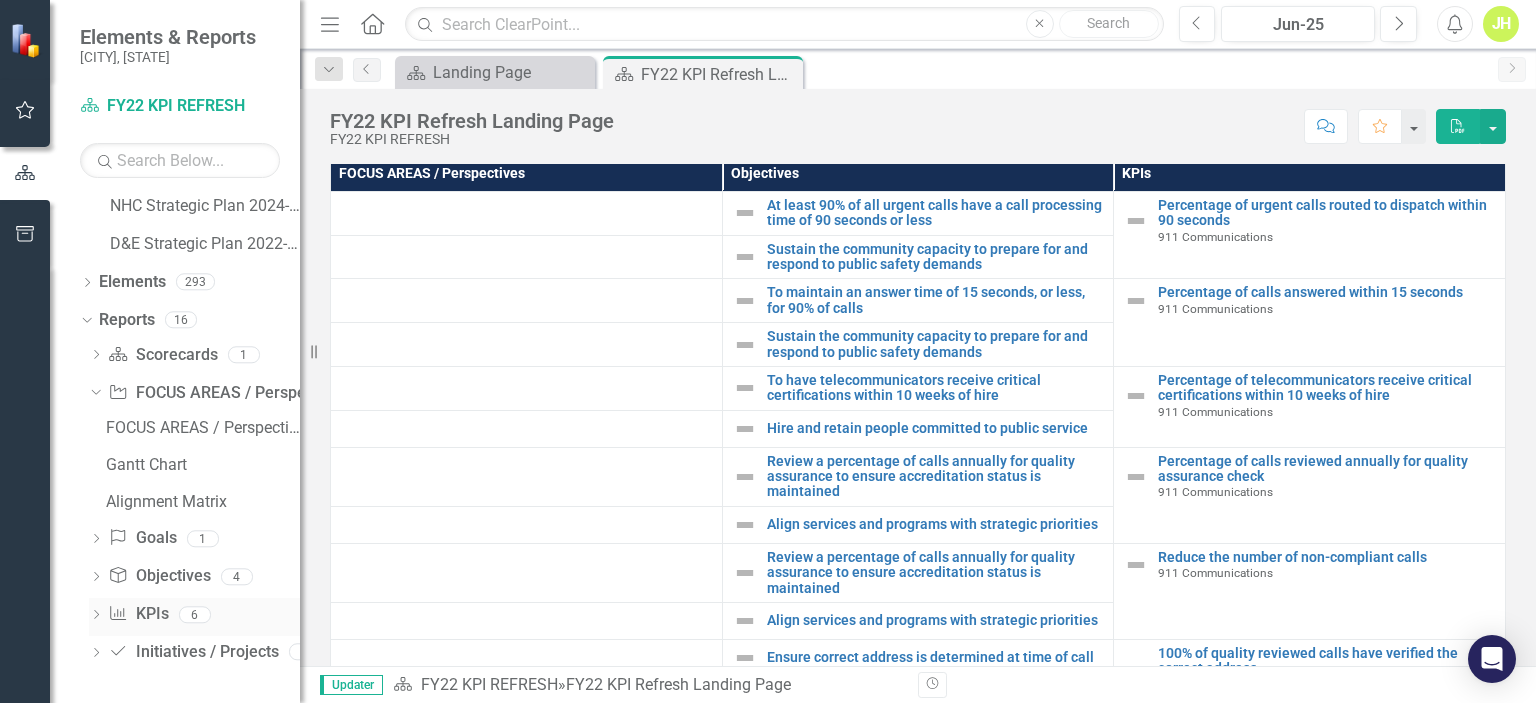 click on "Dropdown" at bounding box center [96, 616] 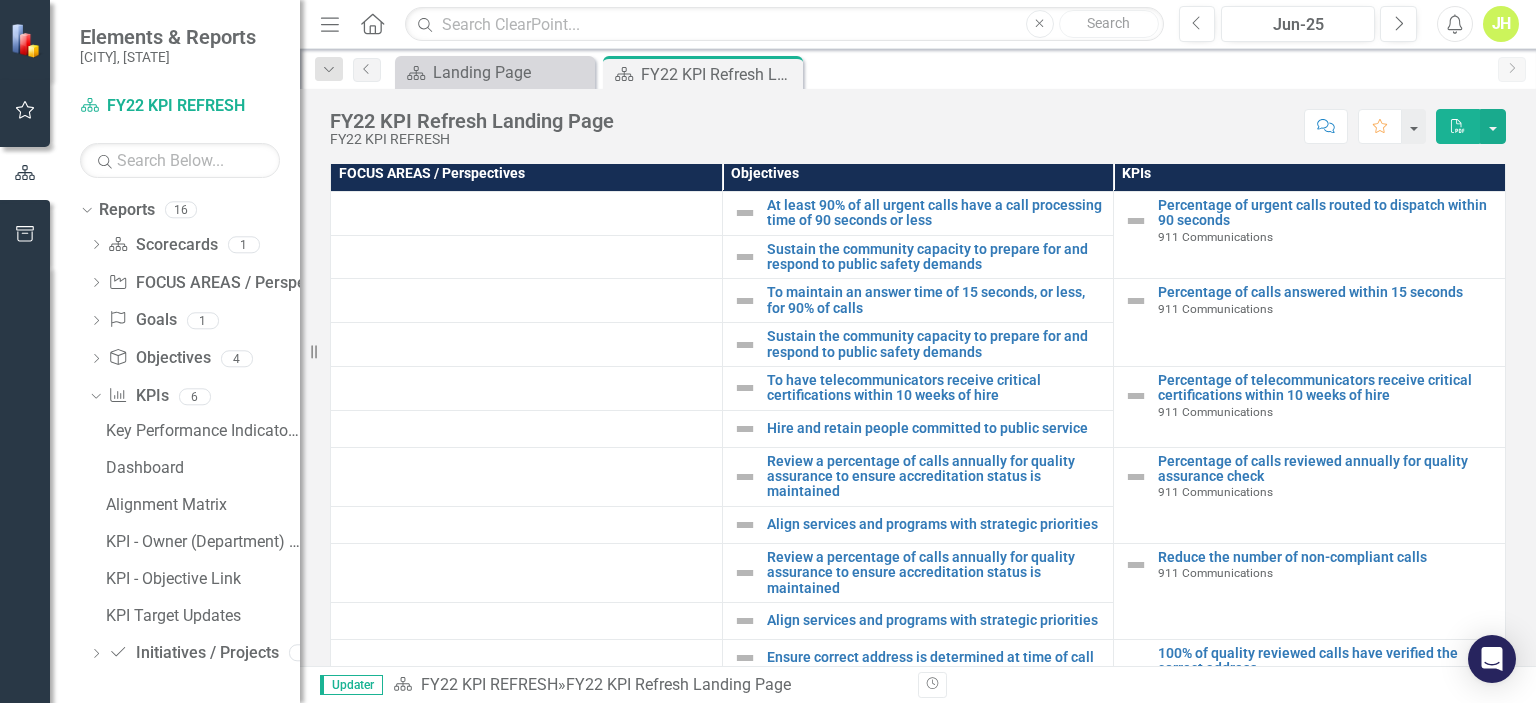 scroll, scrollTop: 265, scrollLeft: 0, axis: vertical 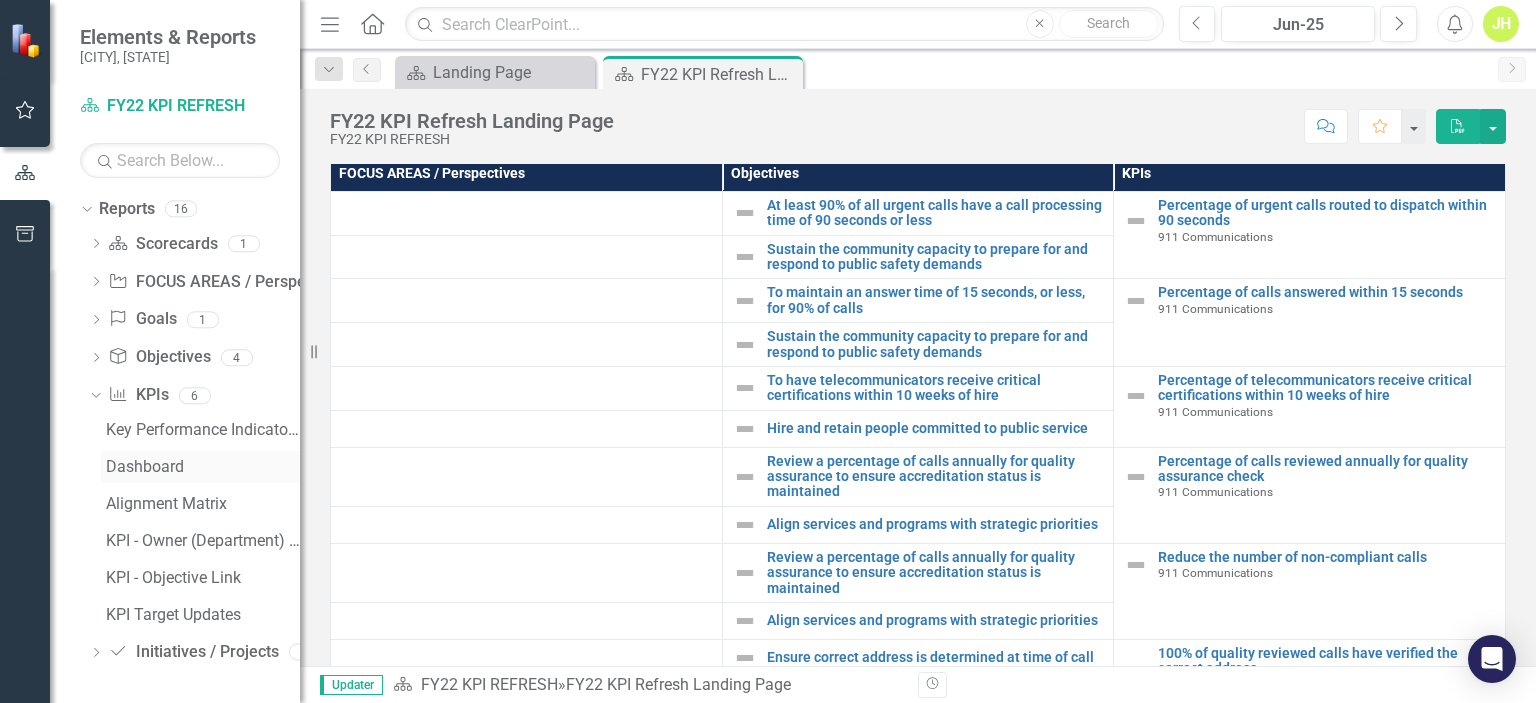 click on "Dashboard" at bounding box center [203, 467] 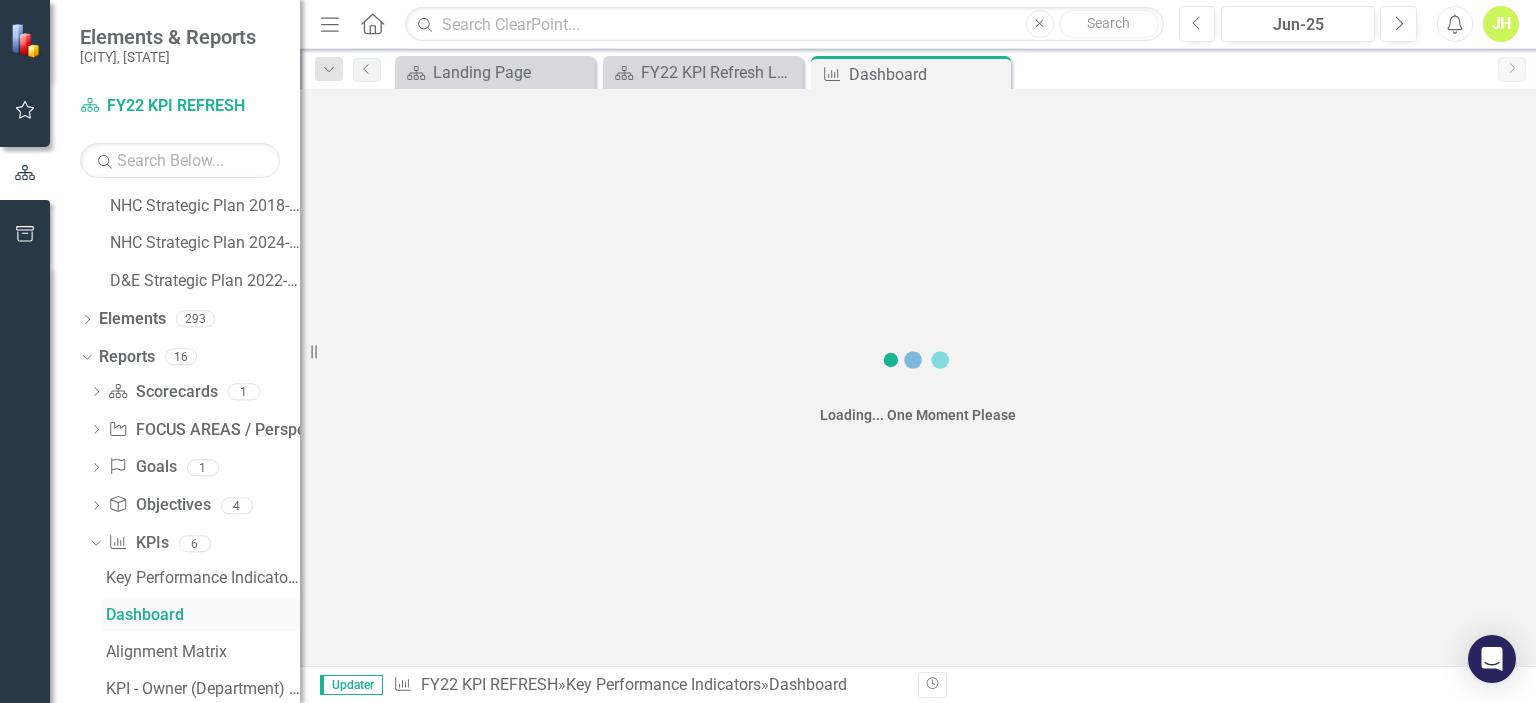 scroll, scrollTop: 44, scrollLeft: 0, axis: vertical 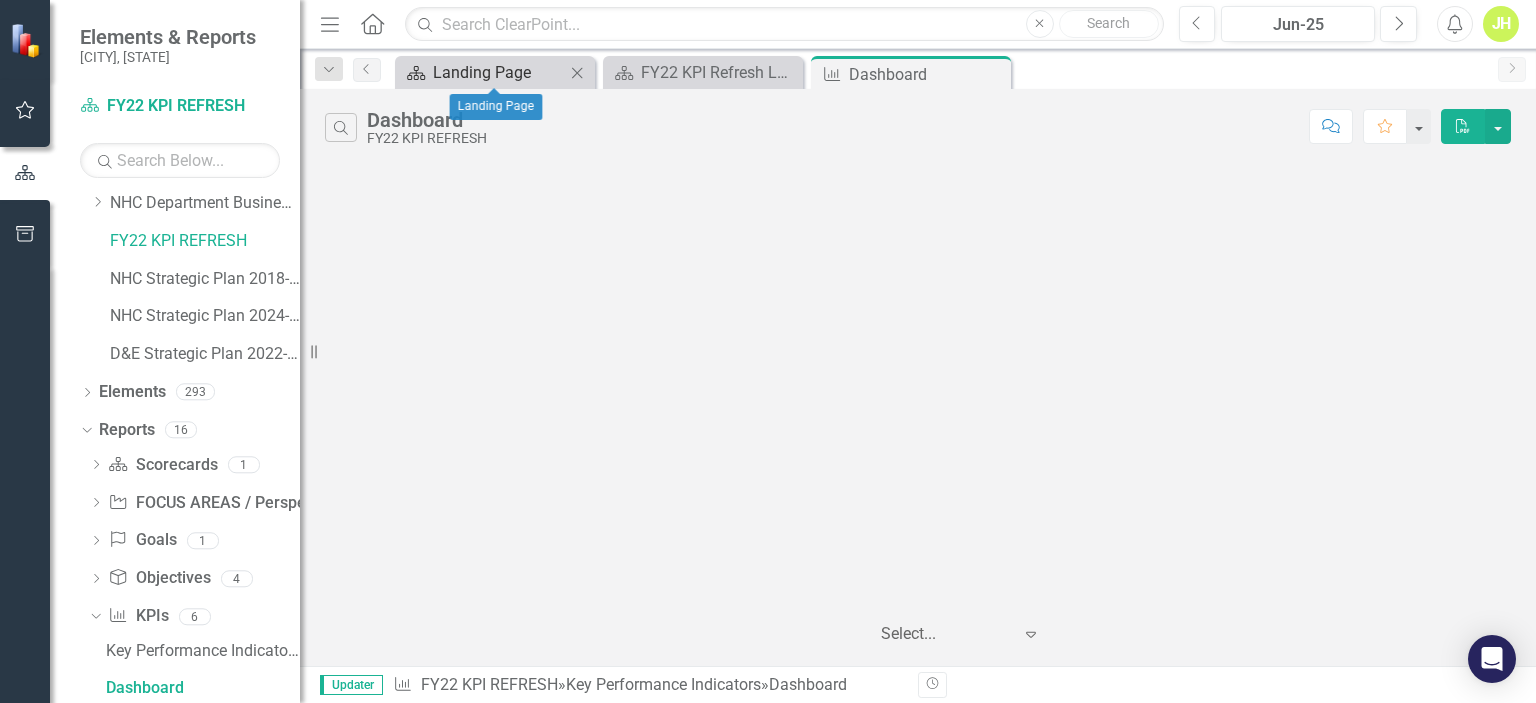 click on "Landing Page" at bounding box center [499, 72] 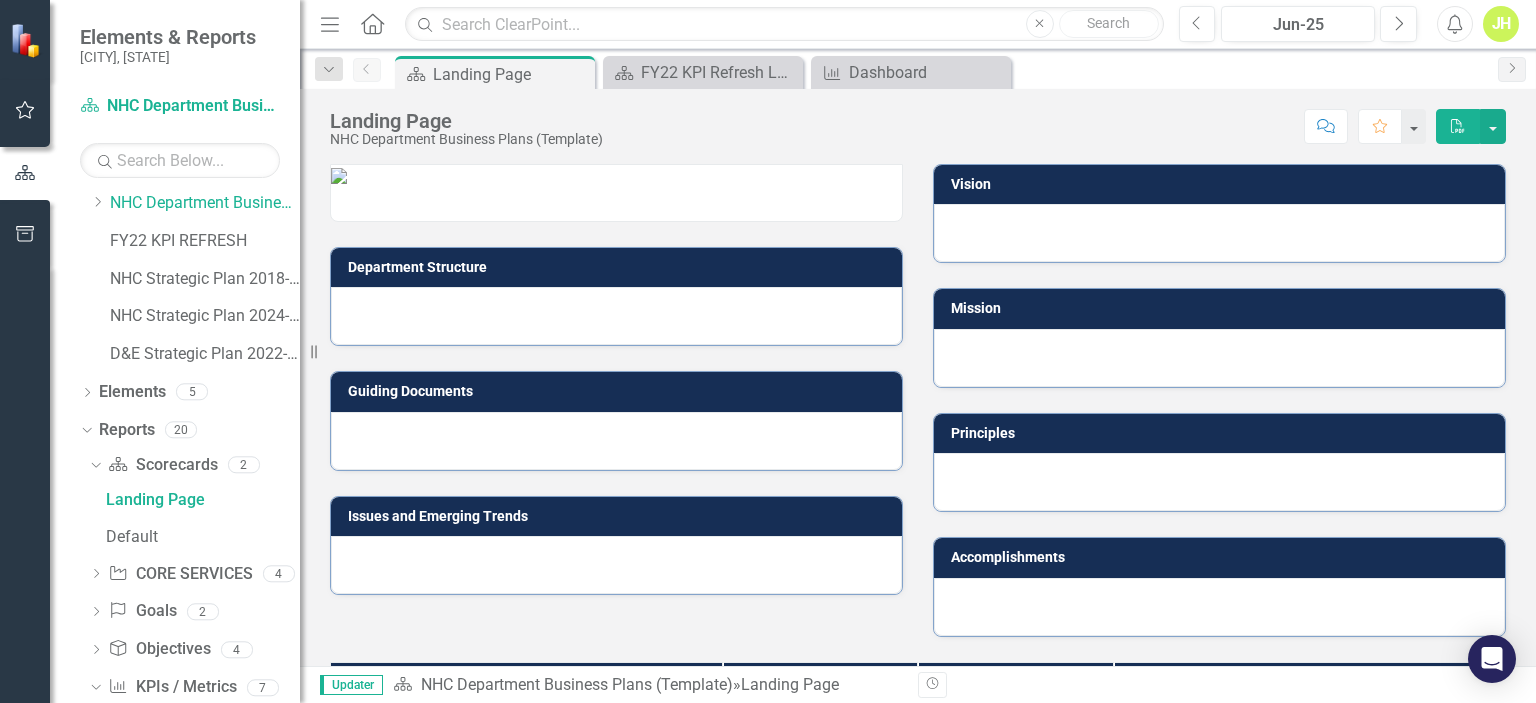 scroll, scrollTop: 0, scrollLeft: 0, axis: both 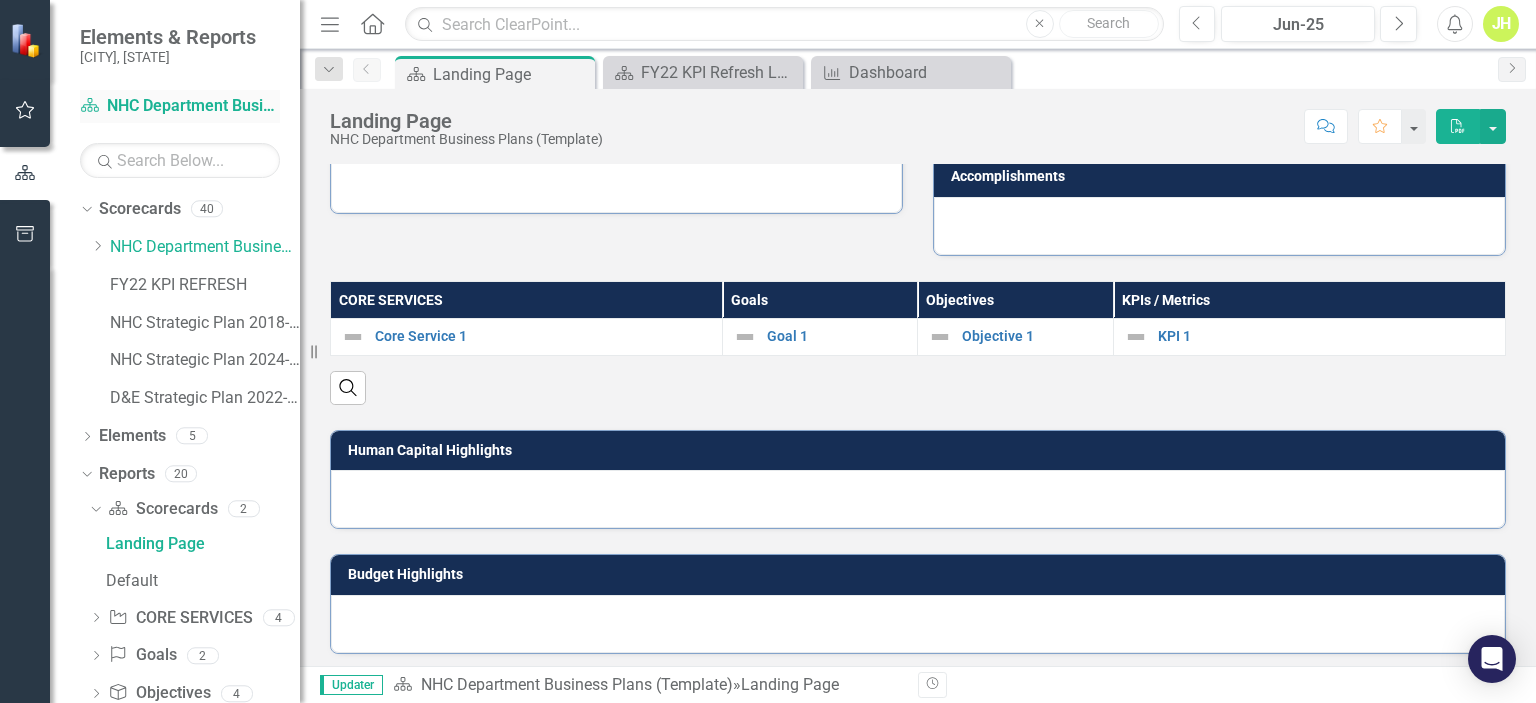 click on "Scorecard NHC Department Business Plans (Template)" at bounding box center [180, 106] 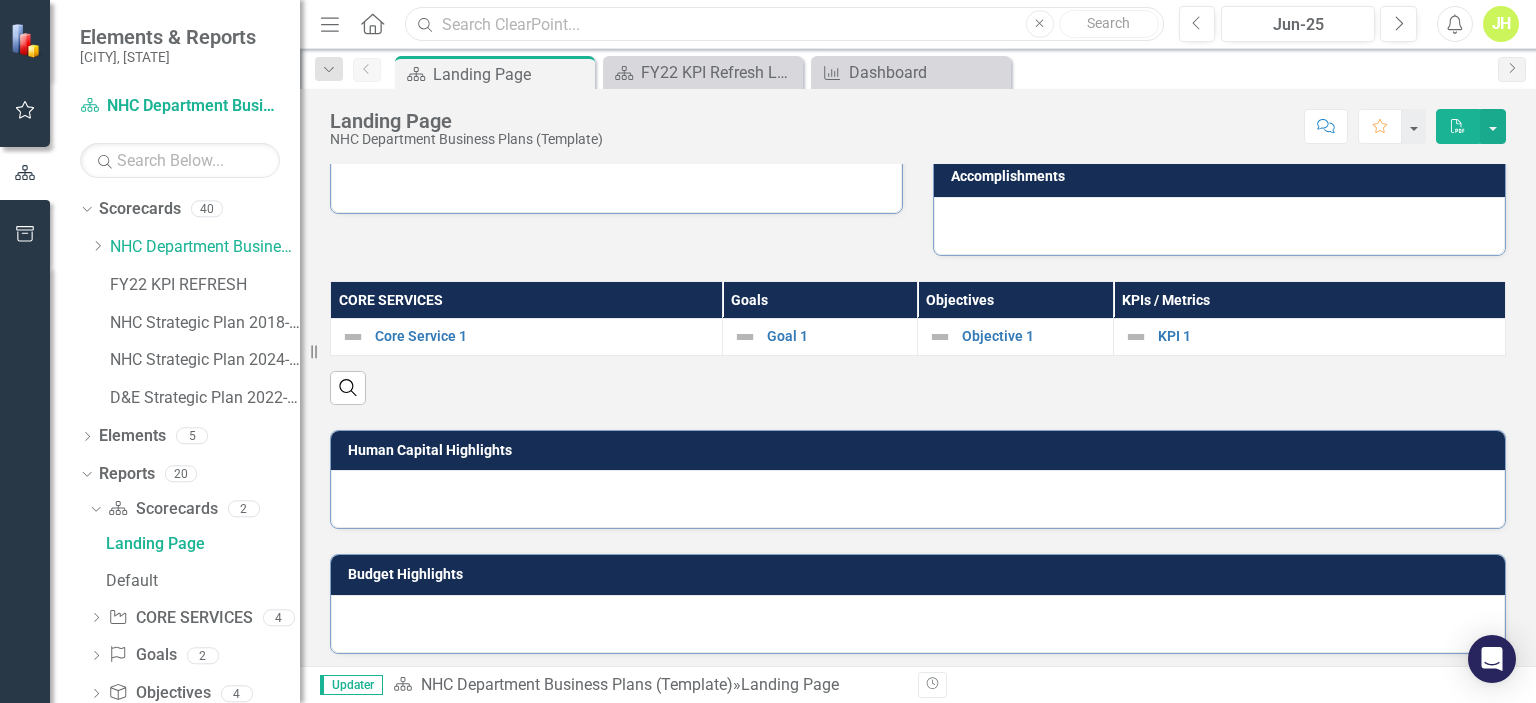 click at bounding box center (784, 24) 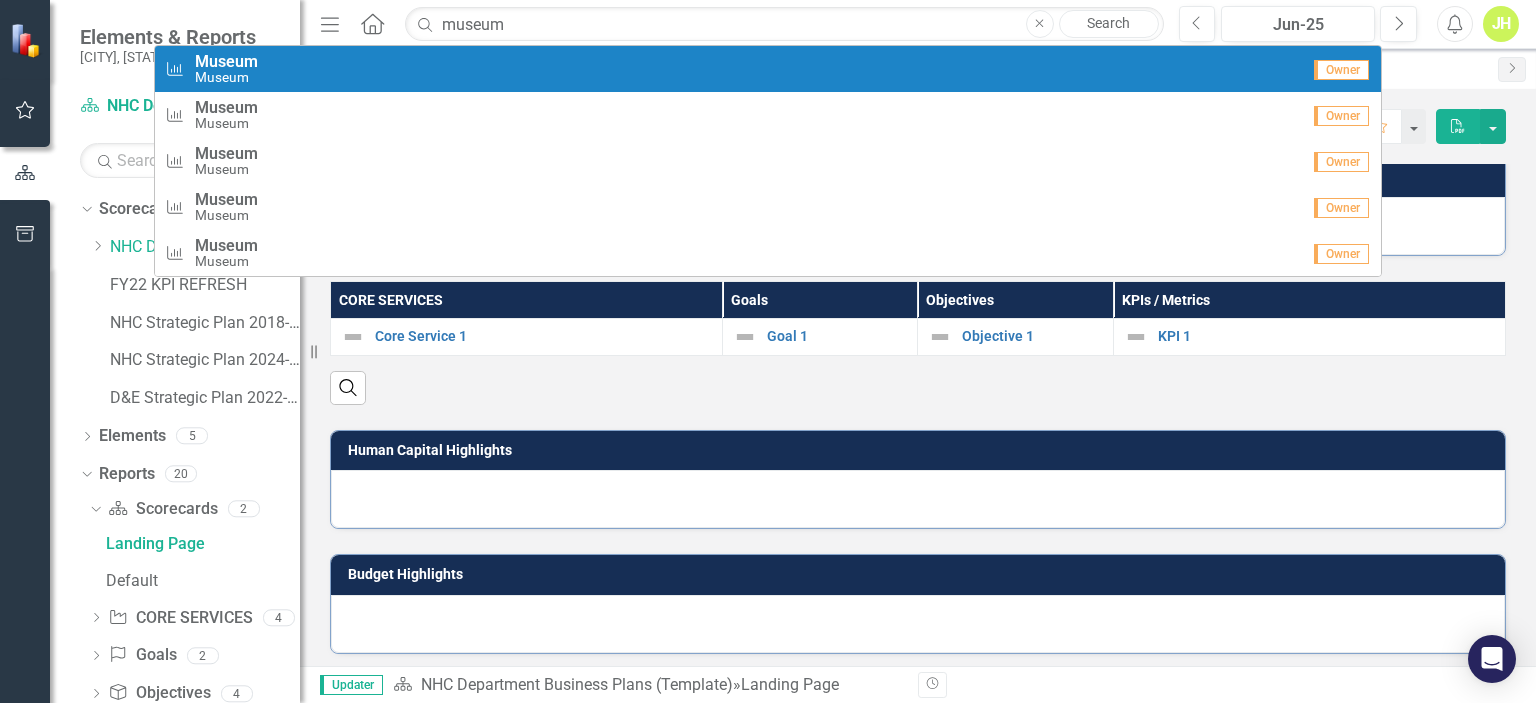click on "KPI / Metric Museum Museum" at bounding box center (732, 69) 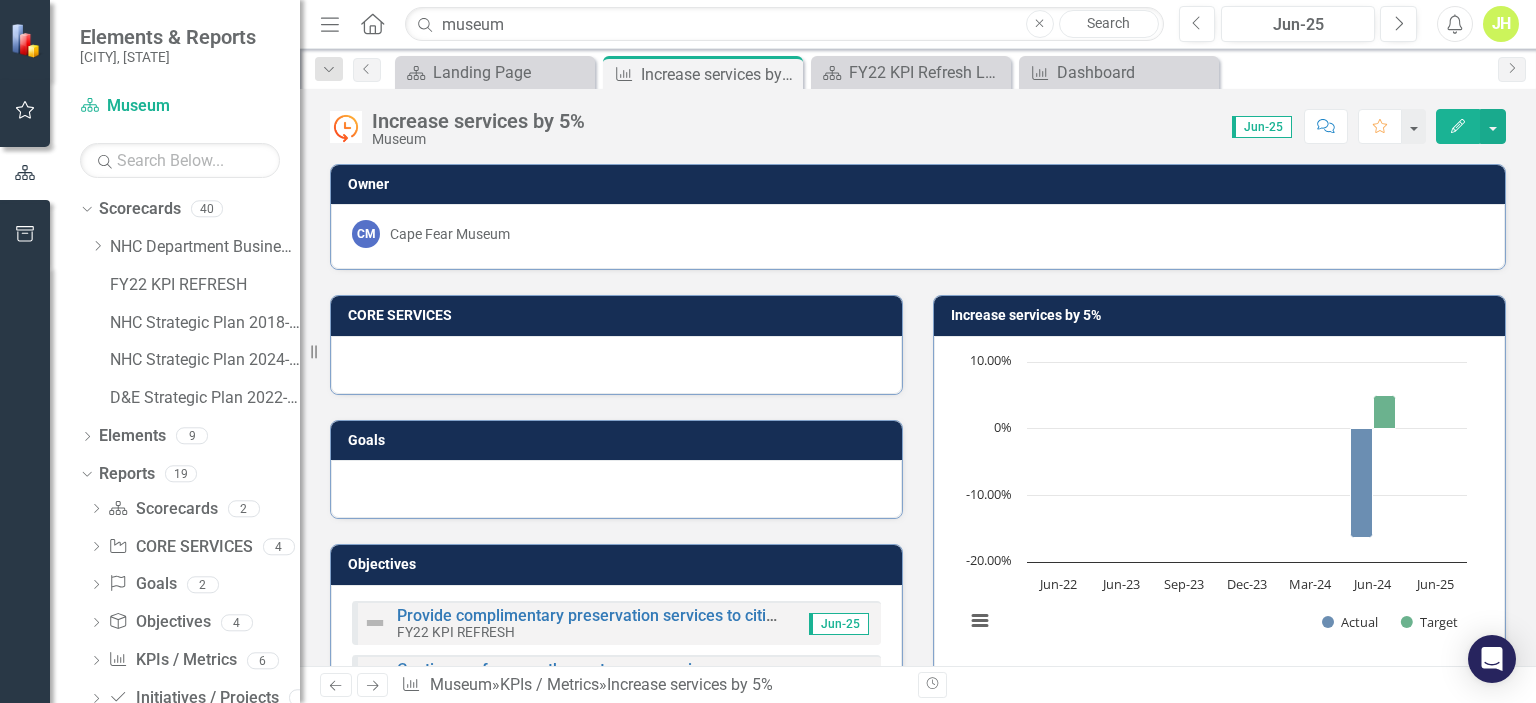 click on "Cape Fear Museum" at bounding box center [450, 234] 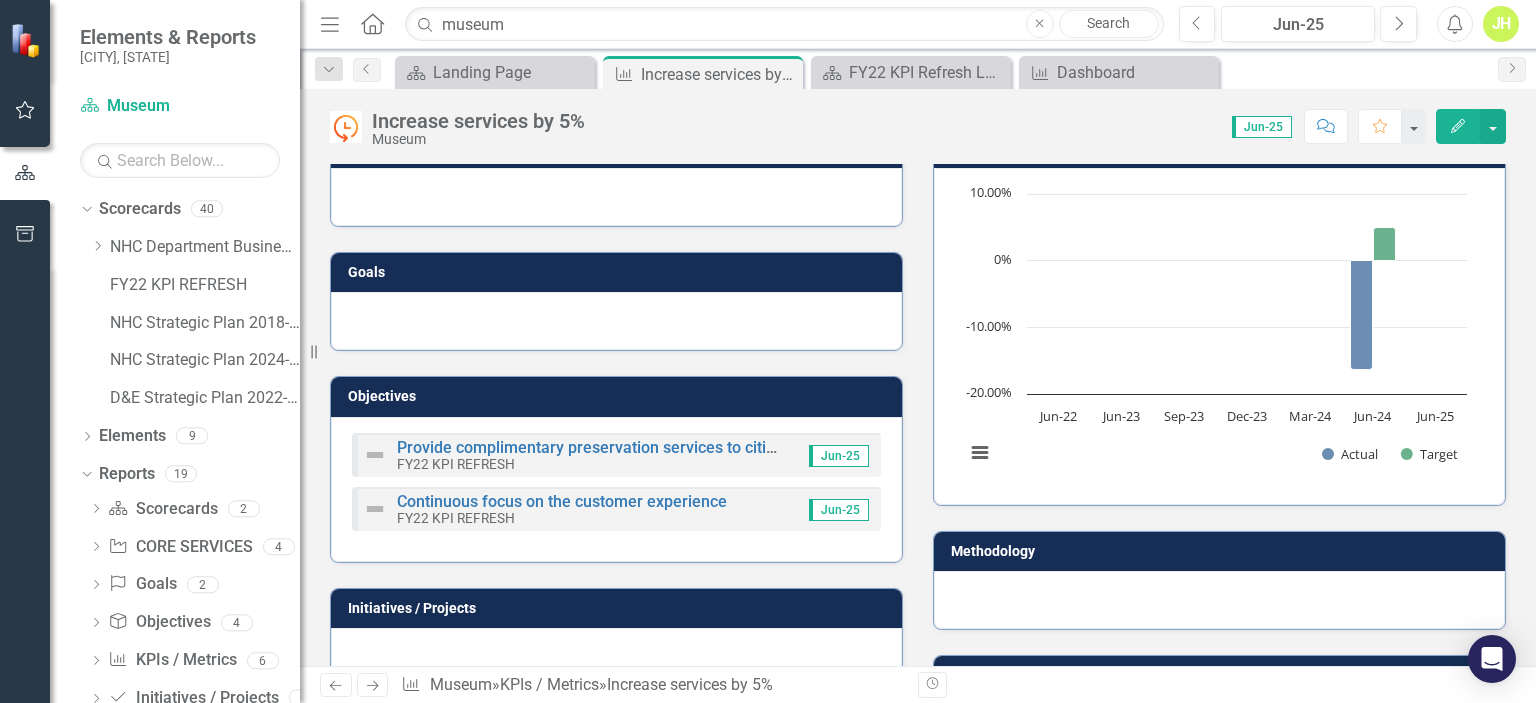 scroll, scrollTop: 200, scrollLeft: 0, axis: vertical 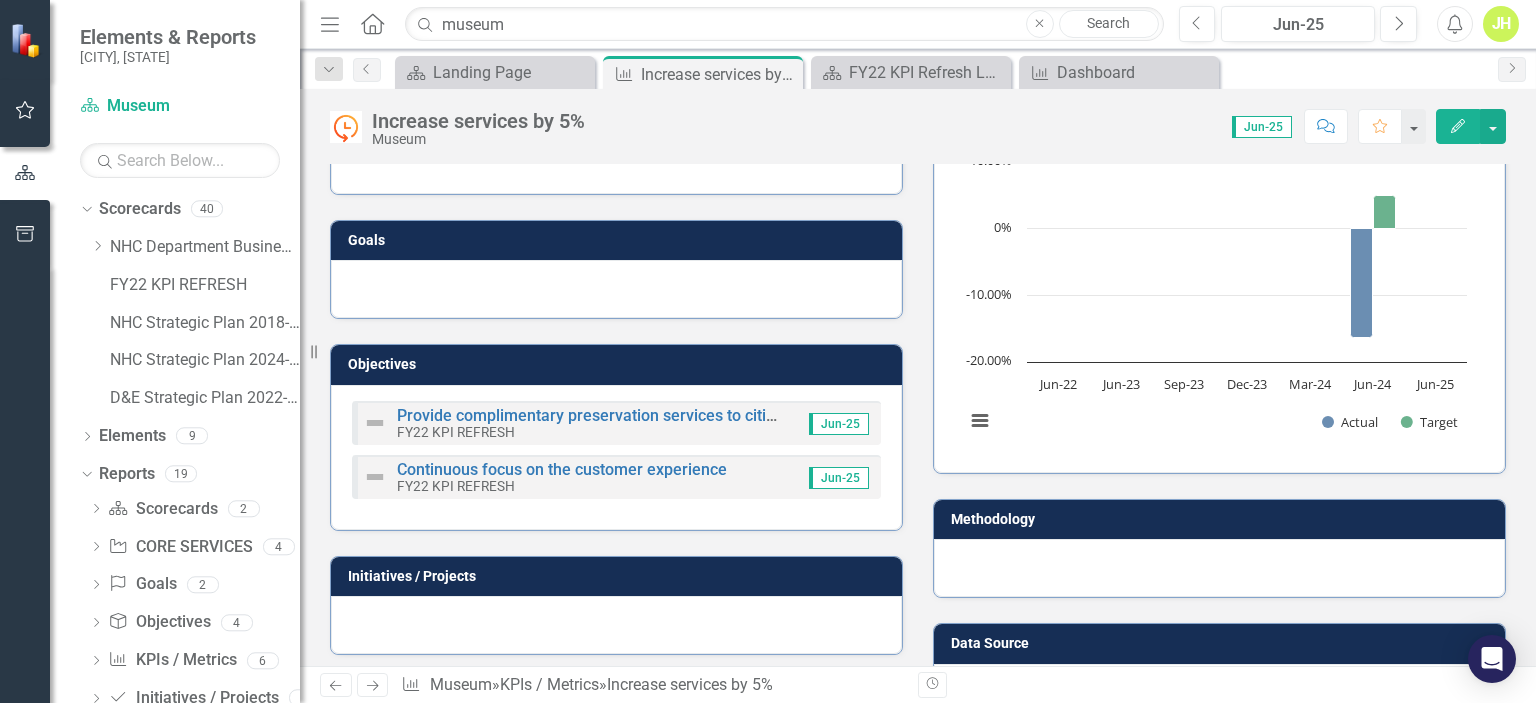 click at bounding box center [375, 423] 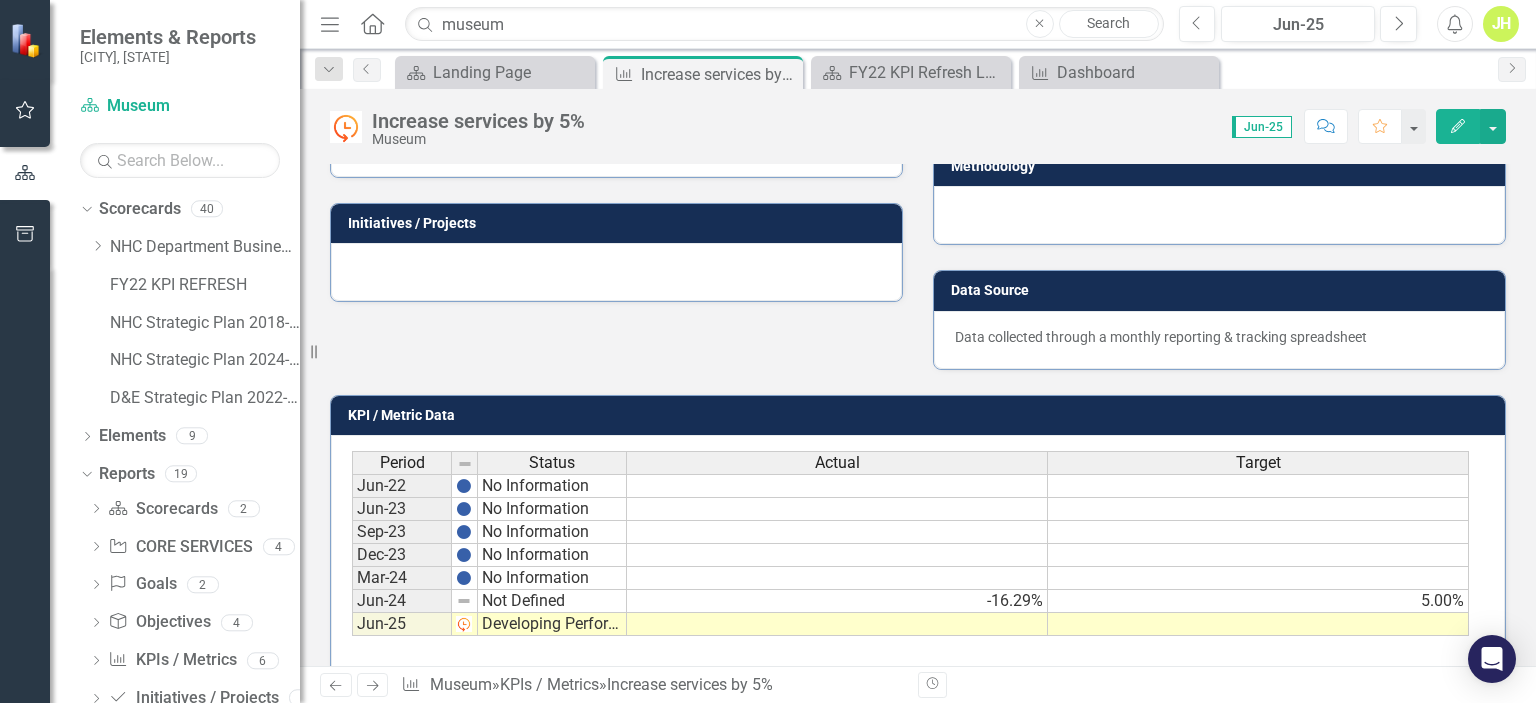 scroll, scrollTop: 582, scrollLeft: 0, axis: vertical 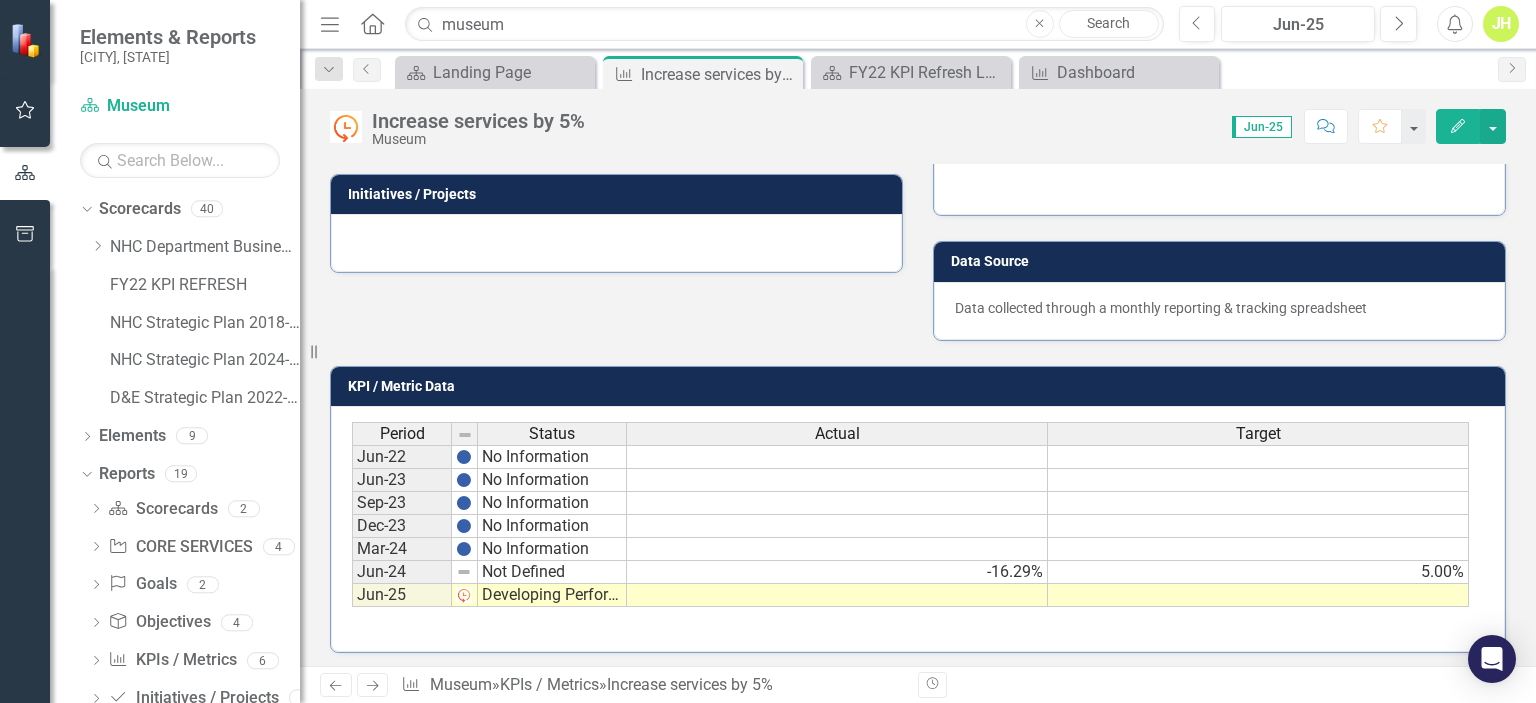 click on "Developing Performance" at bounding box center (552, 595) 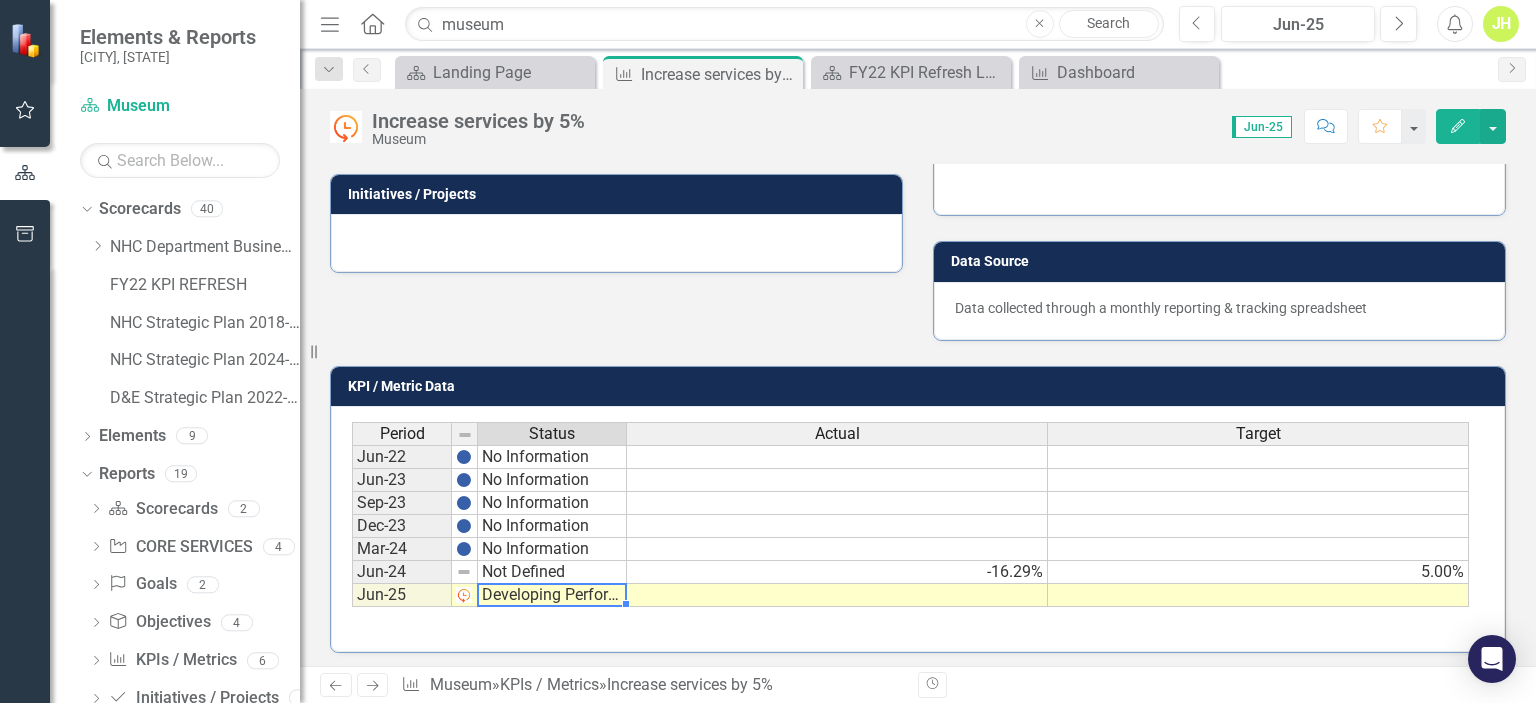 click at bounding box center [464, 595] 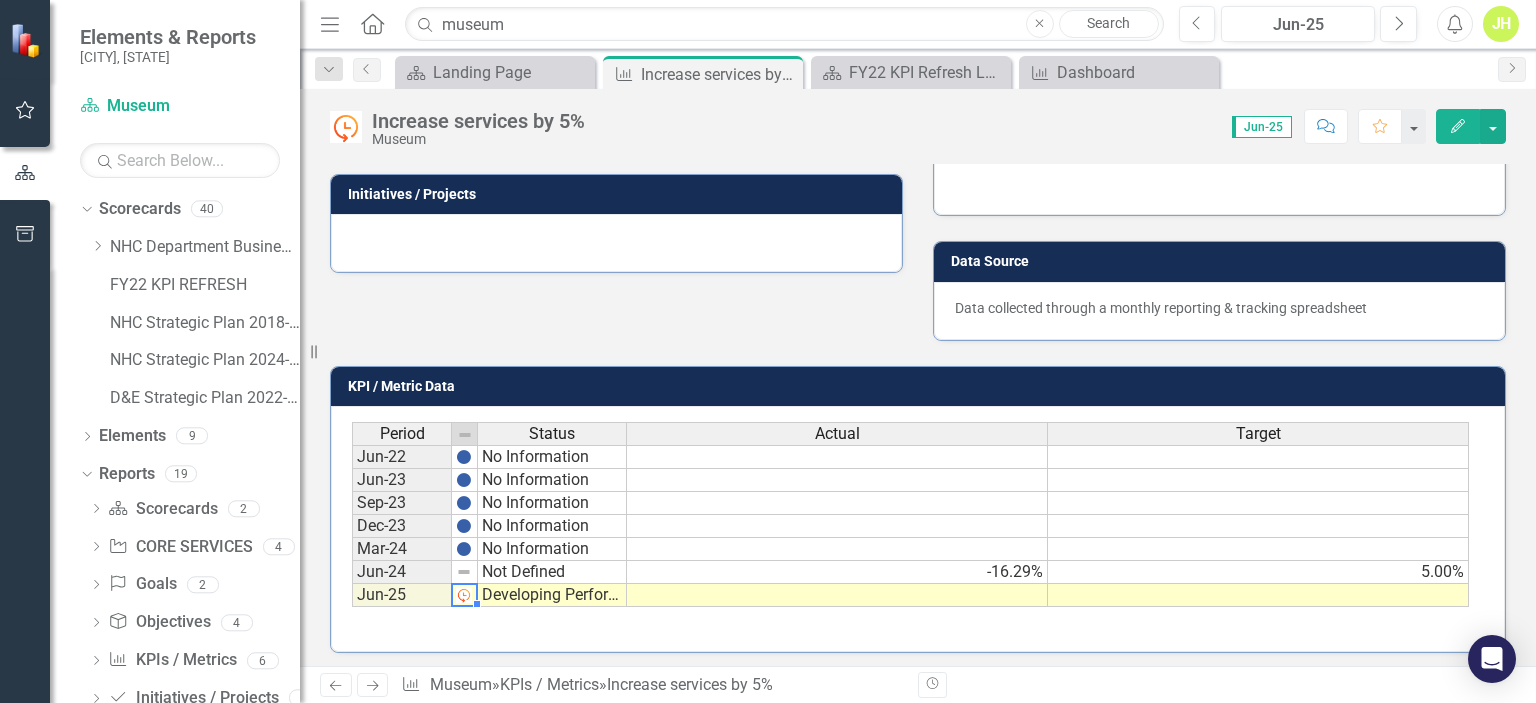 click at bounding box center [464, 595] 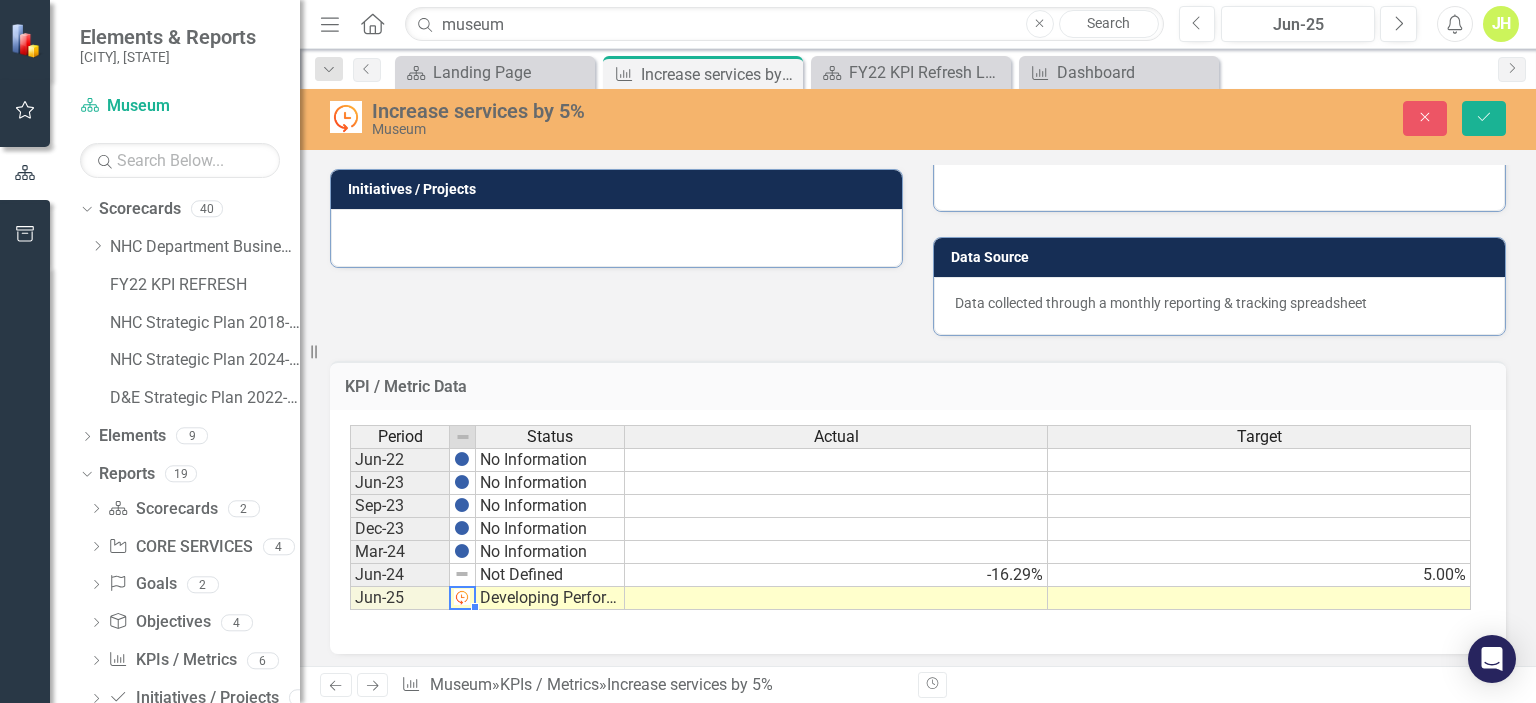 scroll, scrollTop: 590, scrollLeft: 0, axis: vertical 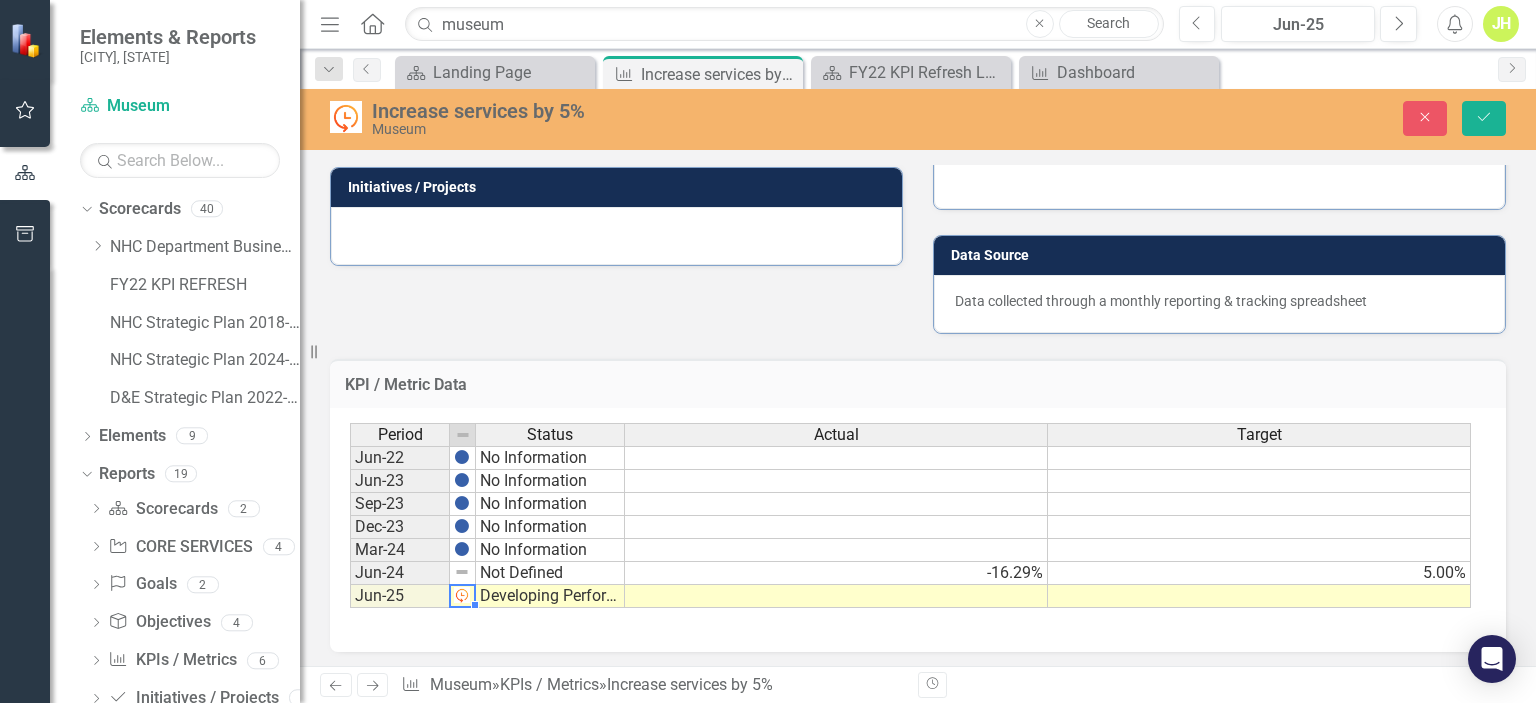click on "Next" at bounding box center [372, 685] 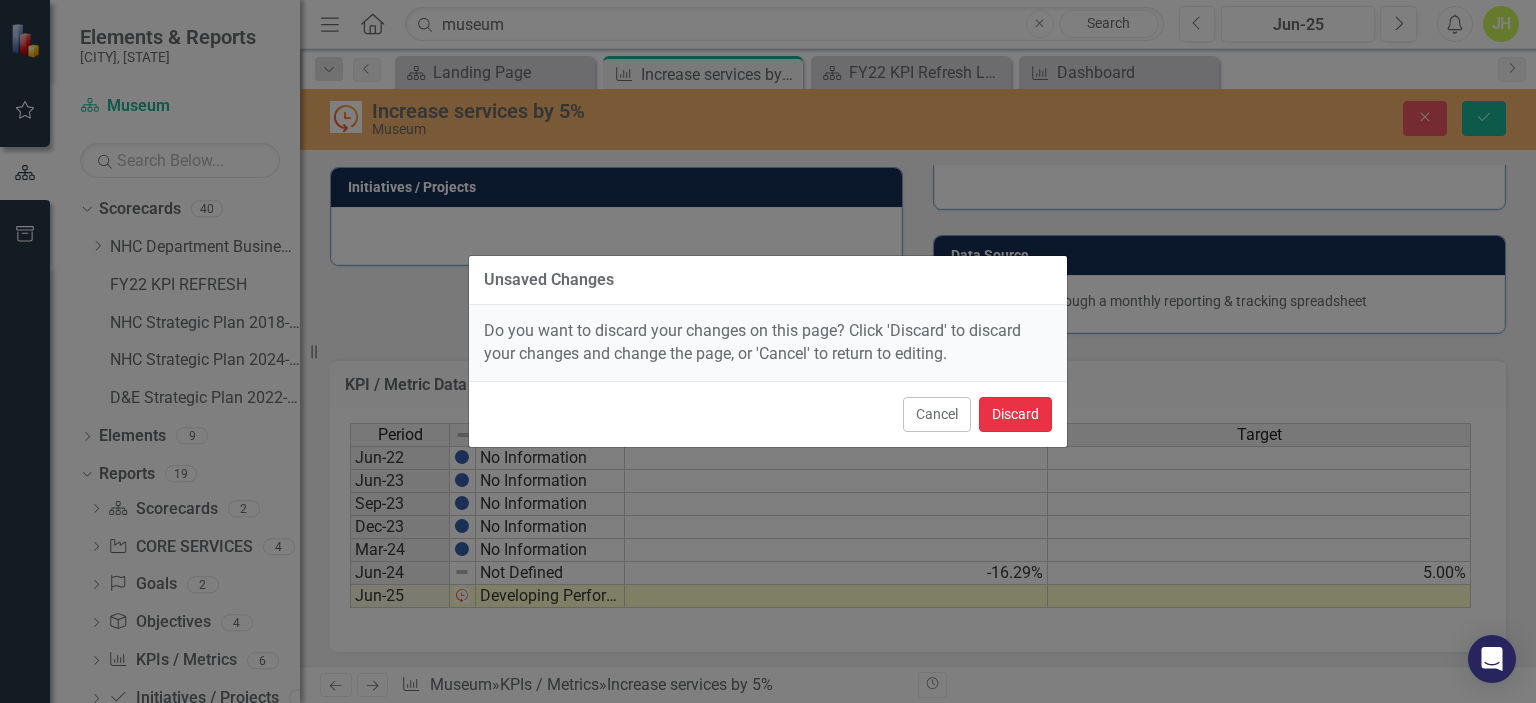 click on "Discard" at bounding box center (1015, 414) 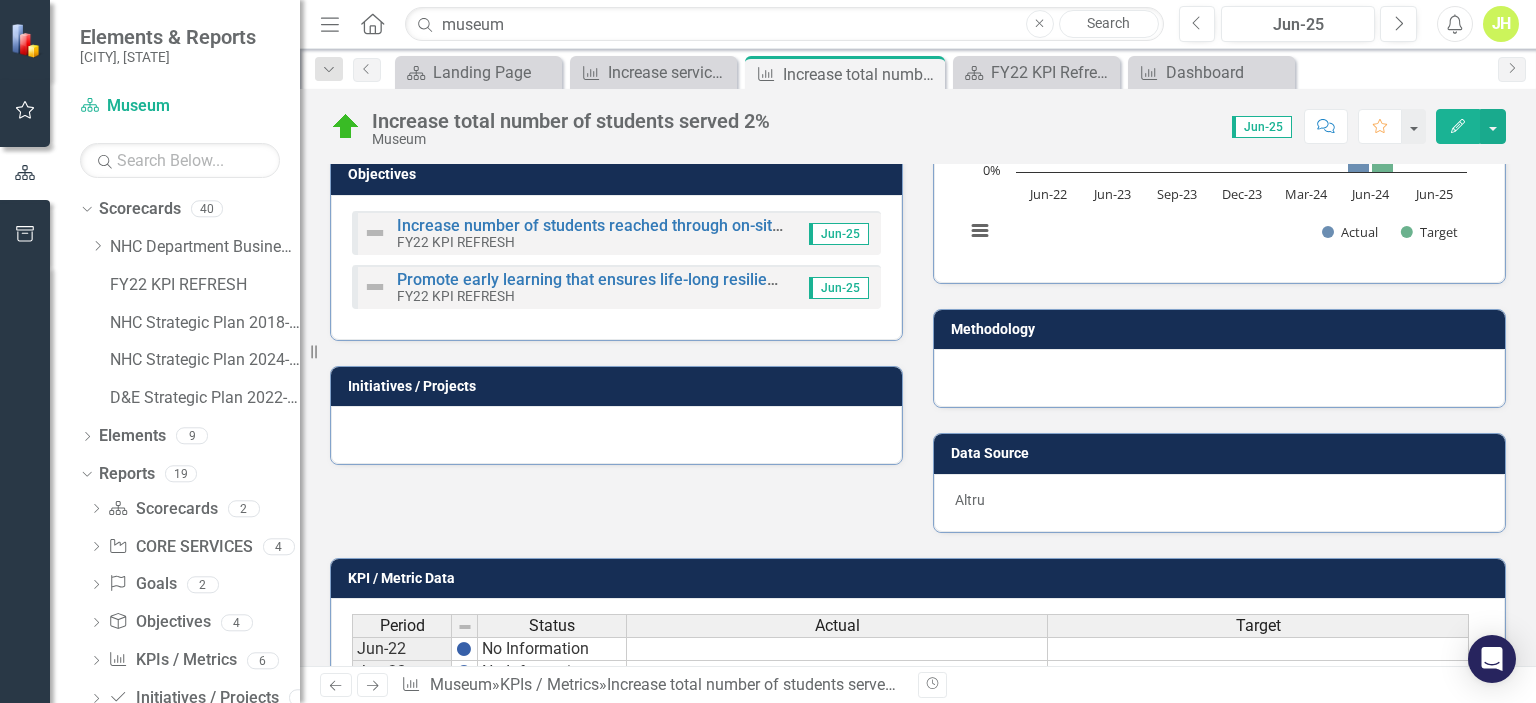 scroll, scrollTop: 383, scrollLeft: 0, axis: vertical 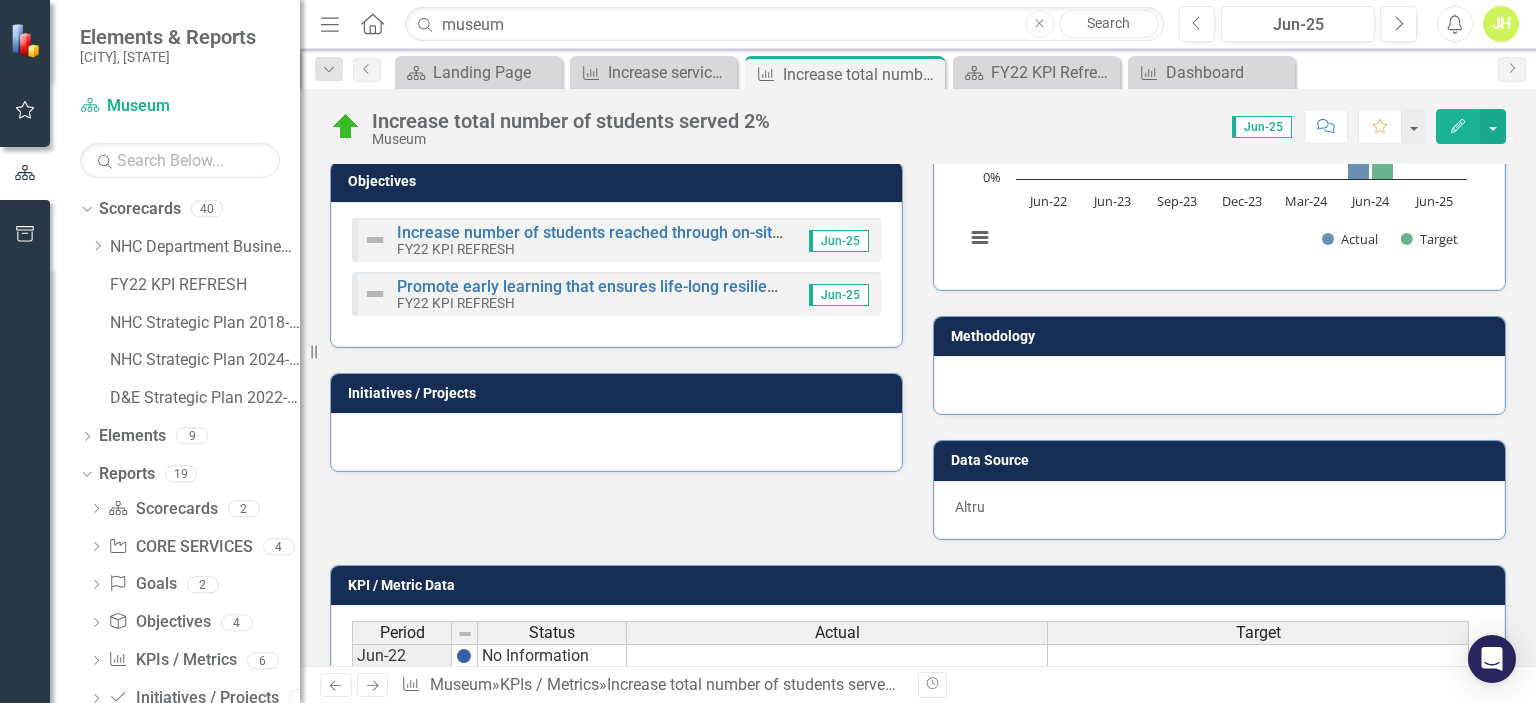 click at bounding box center (373, 686) 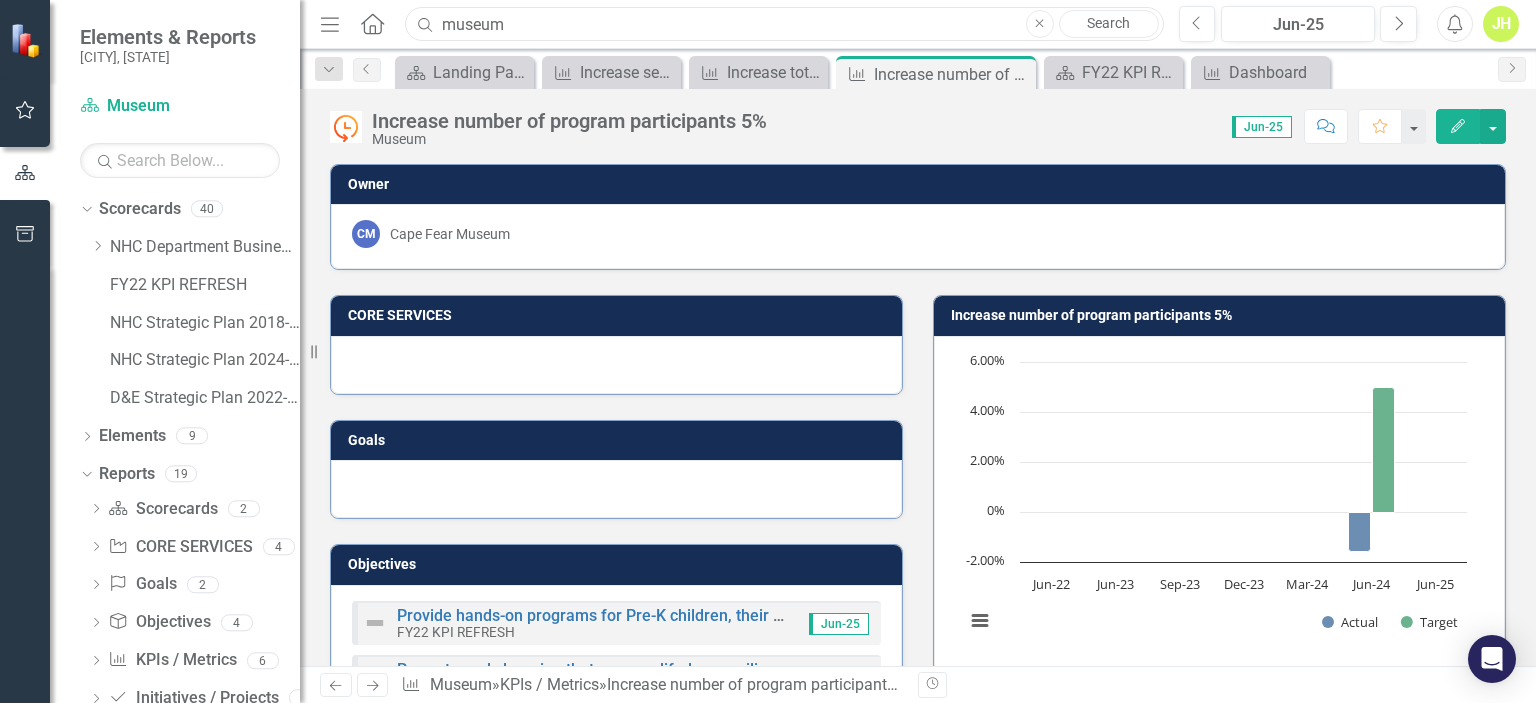 drag, startPoint x: 535, startPoint y: 16, endPoint x: 374, endPoint y: 32, distance: 161.79308 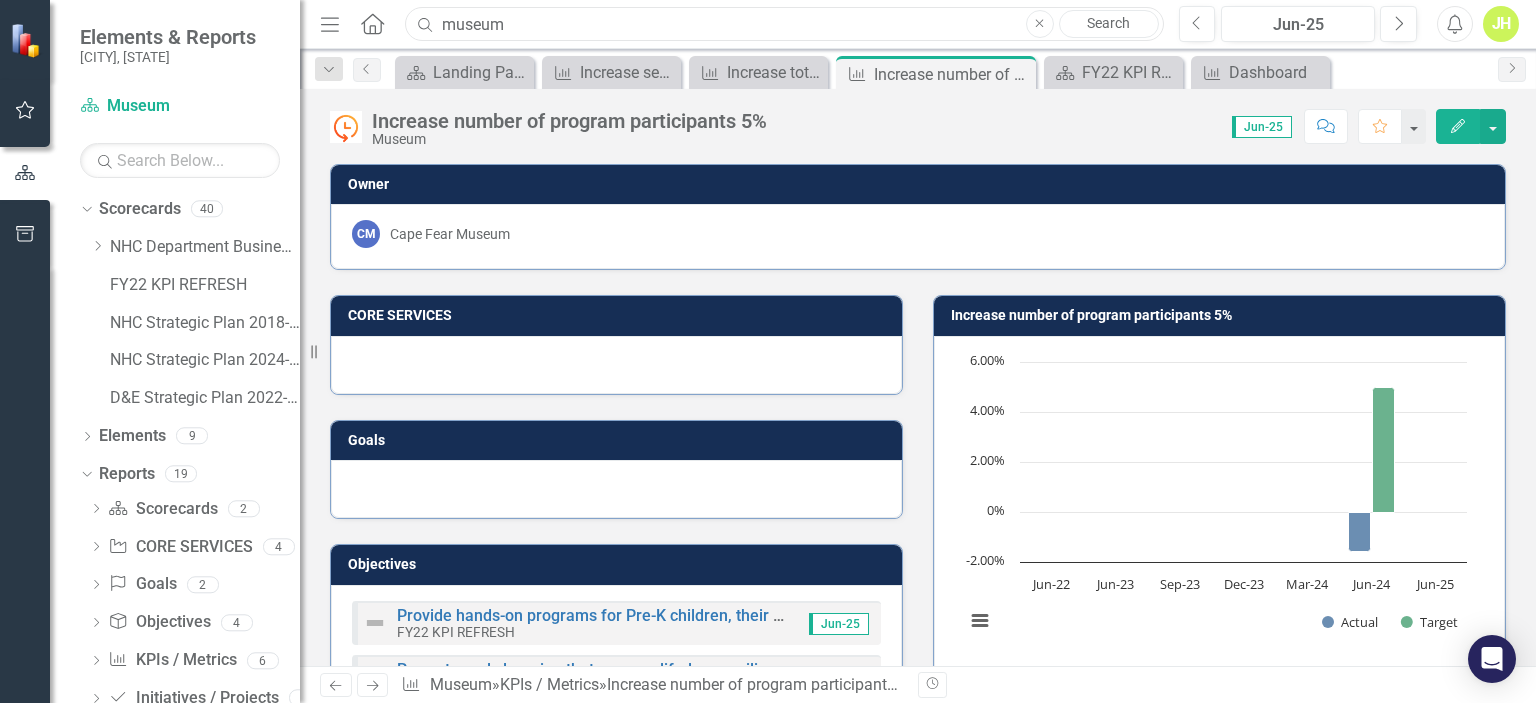 click on "Menu Home Search museum Close Search" at bounding box center (737, 24) 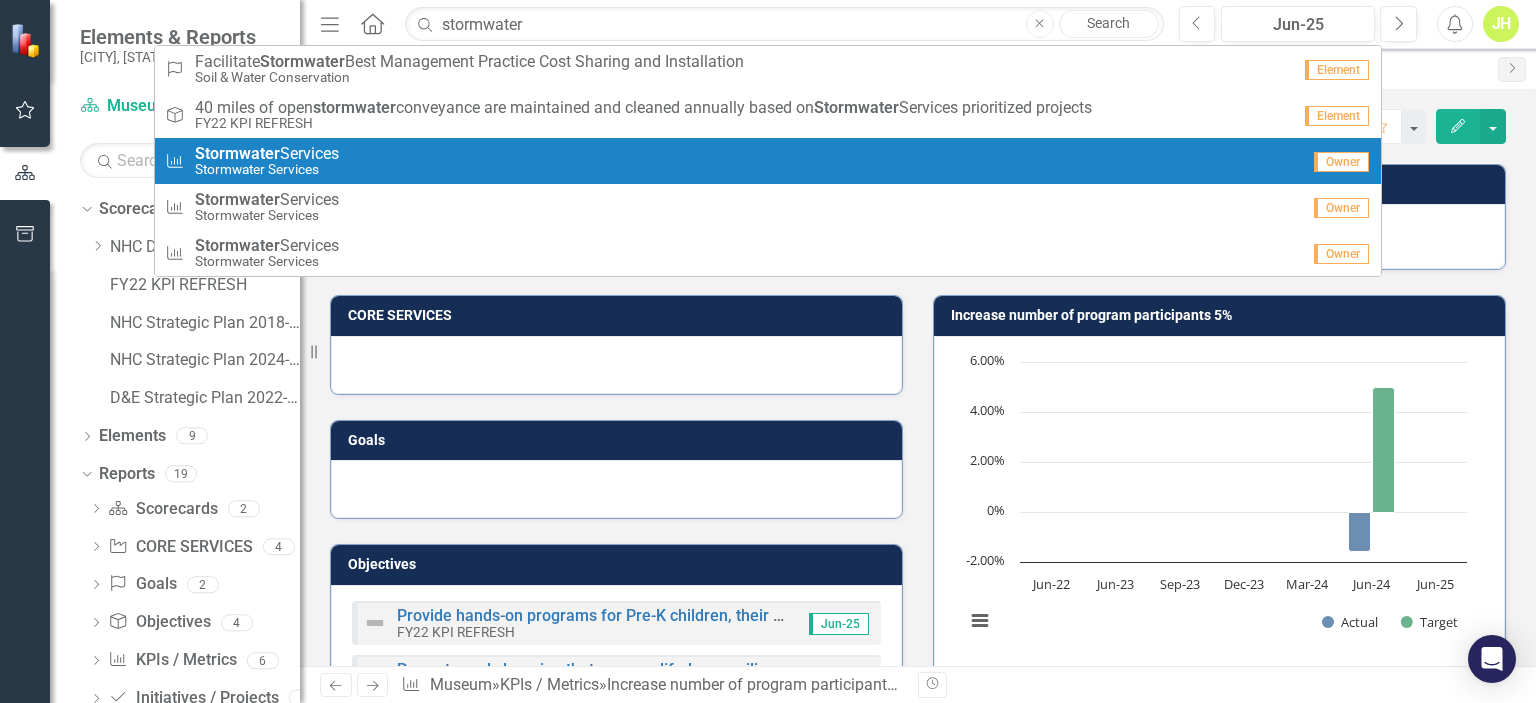 click on "KPI / Metric Stormwater  Services Stormwater Services Owner" at bounding box center (768, 161) 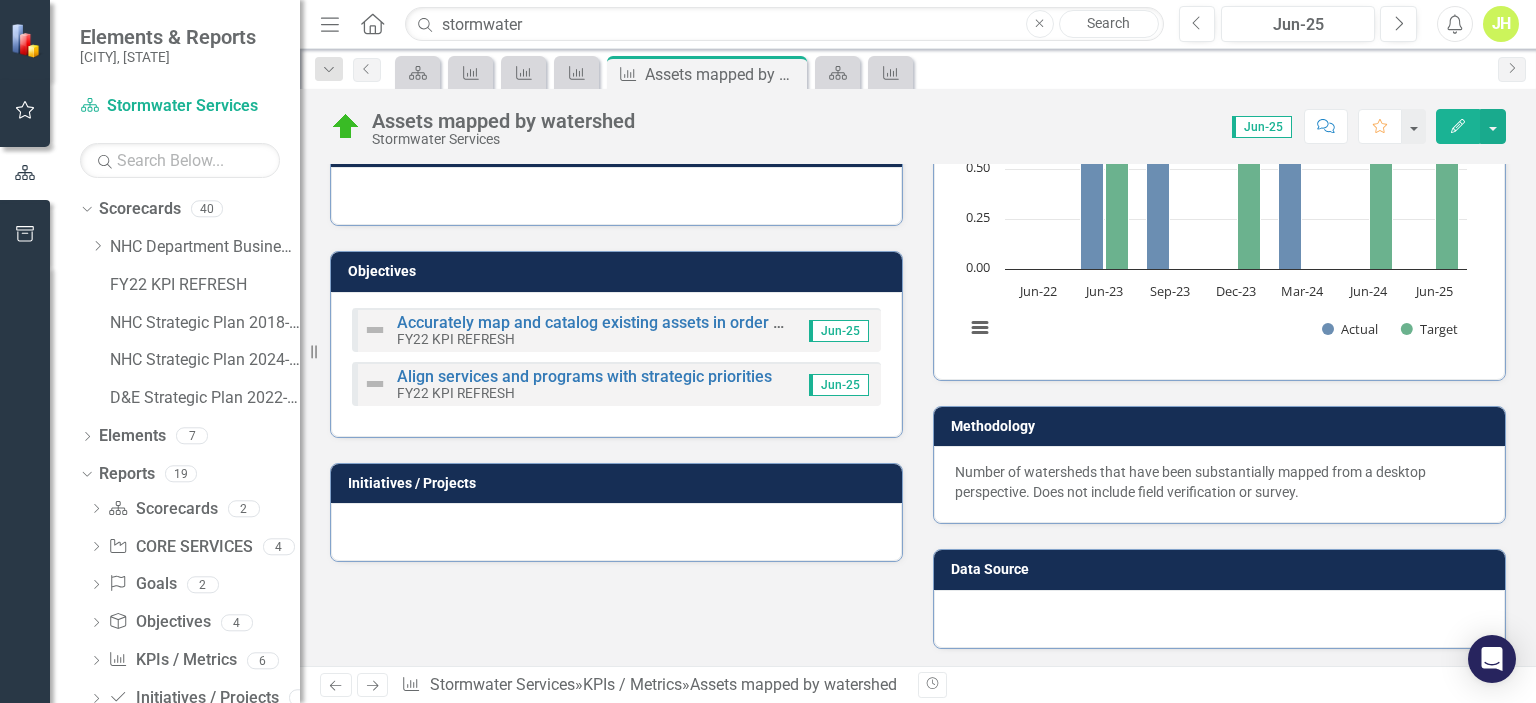 scroll, scrollTop: 1, scrollLeft: 0, axis: vertical 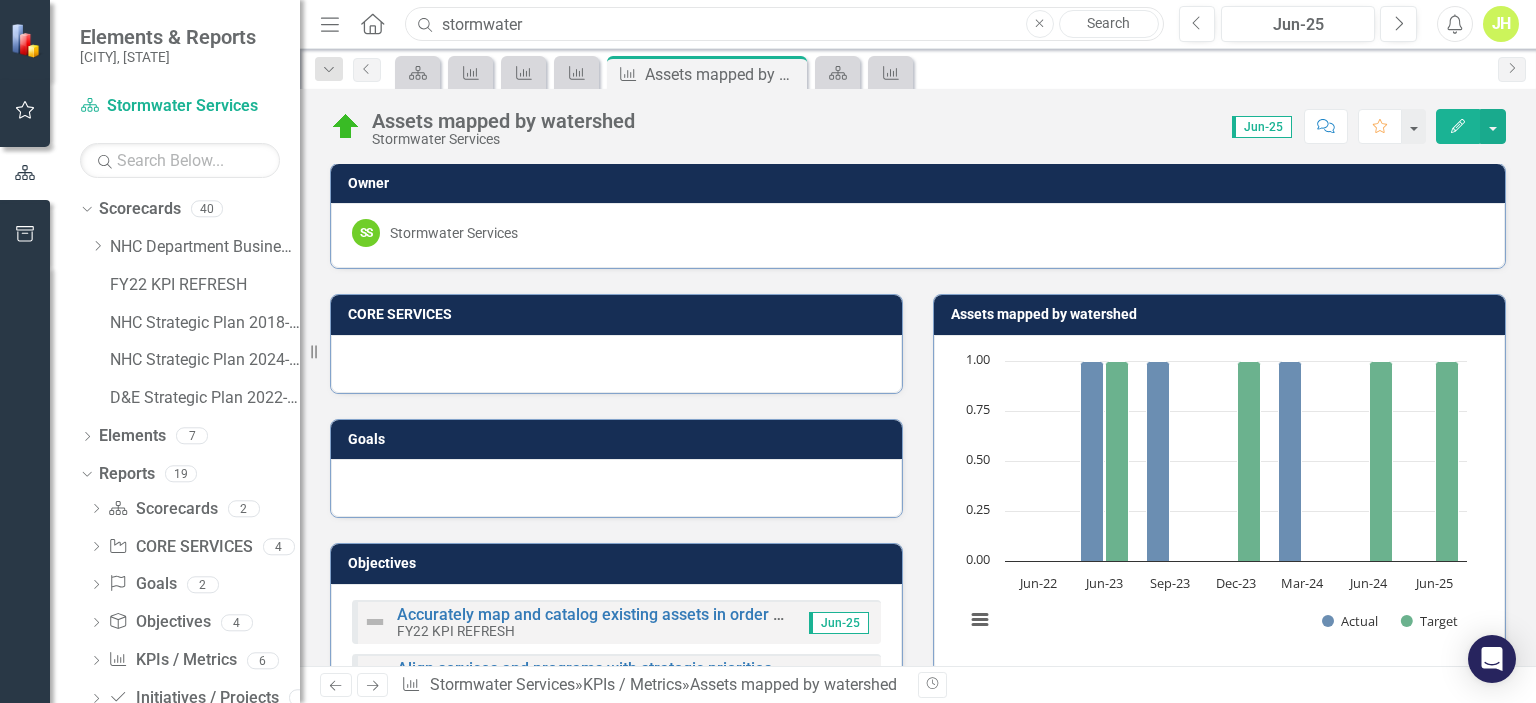 drag, startPoint x: 600, startPoint y: 26, endPoint x: 404, endPoint y: 25, distance: 196.00255 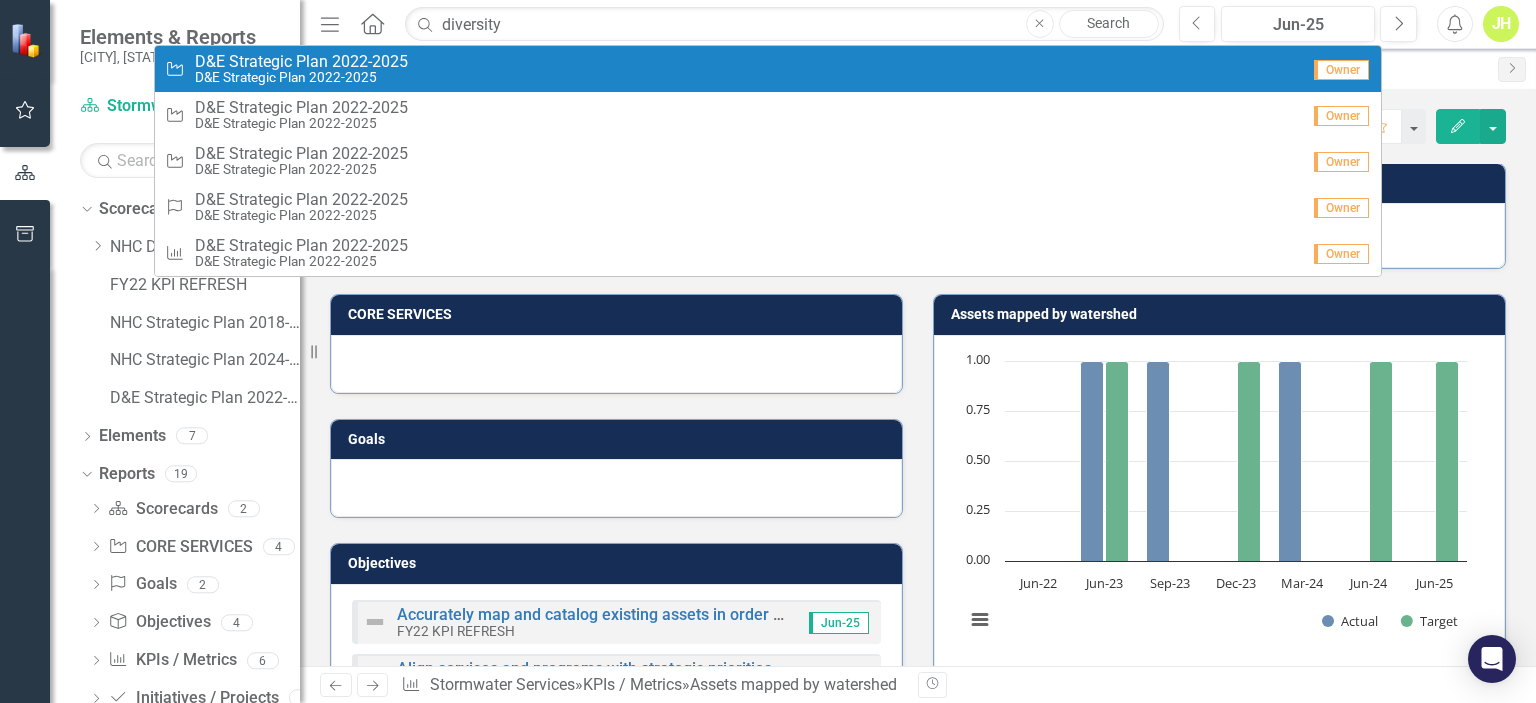 click on "D&E Strategic Plan 2022-2025" at bounding box center [301, 77] 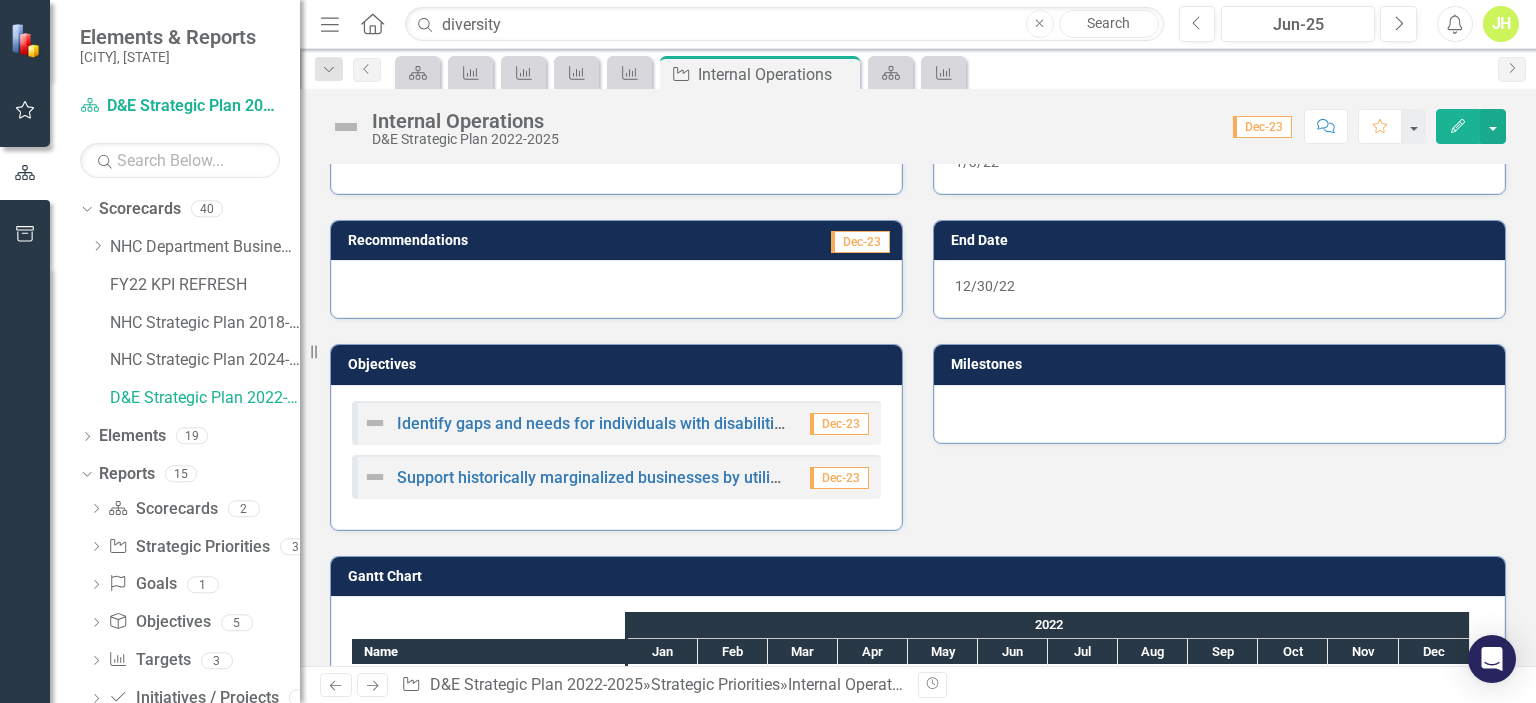 scroll, scrollTop: 285, scrollLeft: 0, axis: vertical 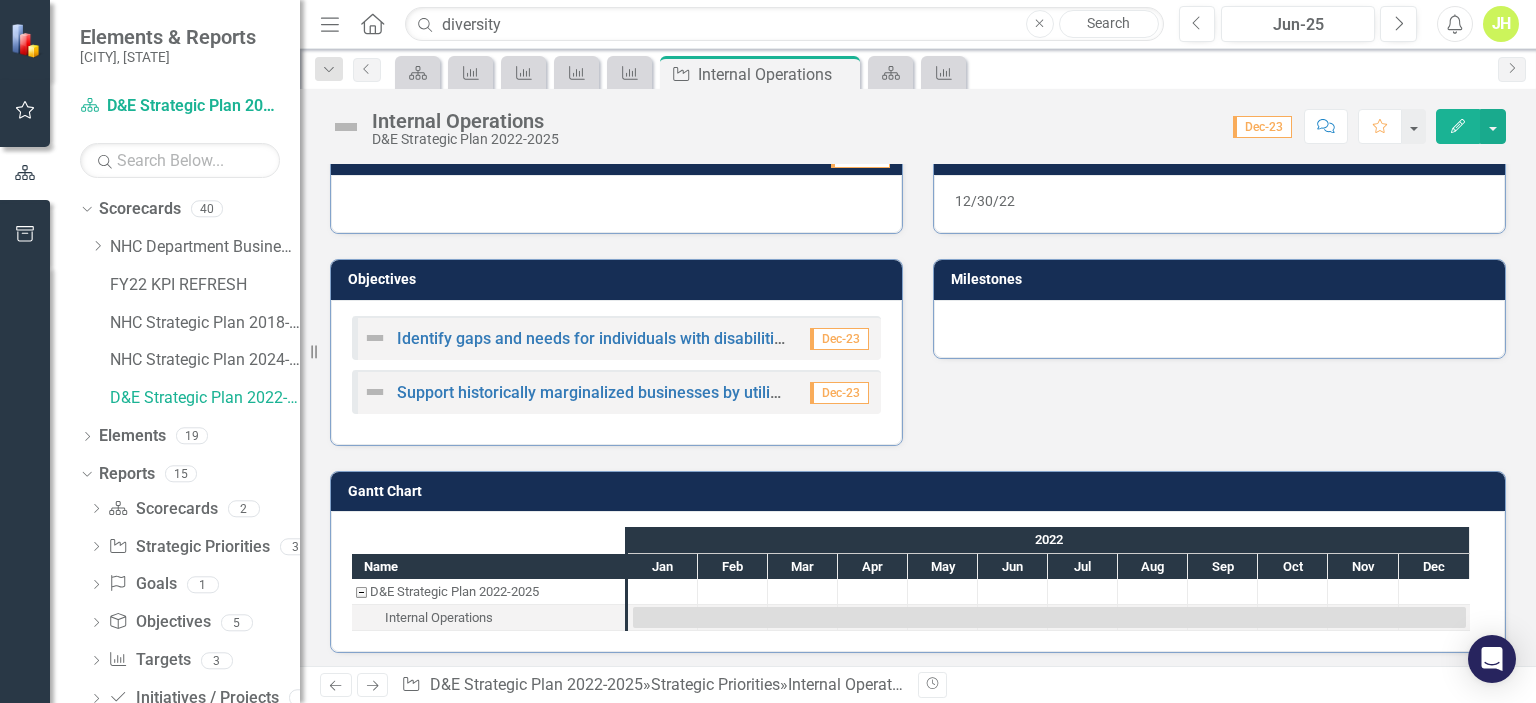 click at bounding box center [375, 338] 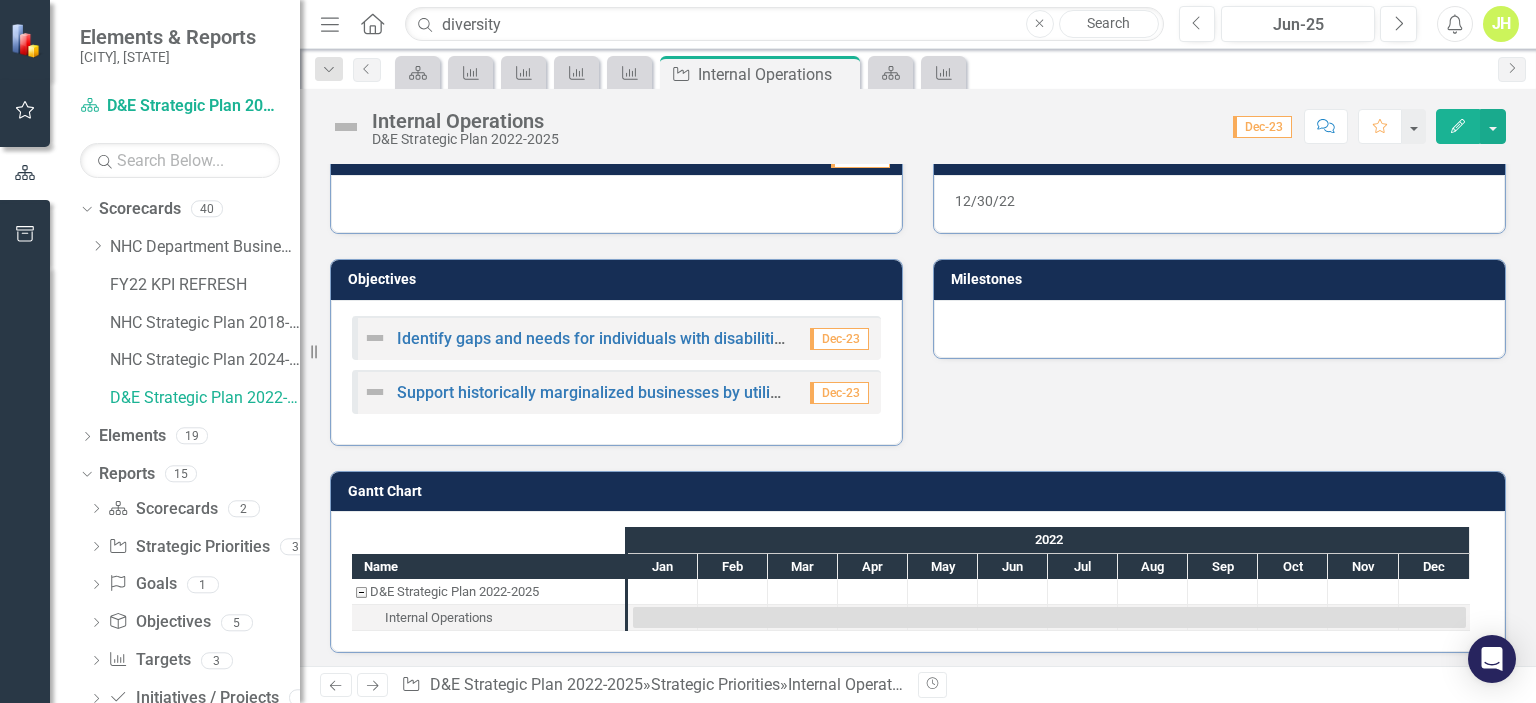 click on "Next" at bounding box center [372, 685] 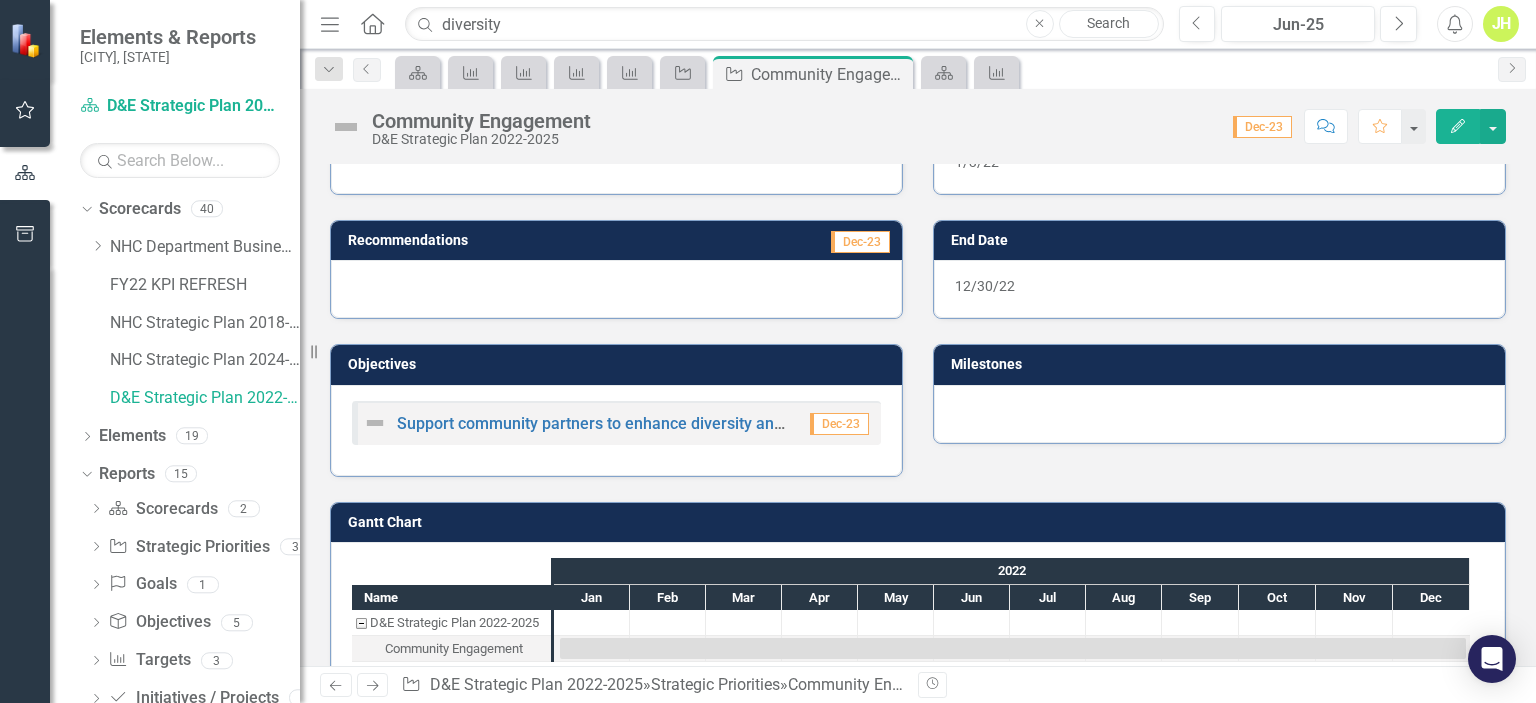 scroll, scrollTop: 232, scrollLeft: 0, axis: vertical 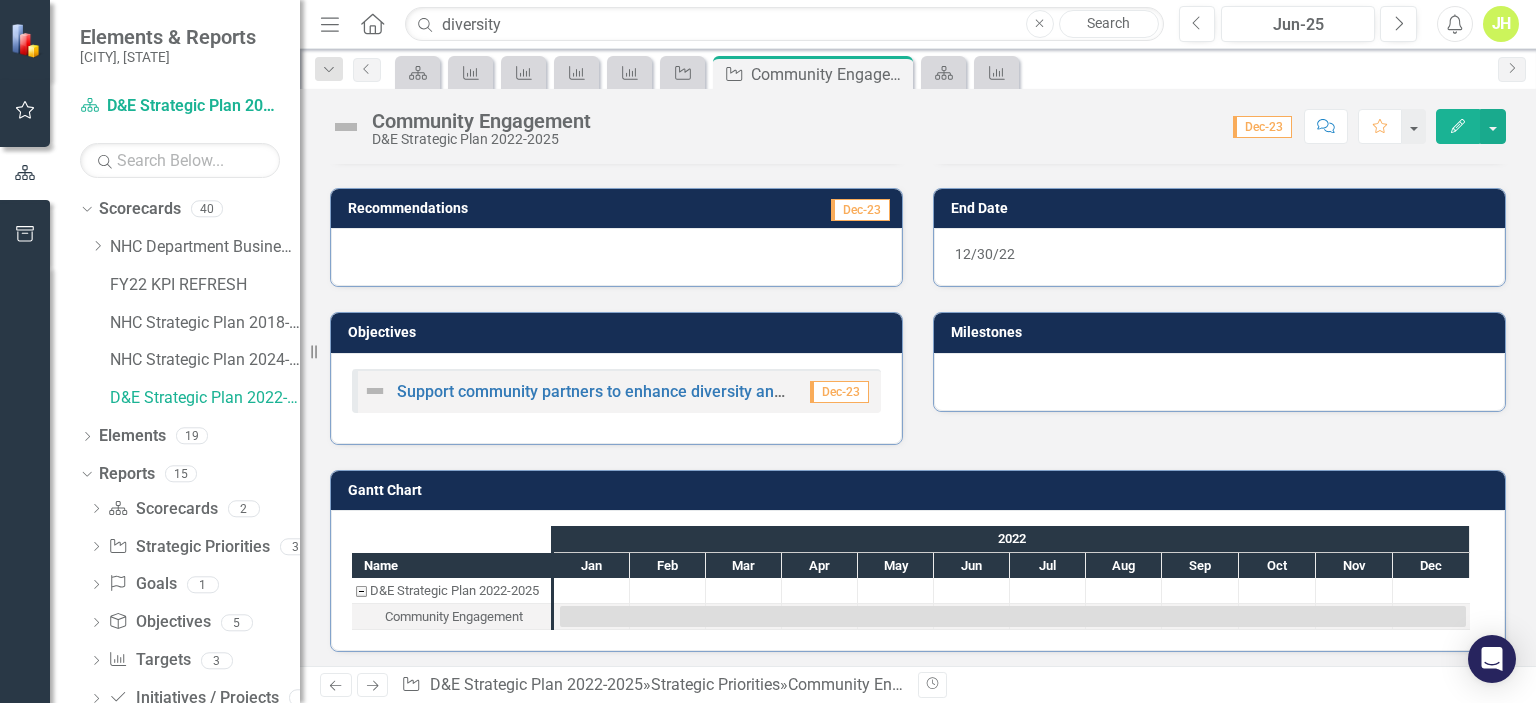 click at bounding box center (375, 391) 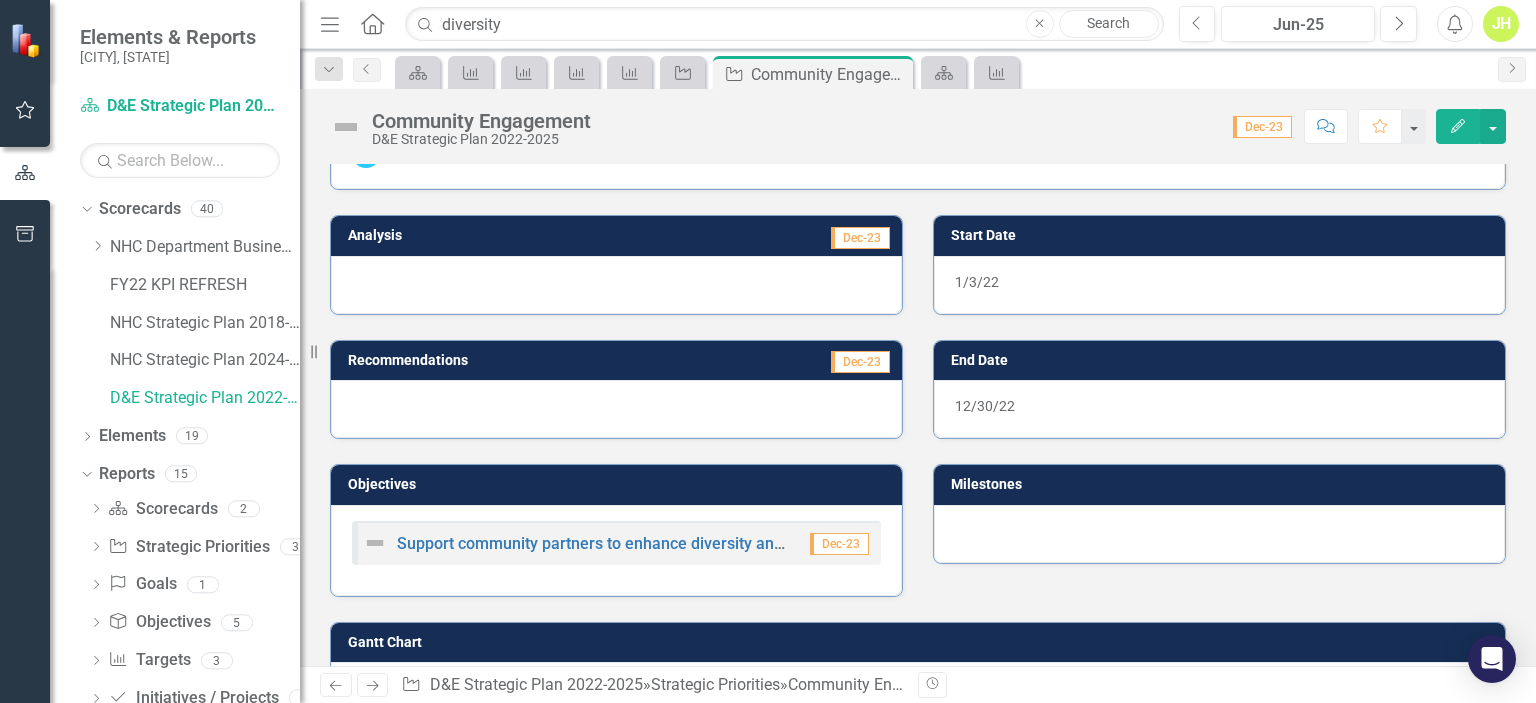 scroll, scrollTop: 32, scrollLeft: 0, axis: vertical 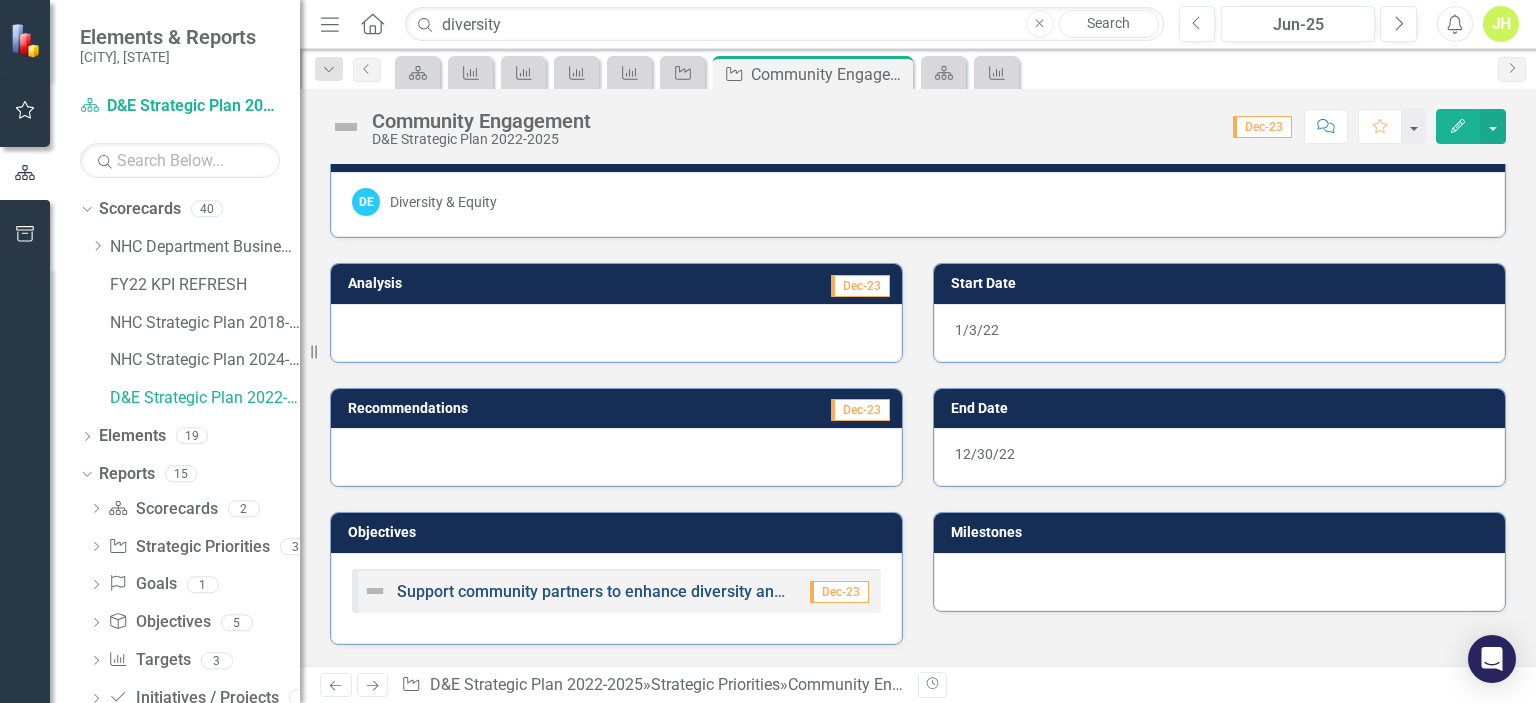 click on "Support community partners to enhance diversity and equity throughout the county" at bounding box center (695, 591) 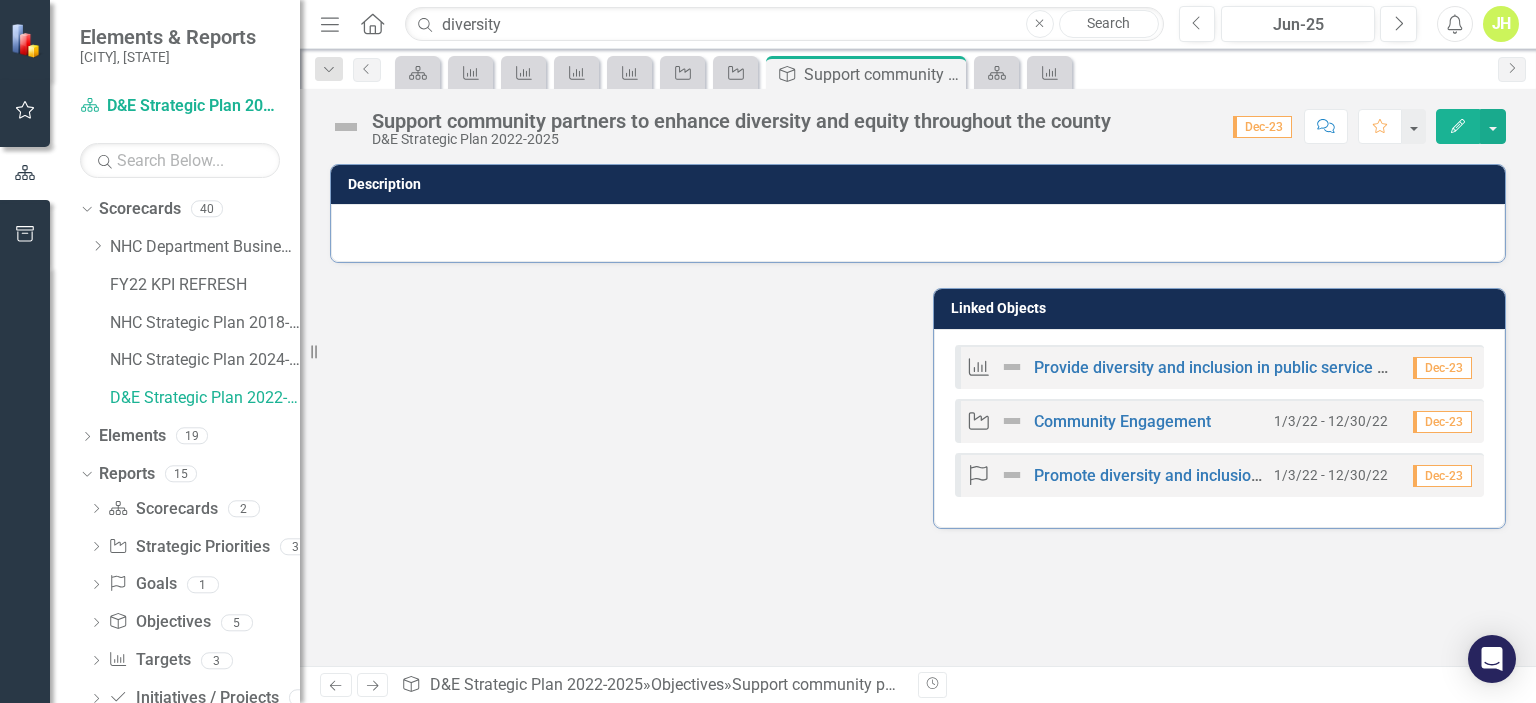 click at bounding box center (1012, 367) 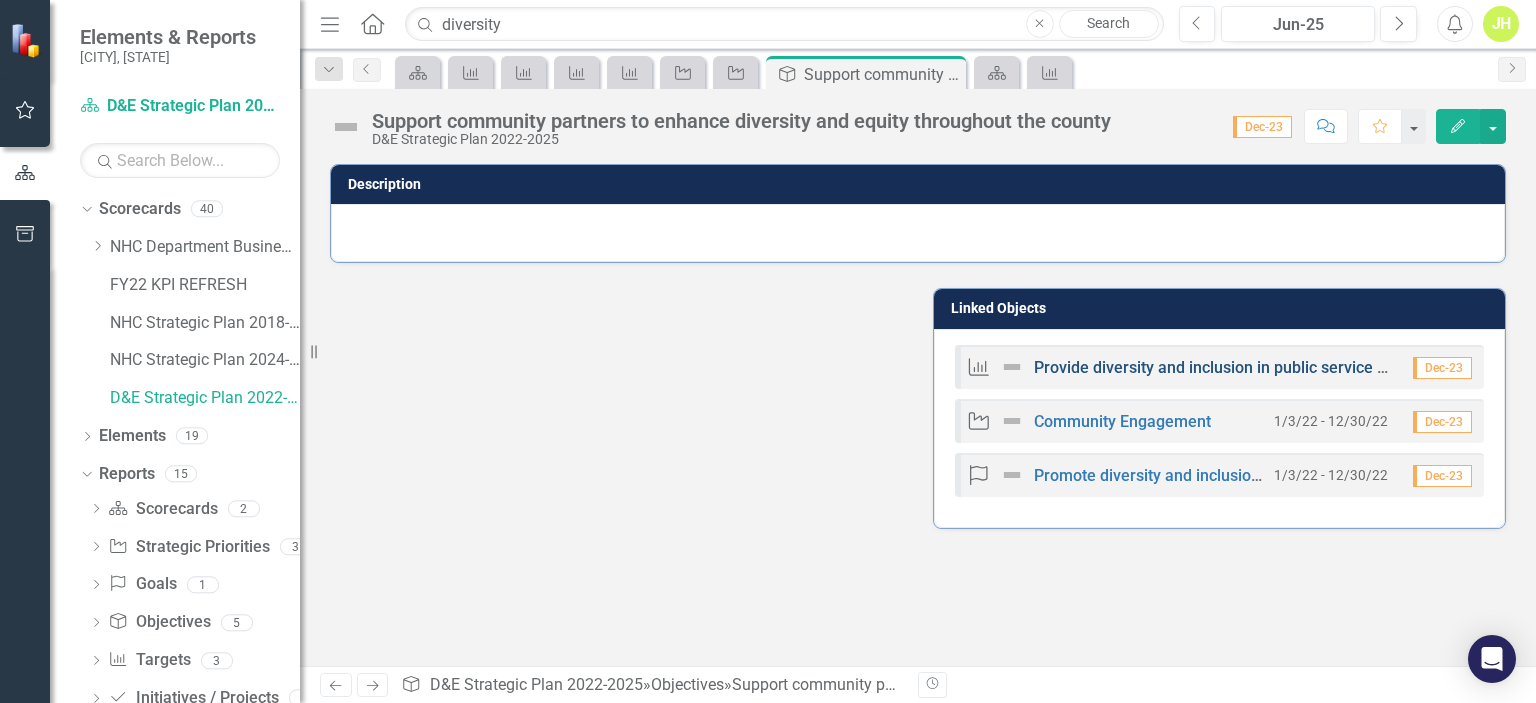 click on "Provide diversity and inclusion in public service and the community" at bounding box center [1274, 367] 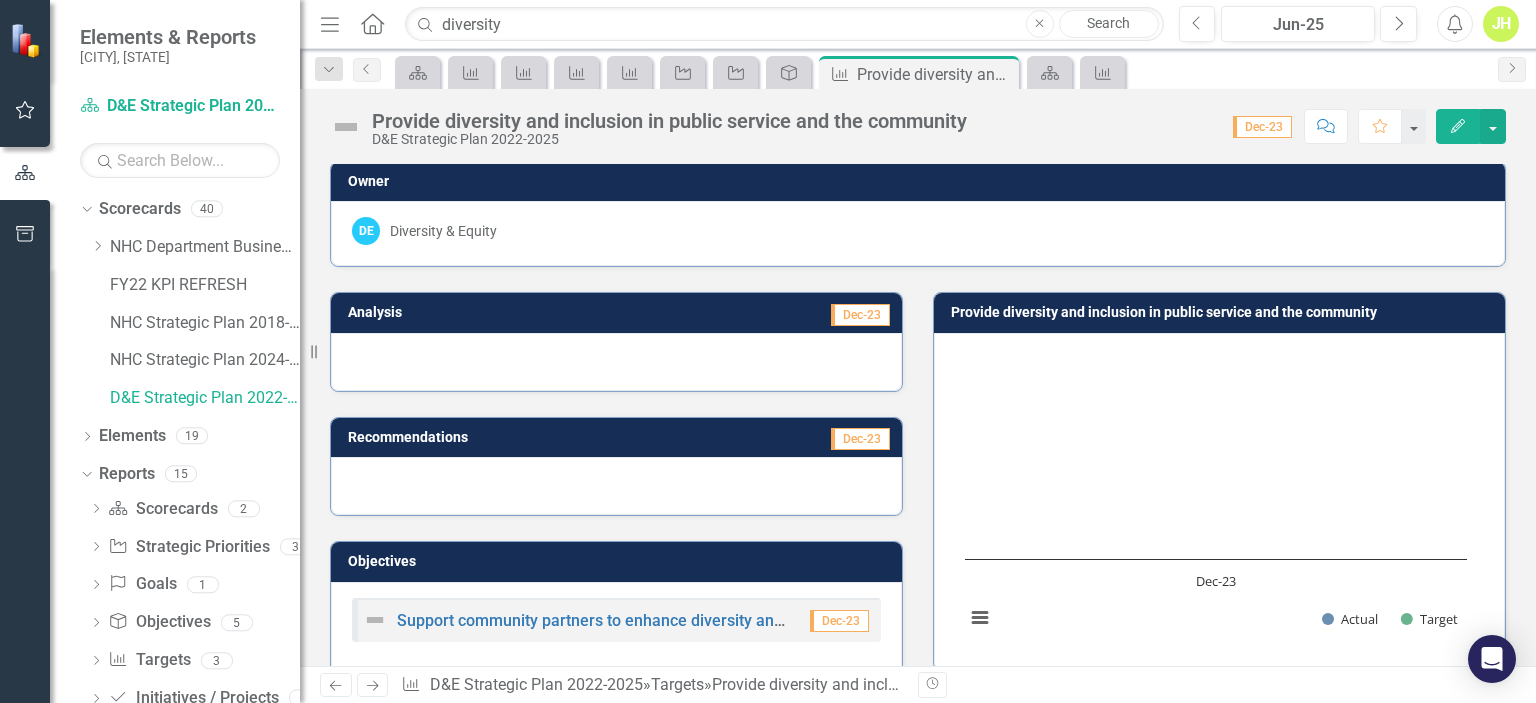 scroll, scrollTop: 0, scrollLeft: 0, axis: both 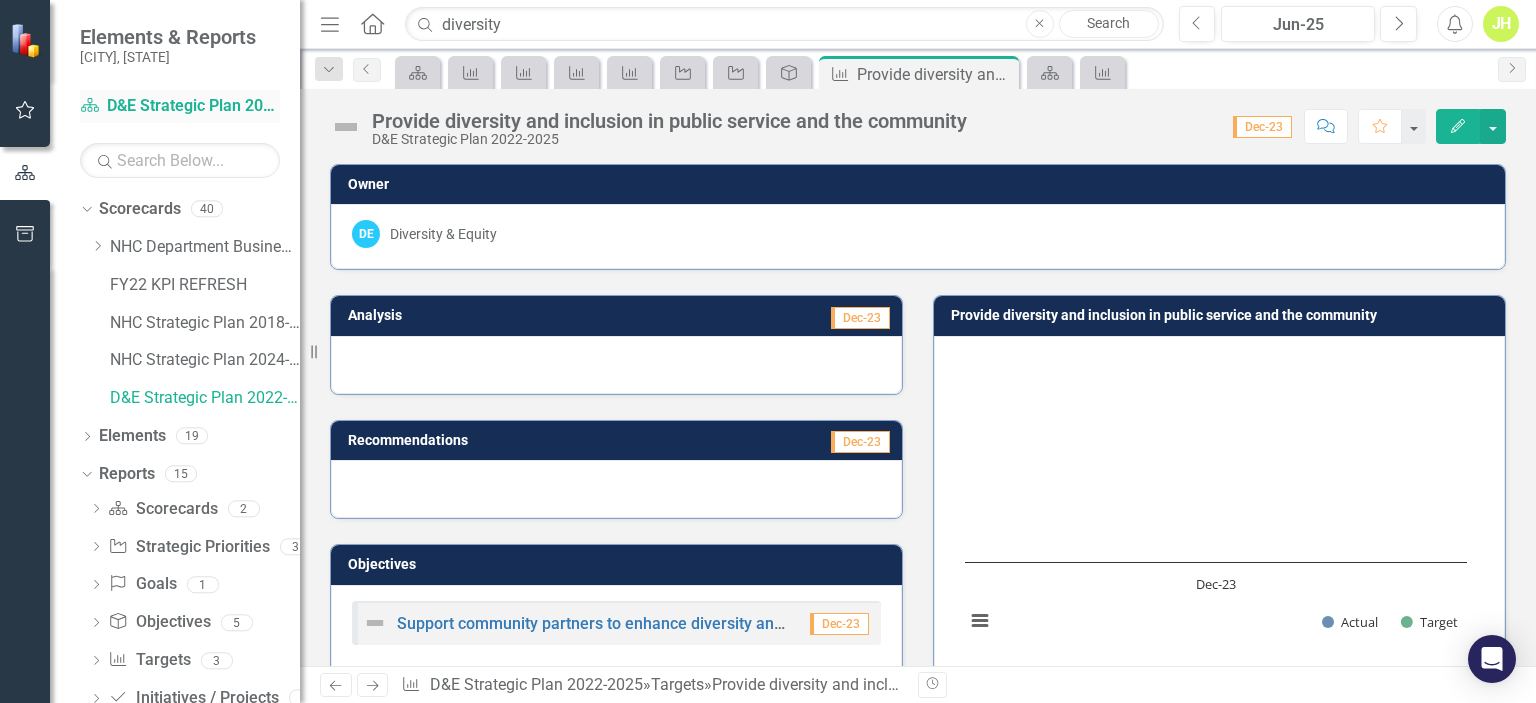 click on "Scorecard D&E Strategic Plan 2022-2025" at bounding box center (180, 106) 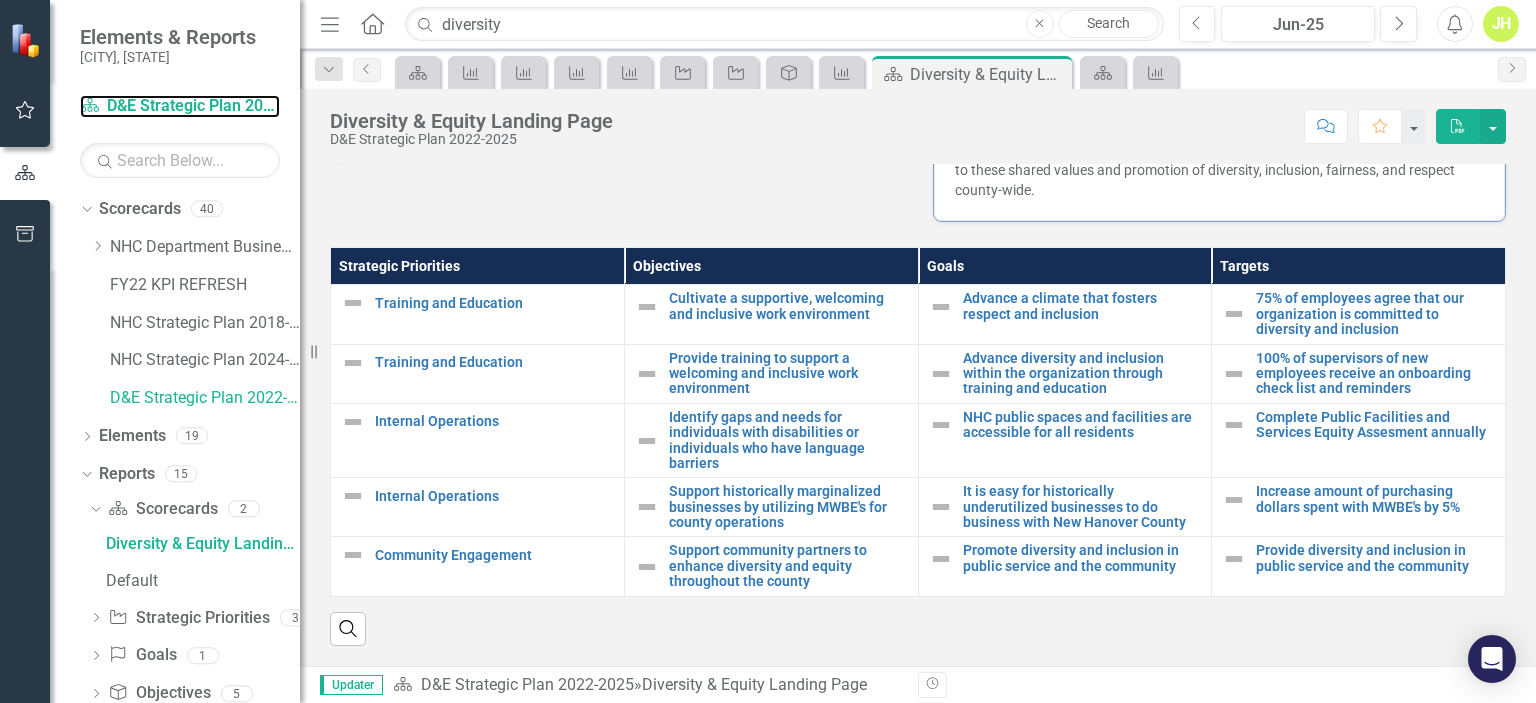 scroll, scrollTop: 376, scrollLeft: 0, axis: vertical 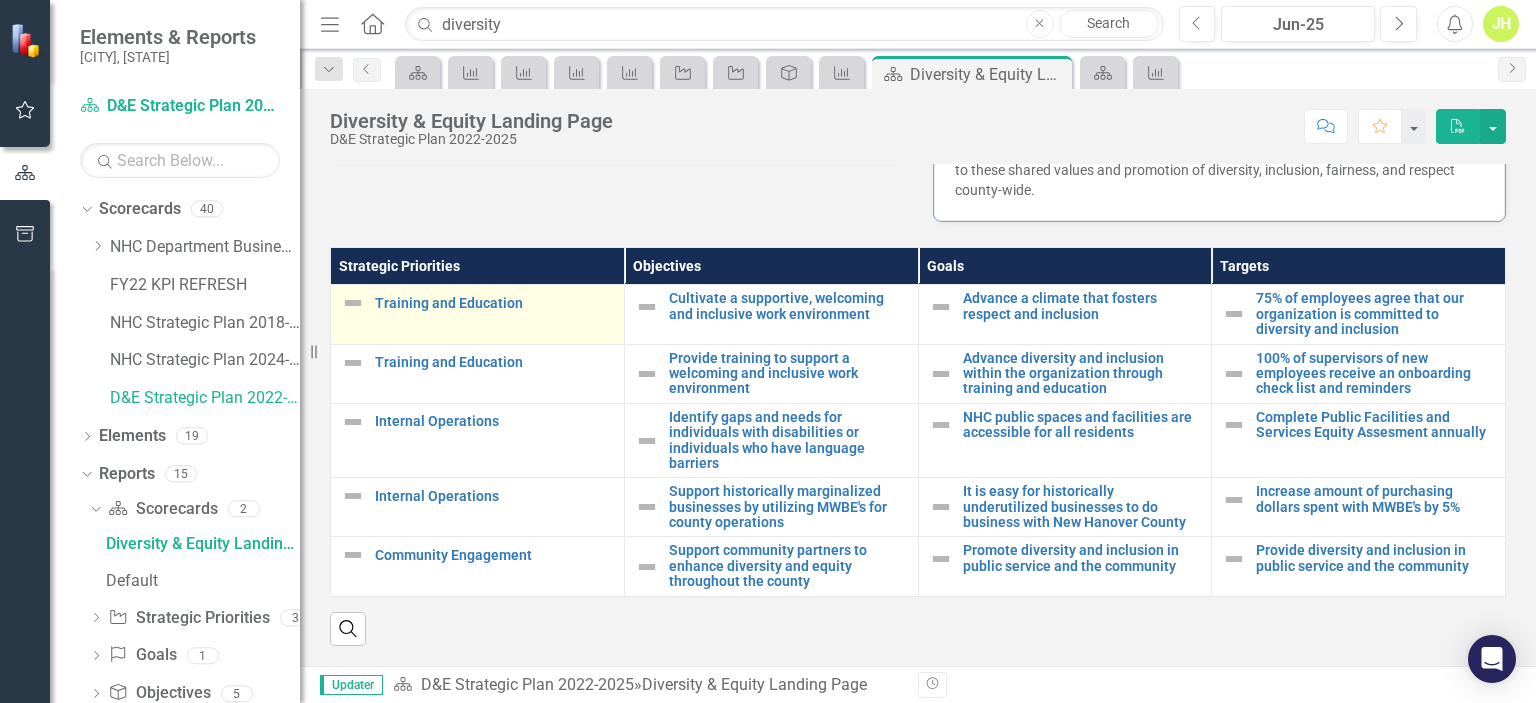 click at bounding box center (353, 303) 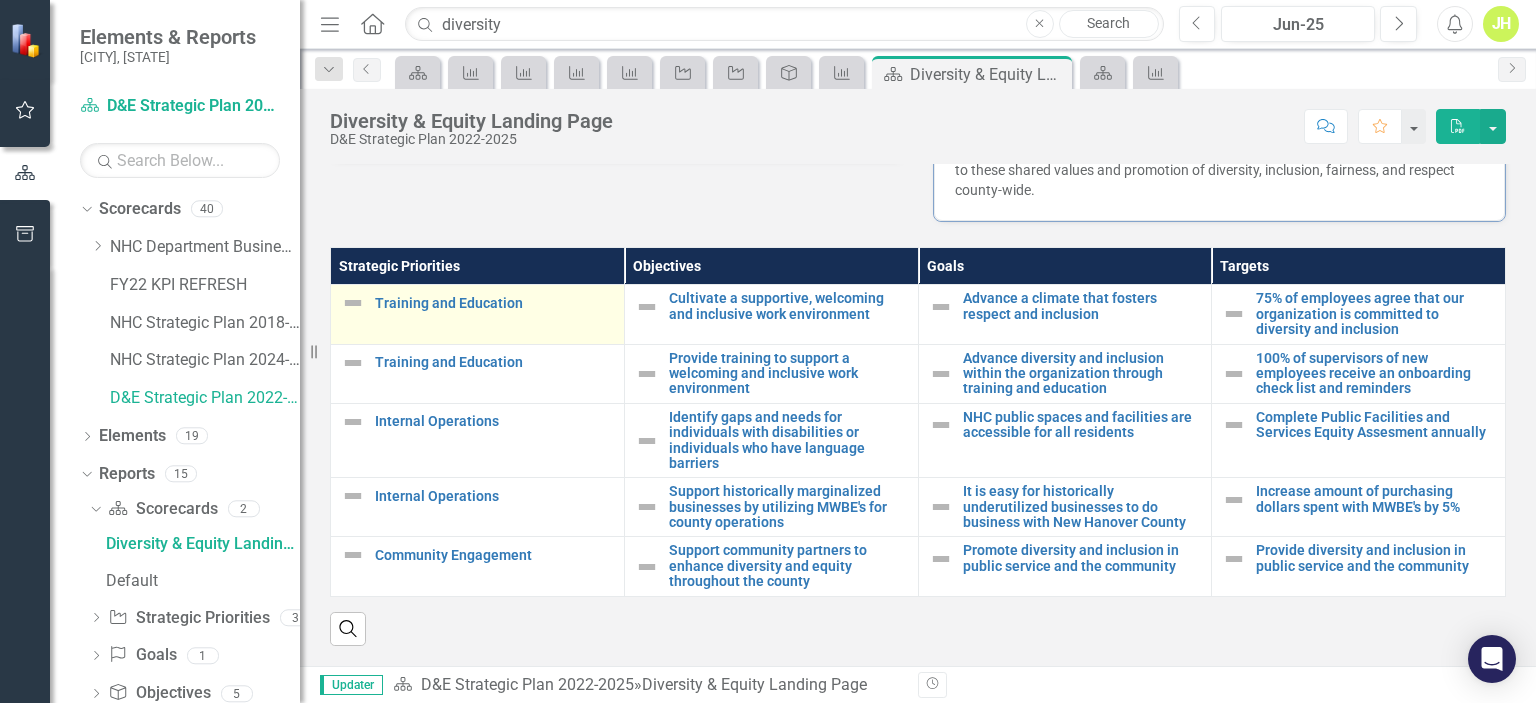 click at bounding box center [353, 303] 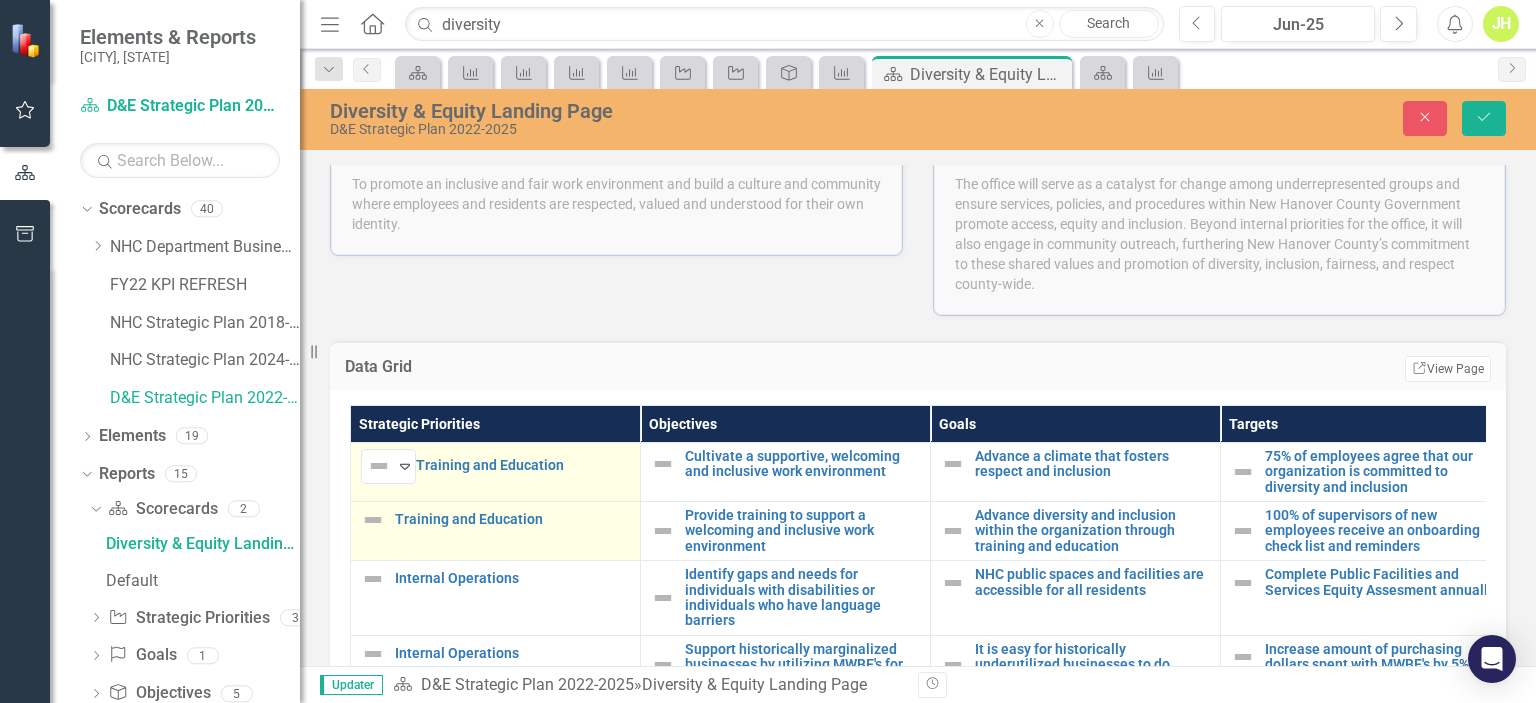 scroll, scrollTop: 476, scrollLeft: 0, axis: vertical 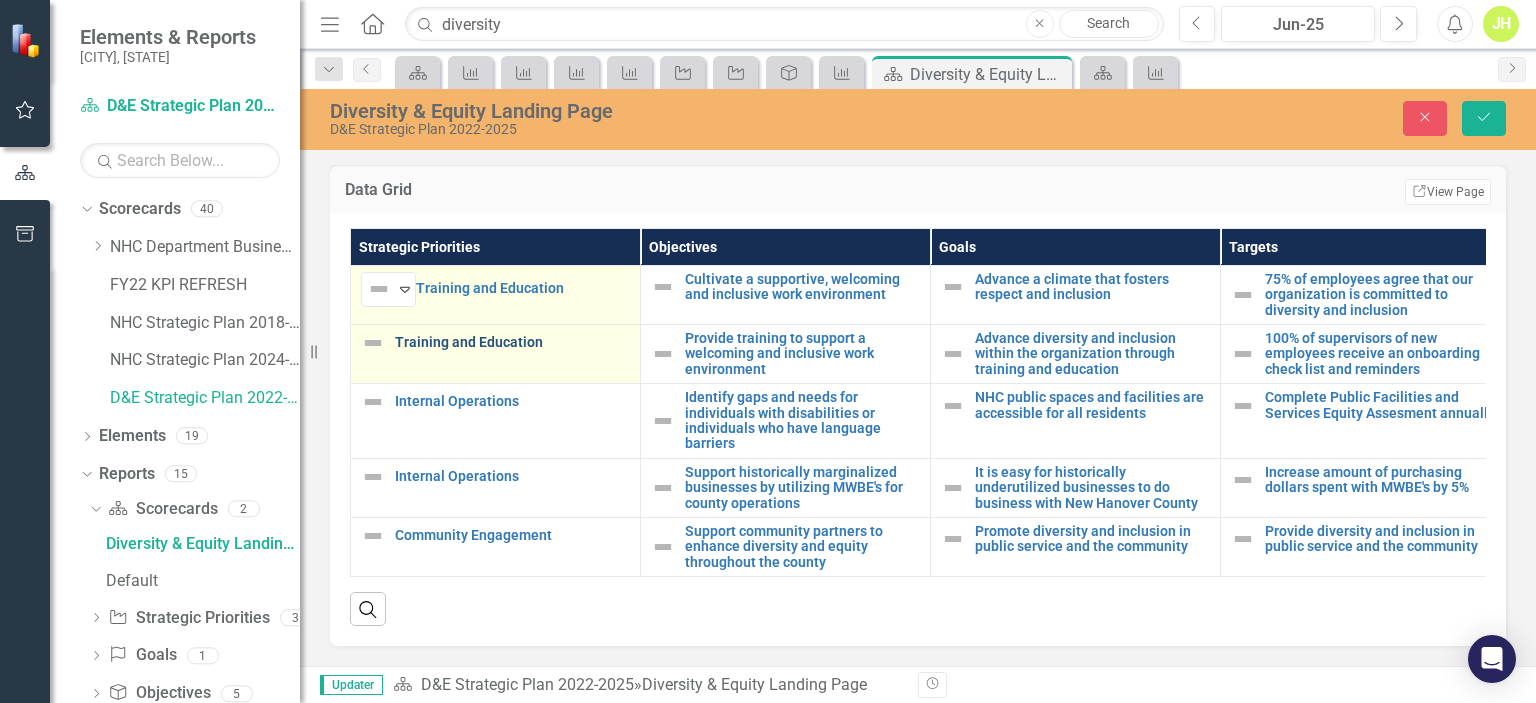 click on "Training and Education" at bounding box center (512, 342) 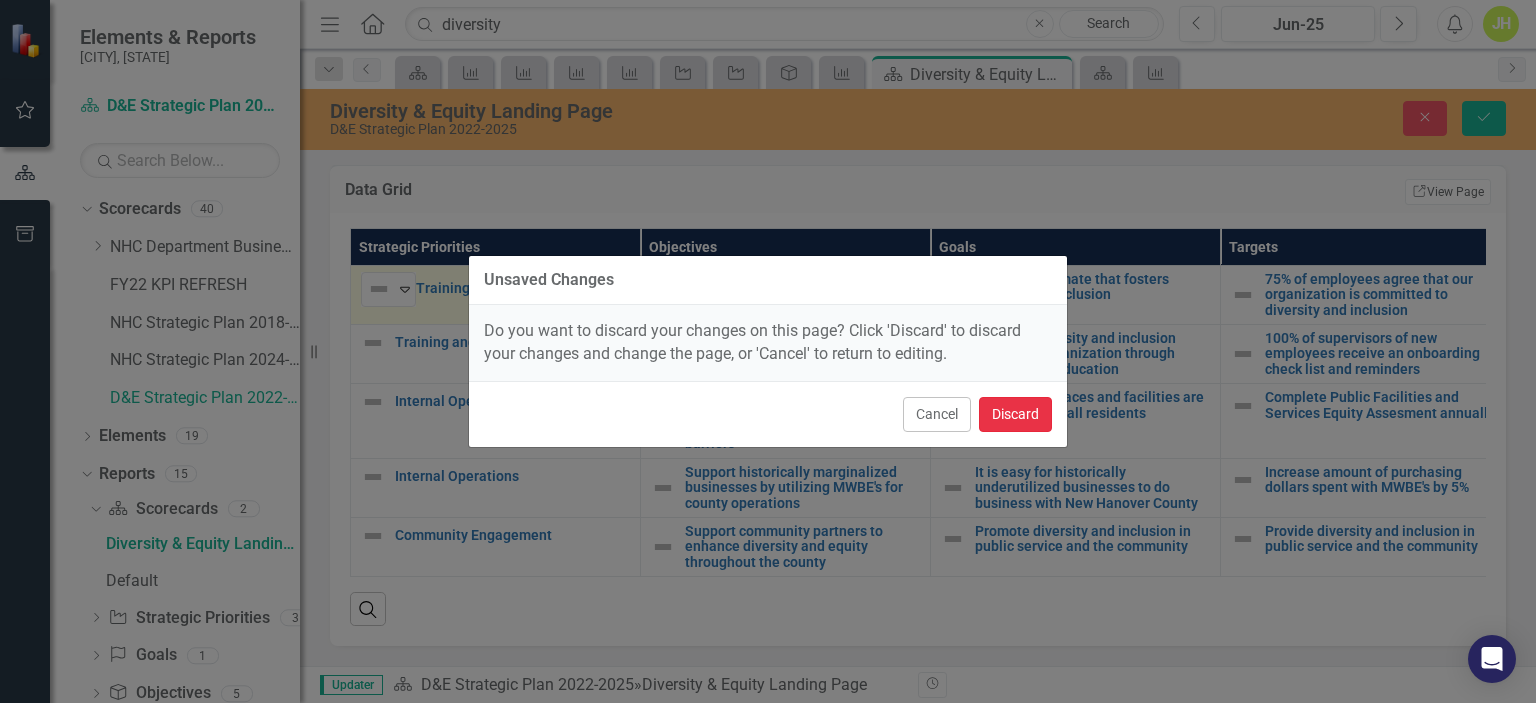 click on "Discard" at bounding box center [1015, 414] 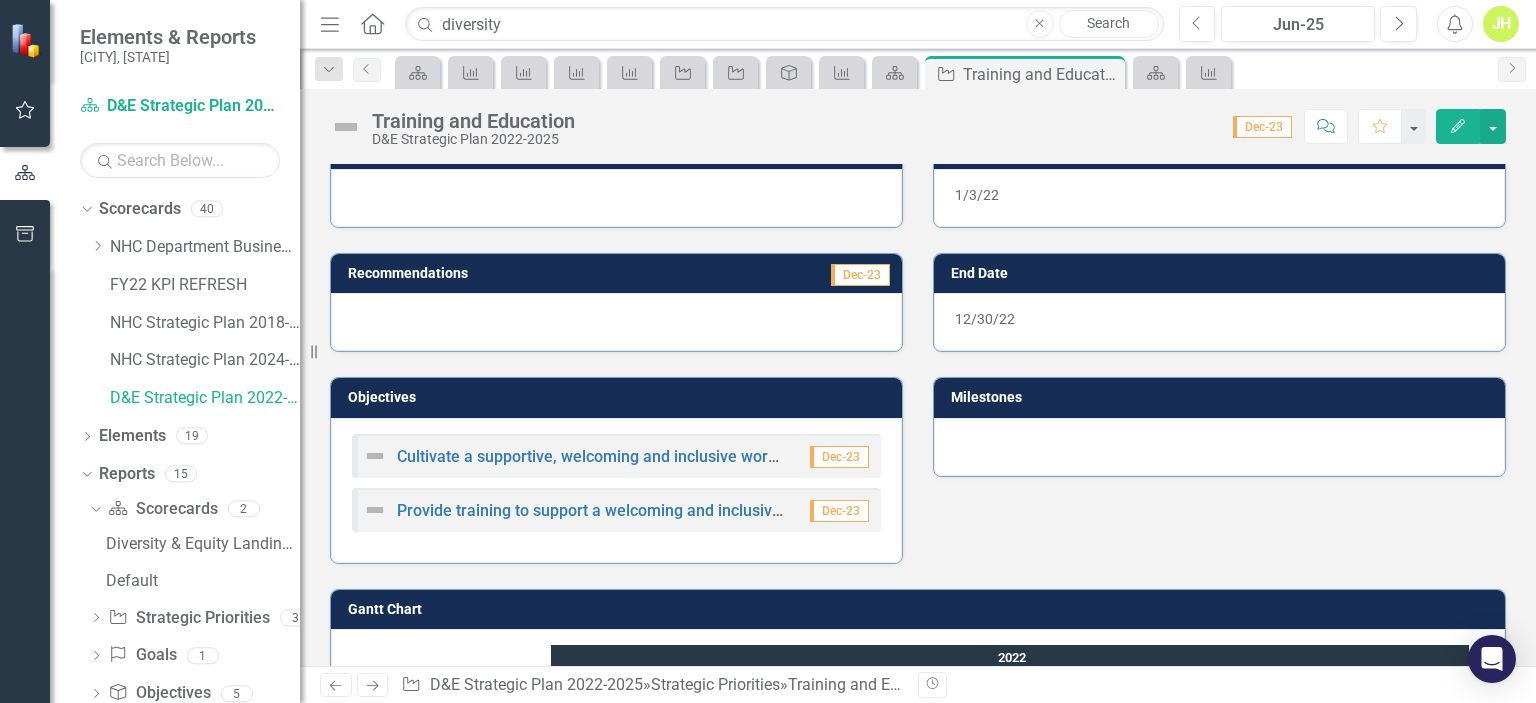 scroll, scrollTop: 86, scrollLeft: 0, axis: vertical 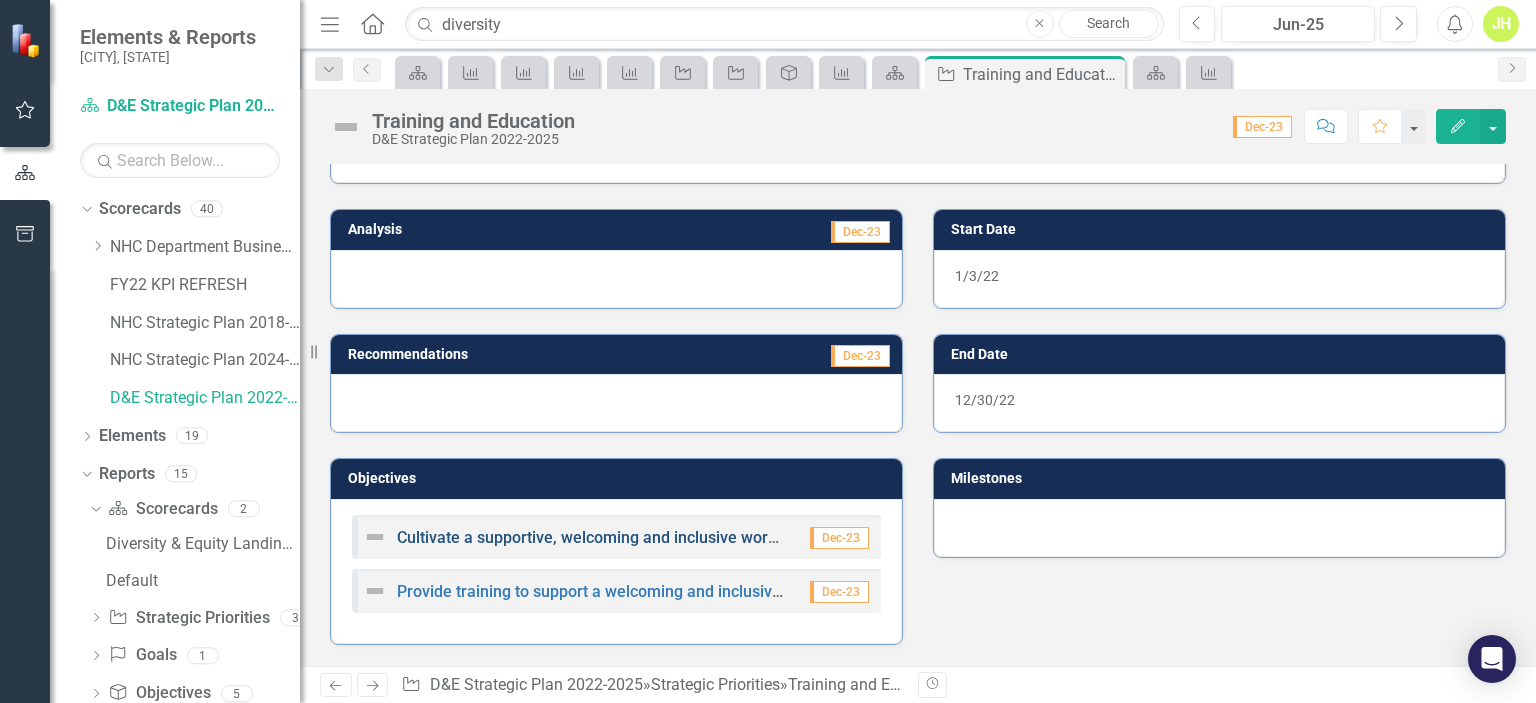 click on "Cultivate a supportive, welcoming and inclusive work environment" at bounding box center (634, 537) 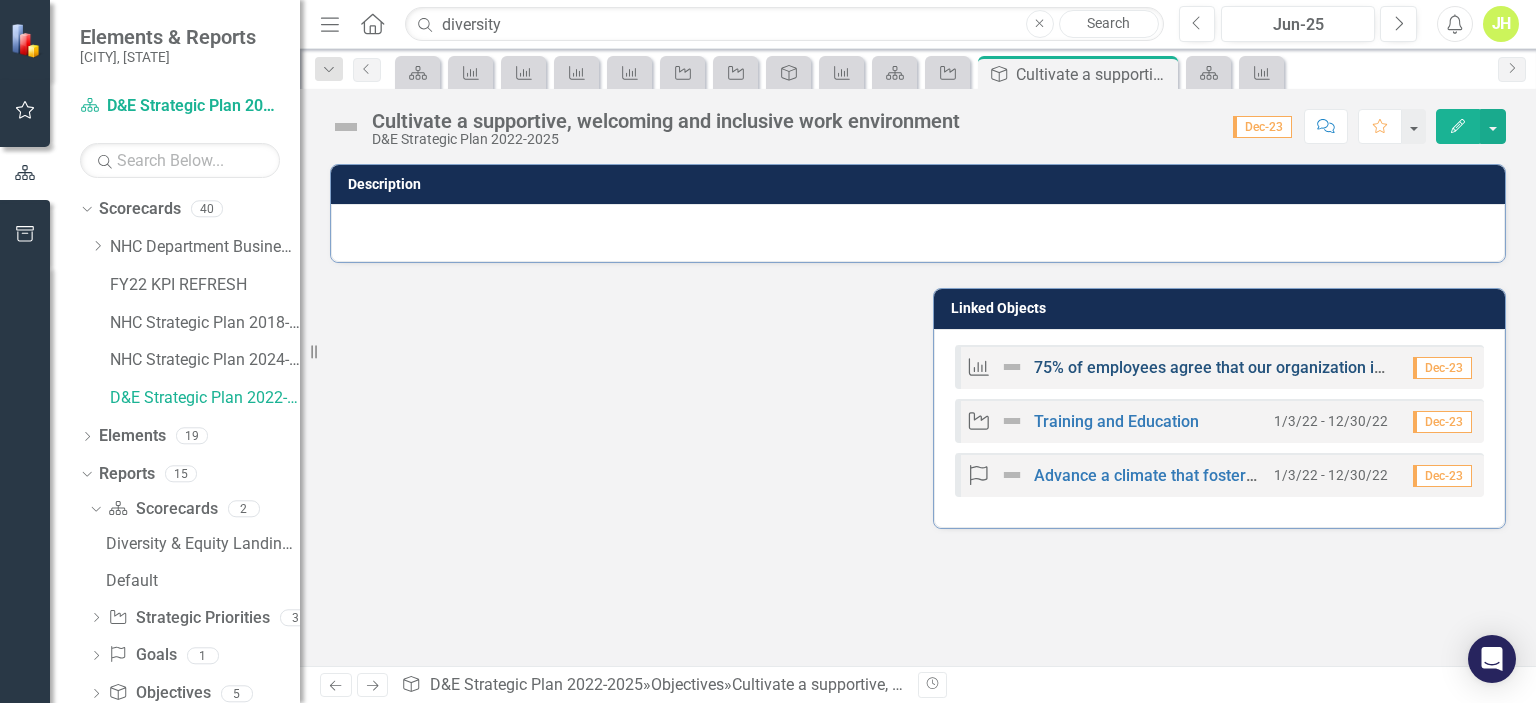 click on "75% of employees agree that our organization is committed to diversity and inclusion" at bounding box center [1339, 367] 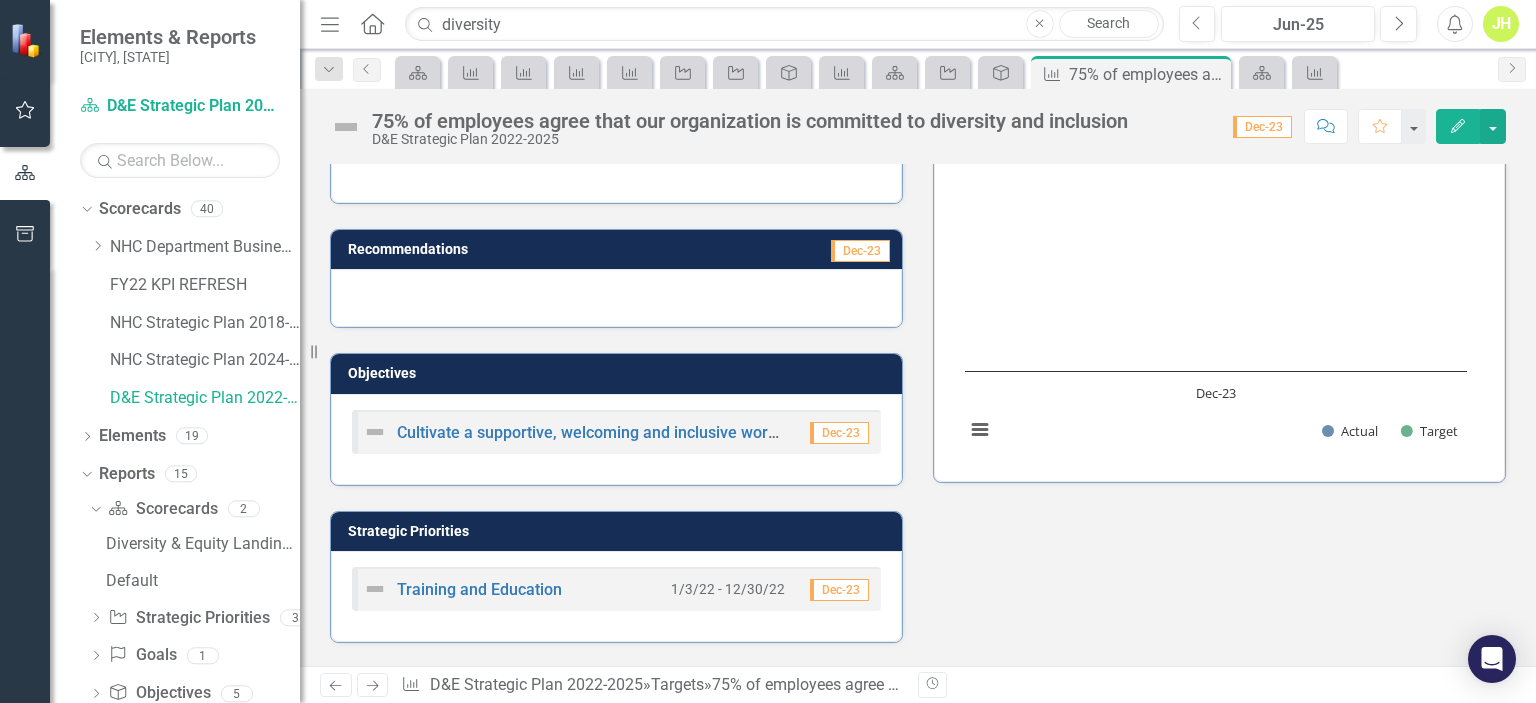 scroll, scrollTop: 200, scrollLeft: 0, axis: vertical 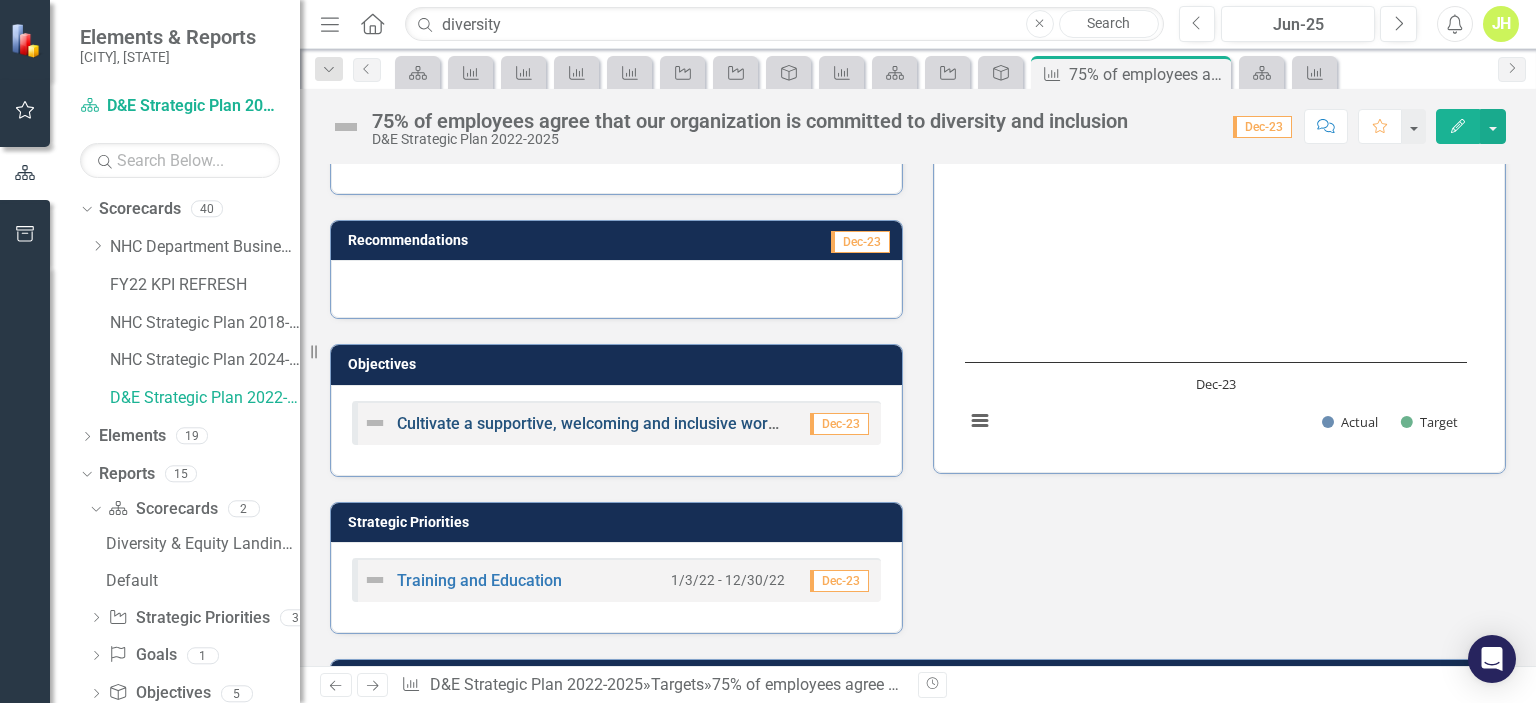 click on "Cultivate a supportive, welcoming and inclusive work environment" at bounding box center (634, 423) 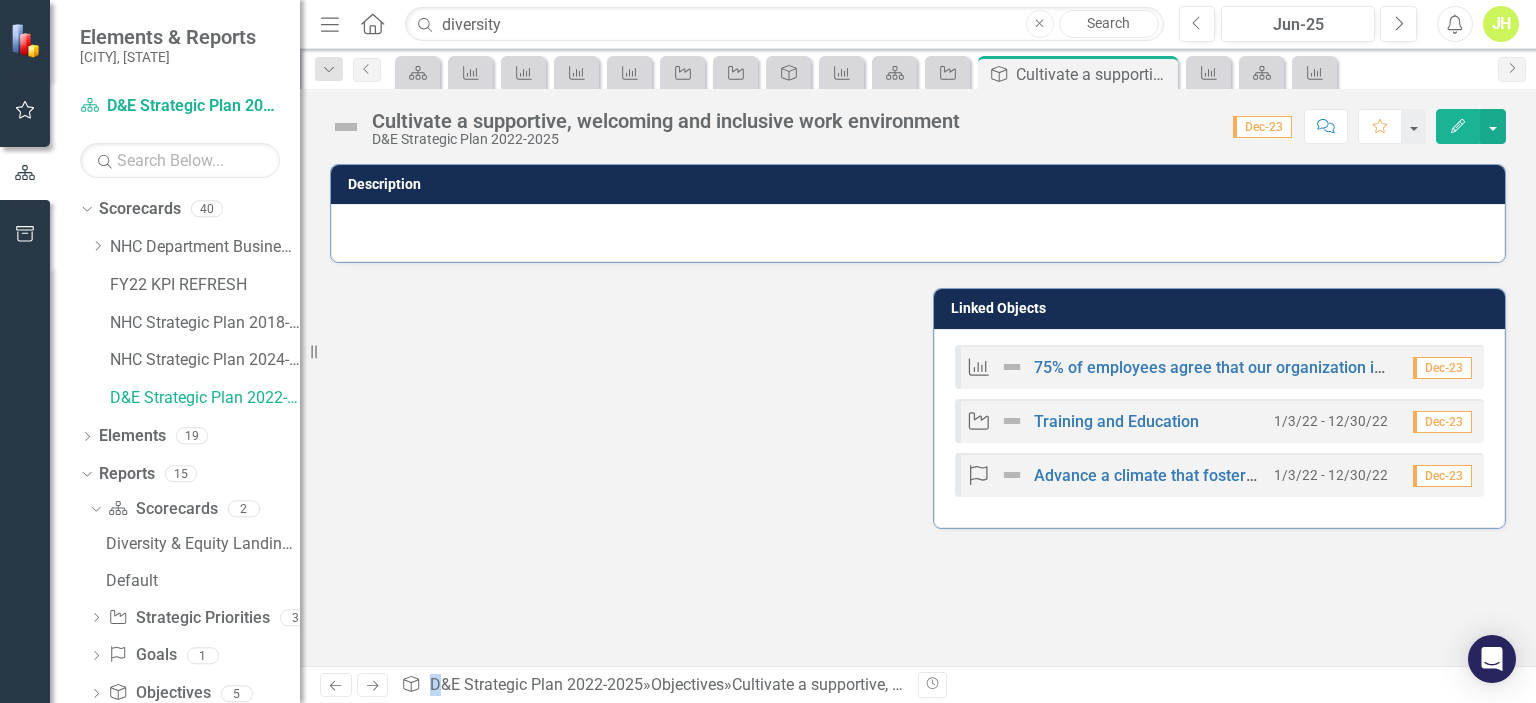 click on "Dec-23" at bounding box center (1442, 368) 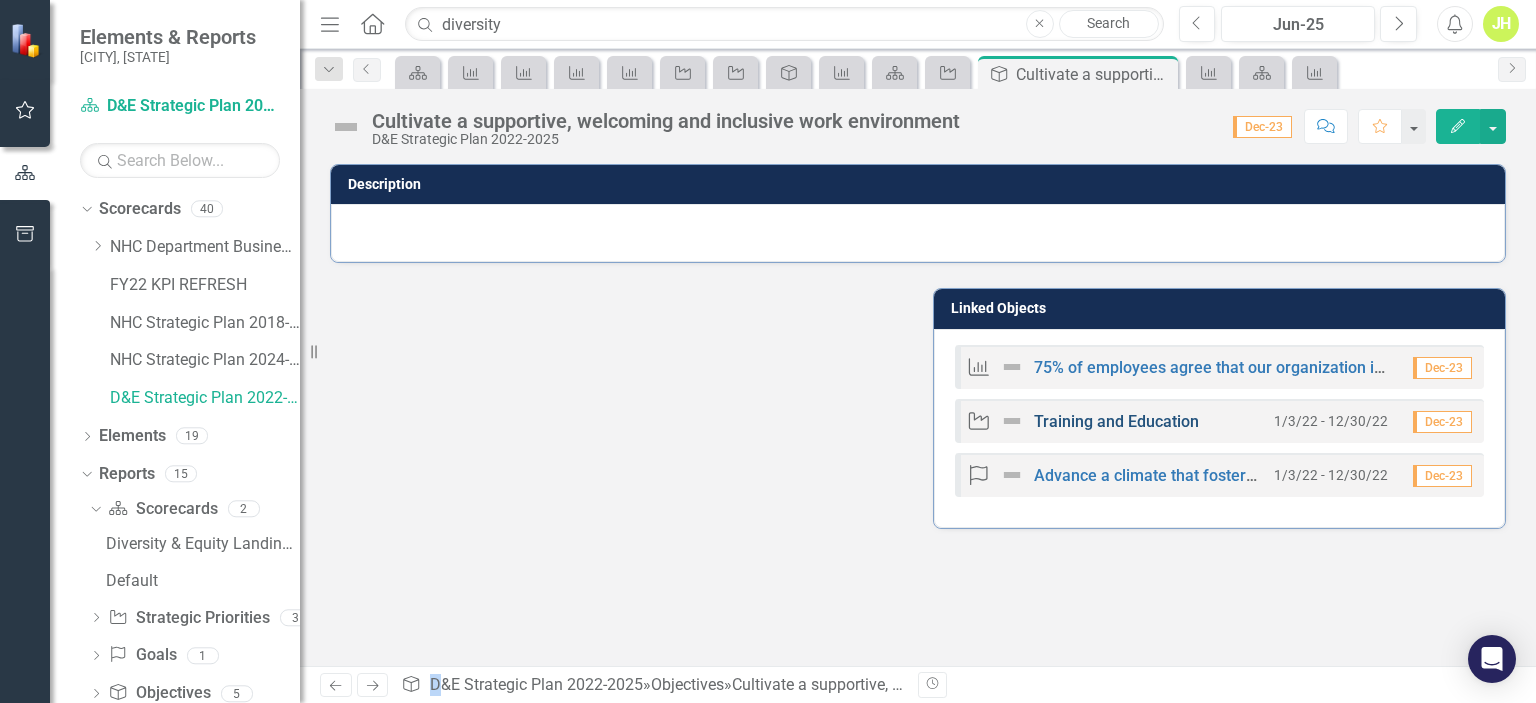 click on "Training and Education" at bounding box center (1116, 421) 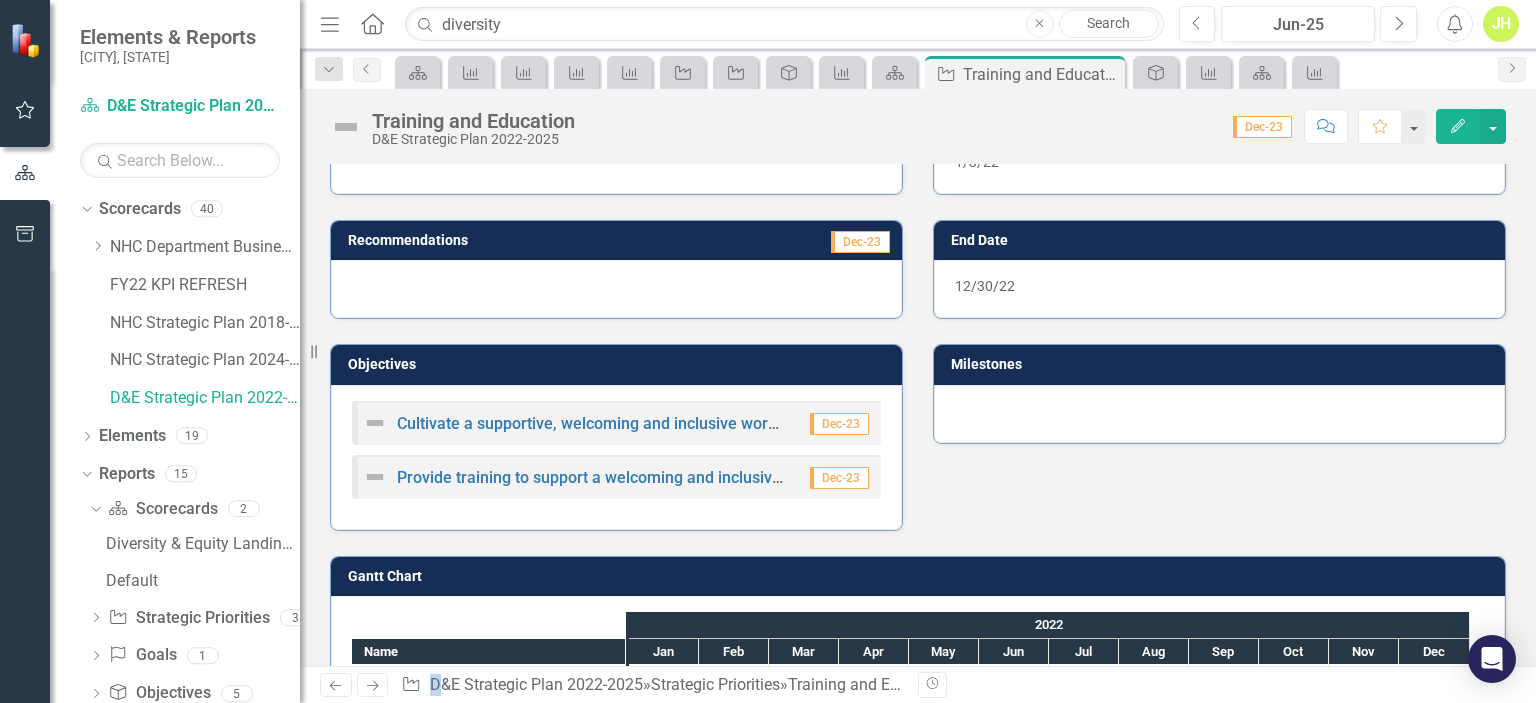 scroll, scrollTop: 285, scrollLeft: 0, axis: vertical 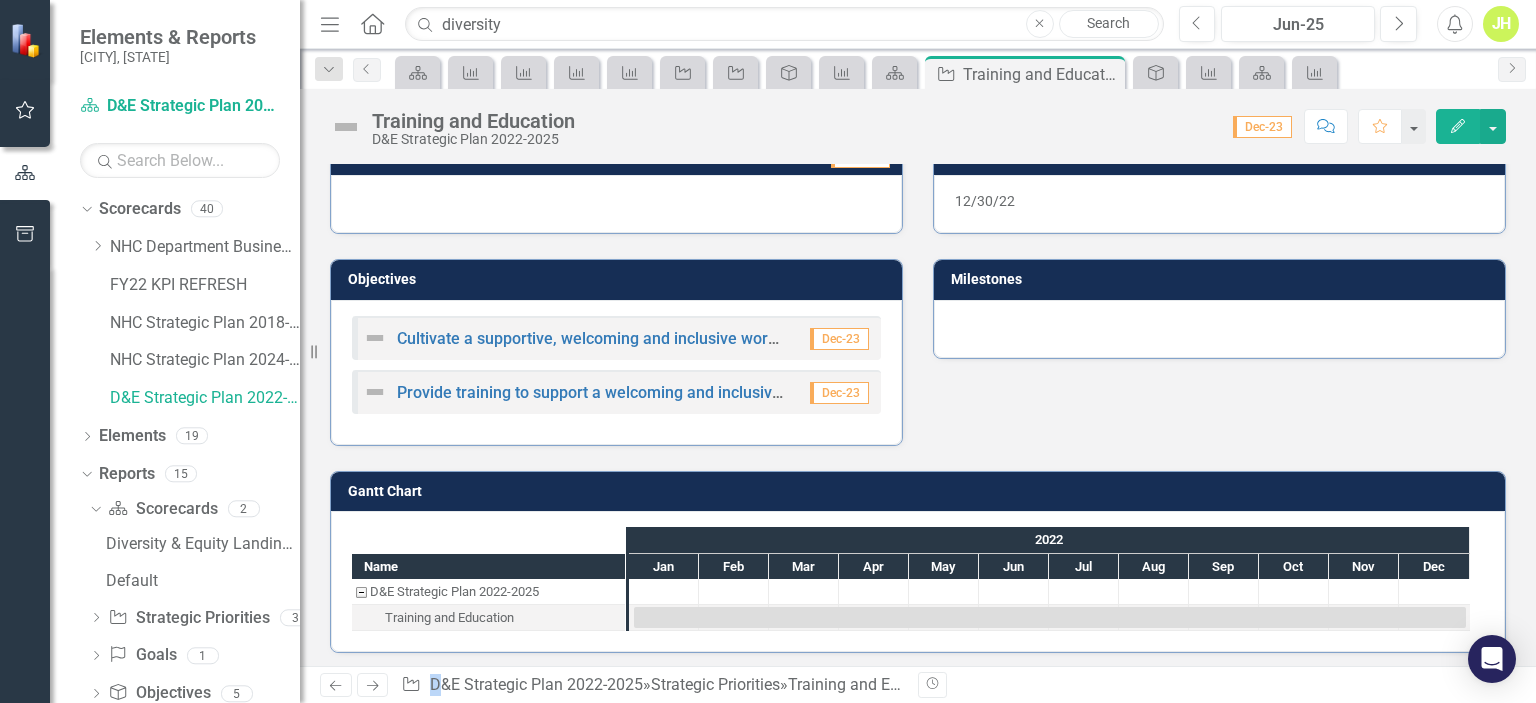click on "Next" at bounding box center (372, 685) 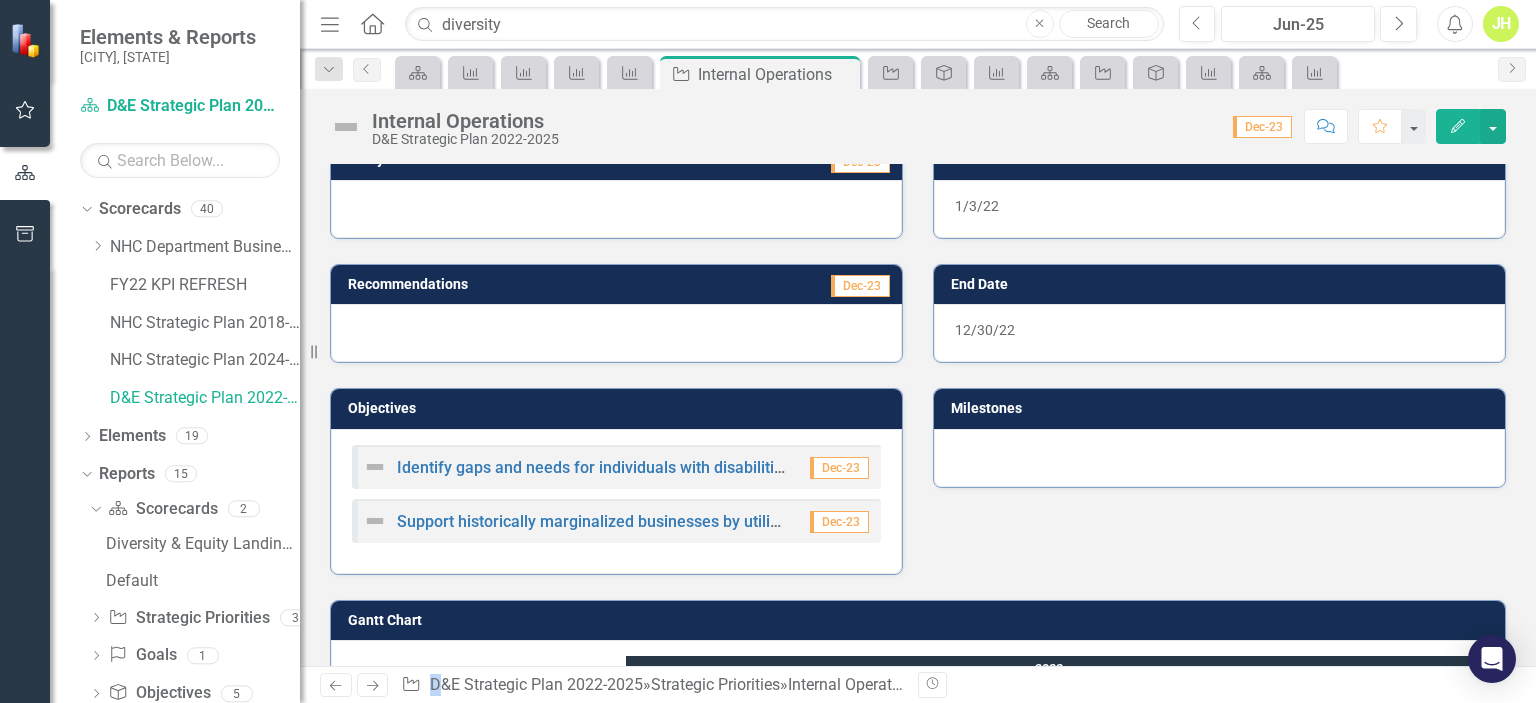 scroll, scrollTop: 200, scrollLeft: 0, axis: vertical 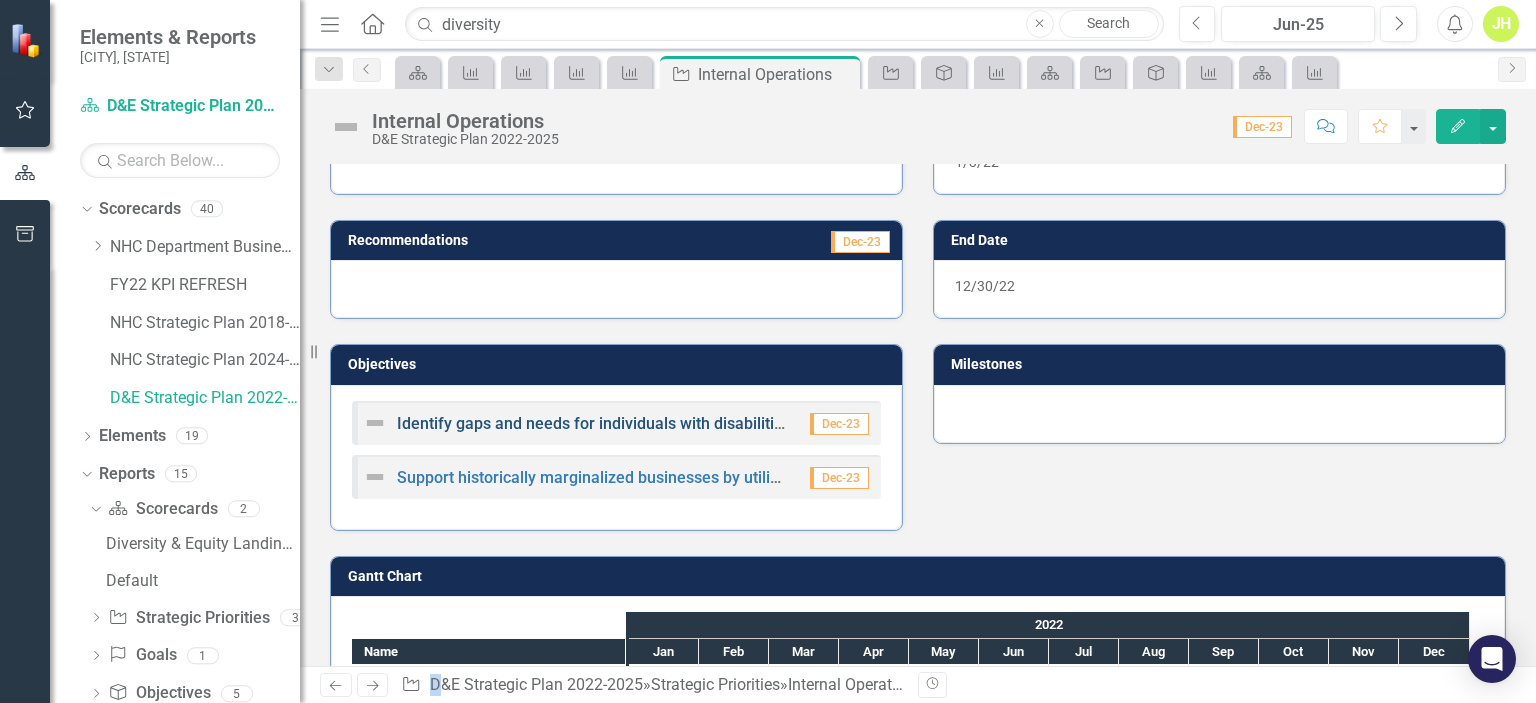 click on "Identify gaps and needs for individuals with disabilities or individuals who have language barriers" at bounding box center [746, 423] 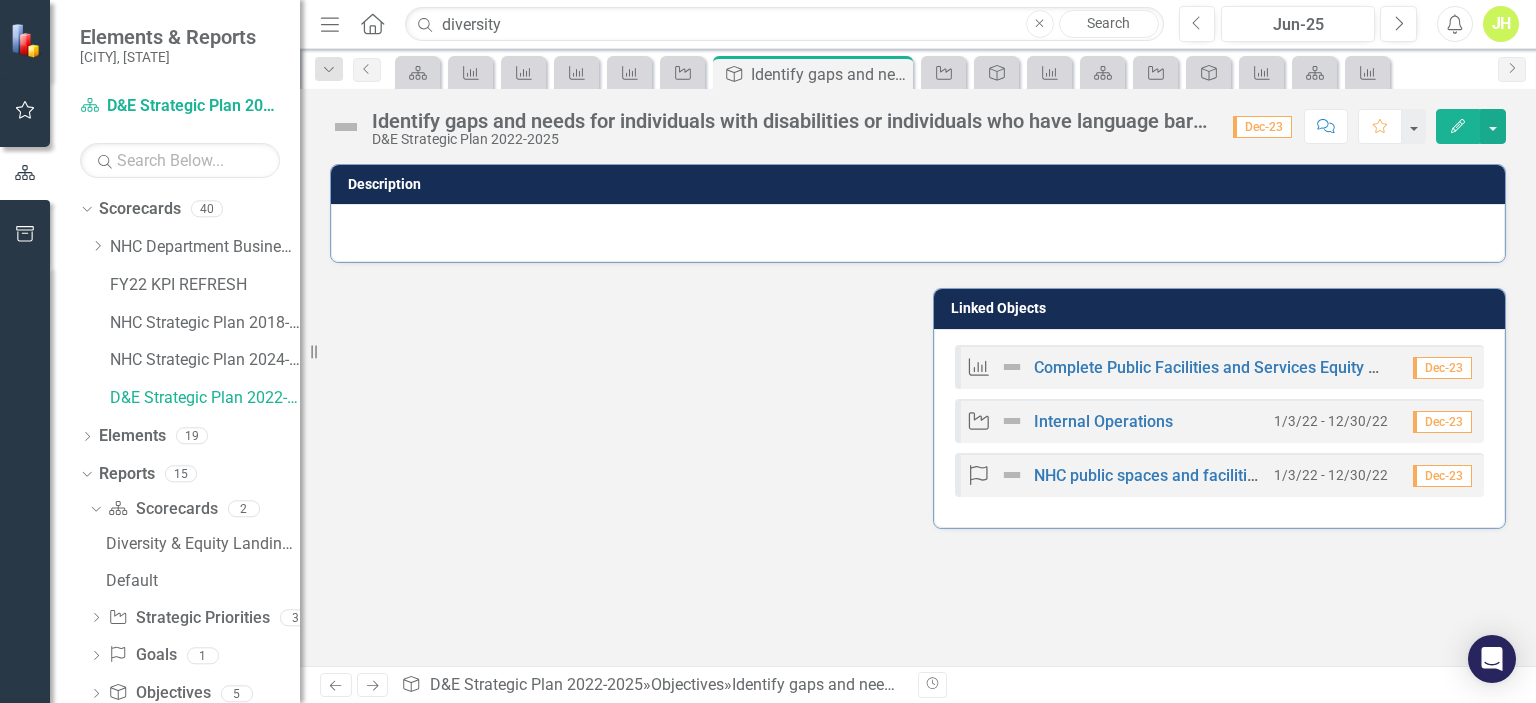 click on "Next" at bounding box center (372, 685) 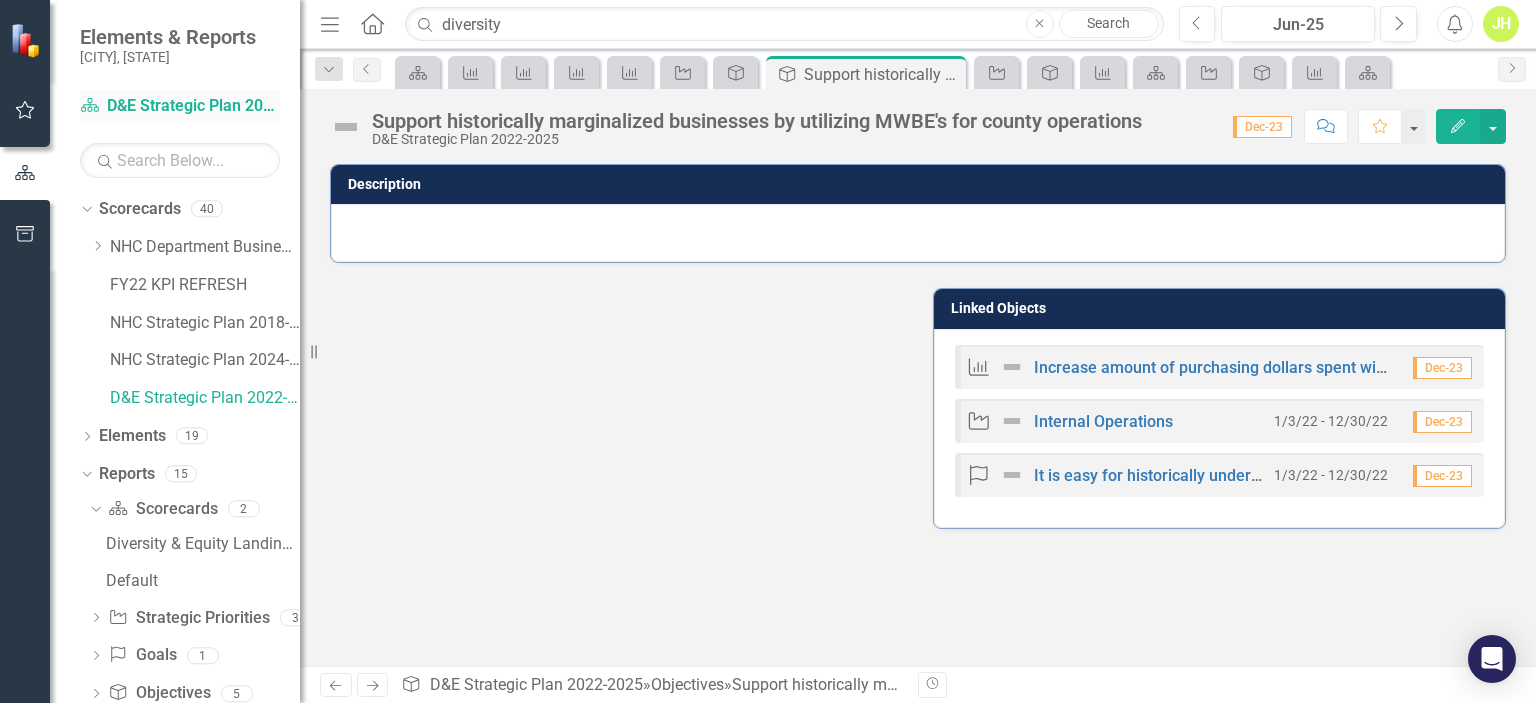 click on "Scorecard D&E Strategic Plan 2022-2025" at bounding box center [180, 106] 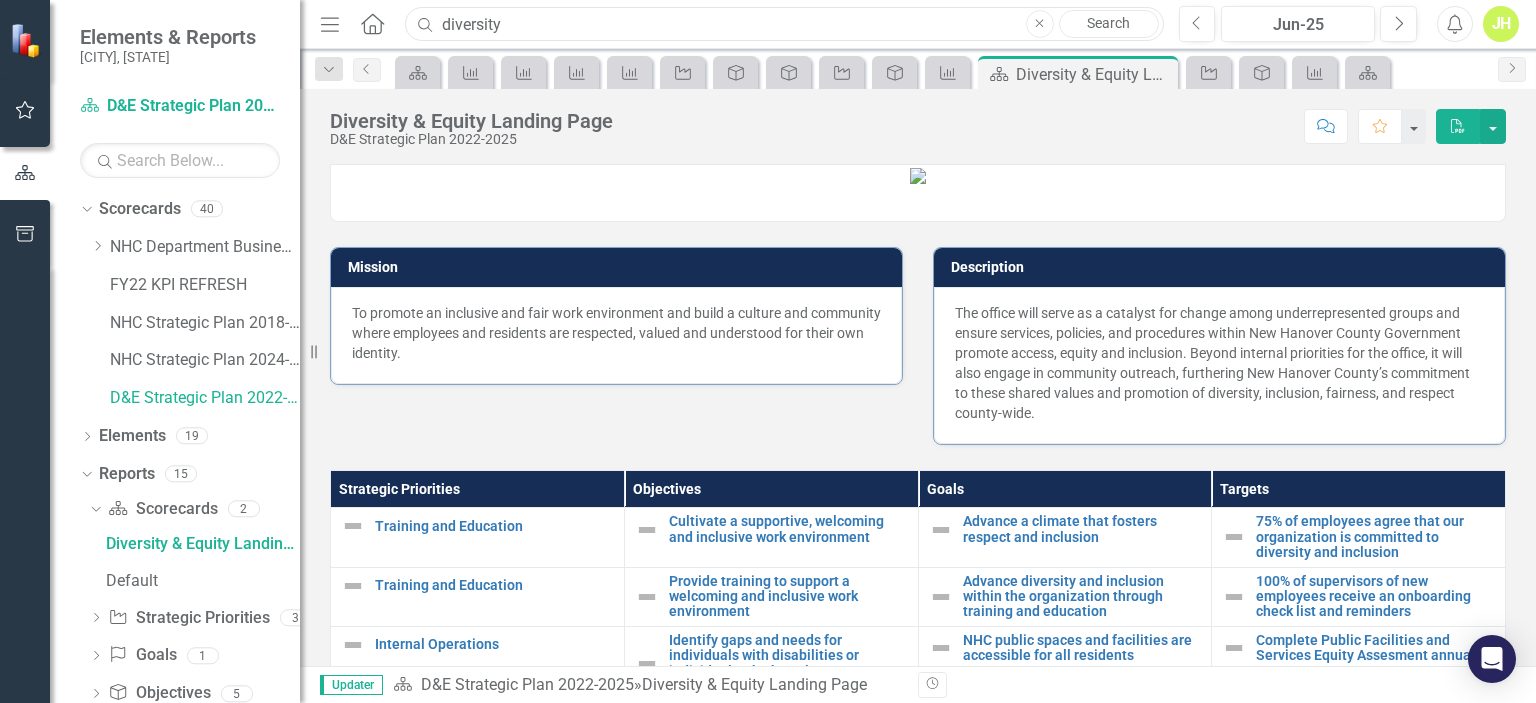 click on "diversity" at bounding box center [784, 24] 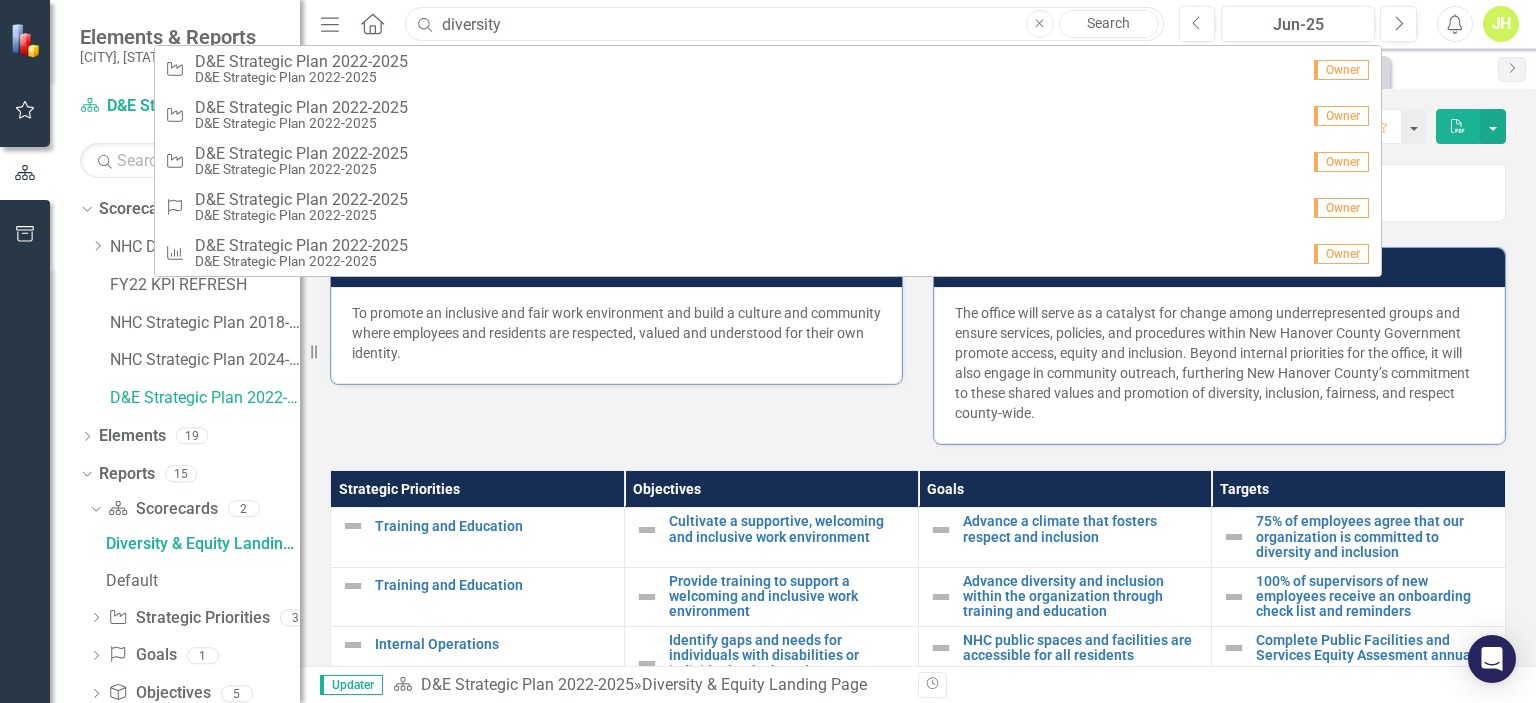 click on "diversity" at bounding box center [784, 24] 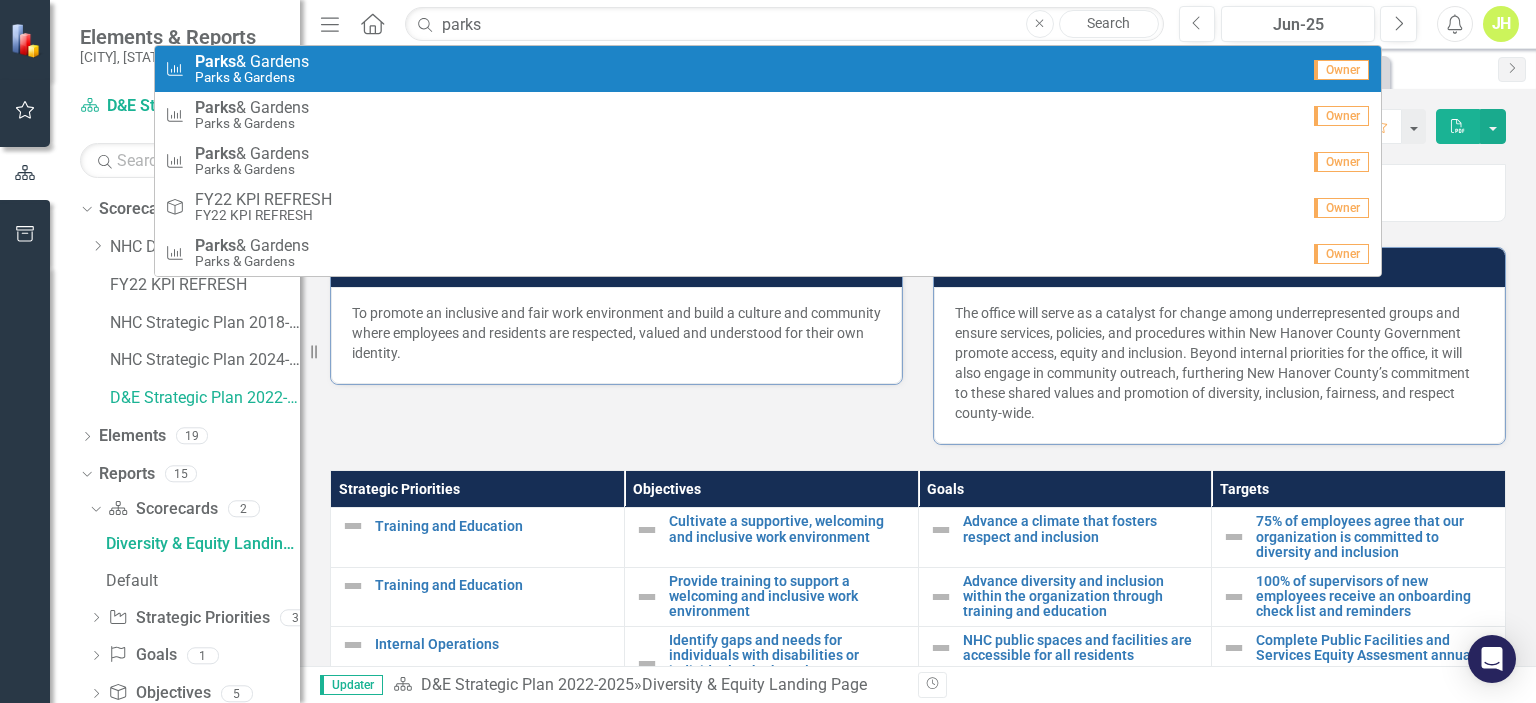 click on "Parks & Gardens" at bounding box center [252, 77] 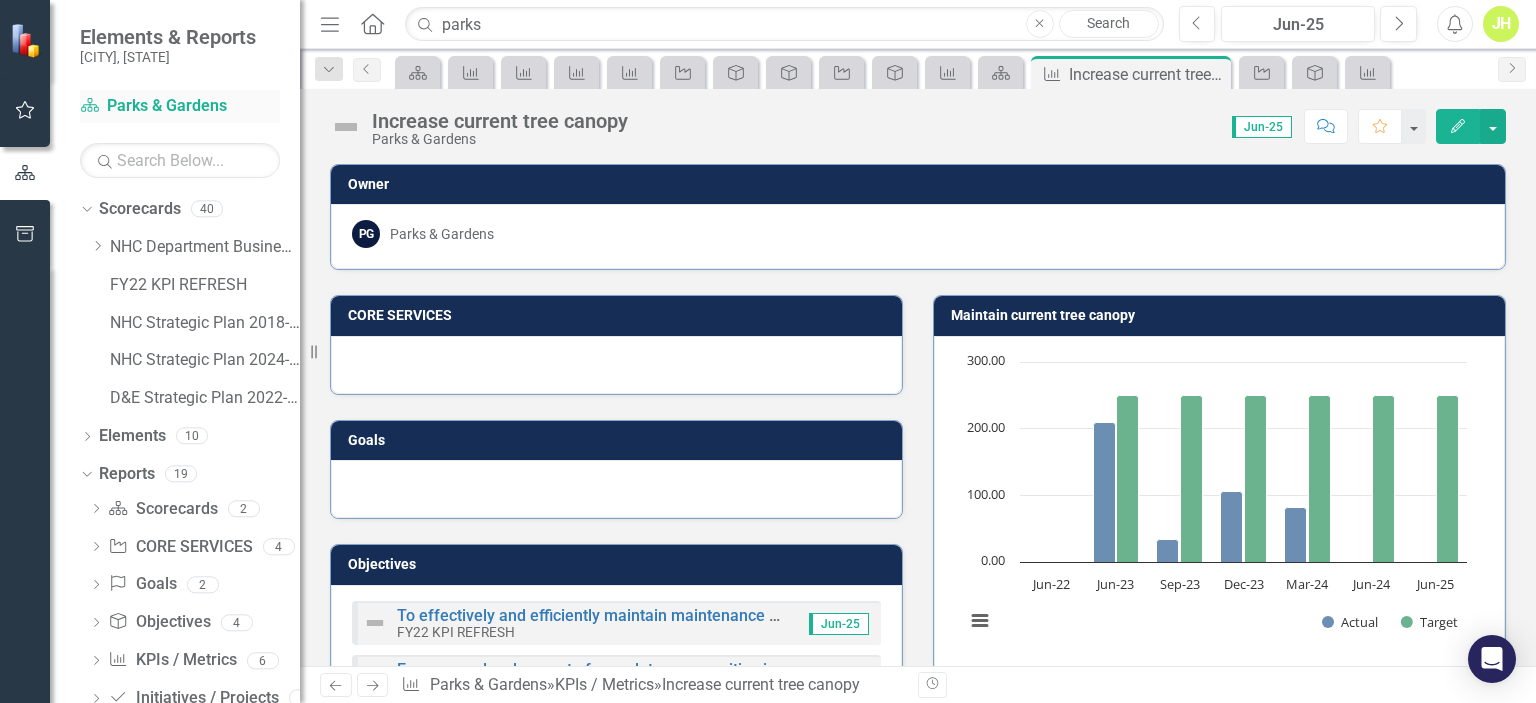 click on "Scorecard Parks & Gardens" at bounding box center [180, 106] 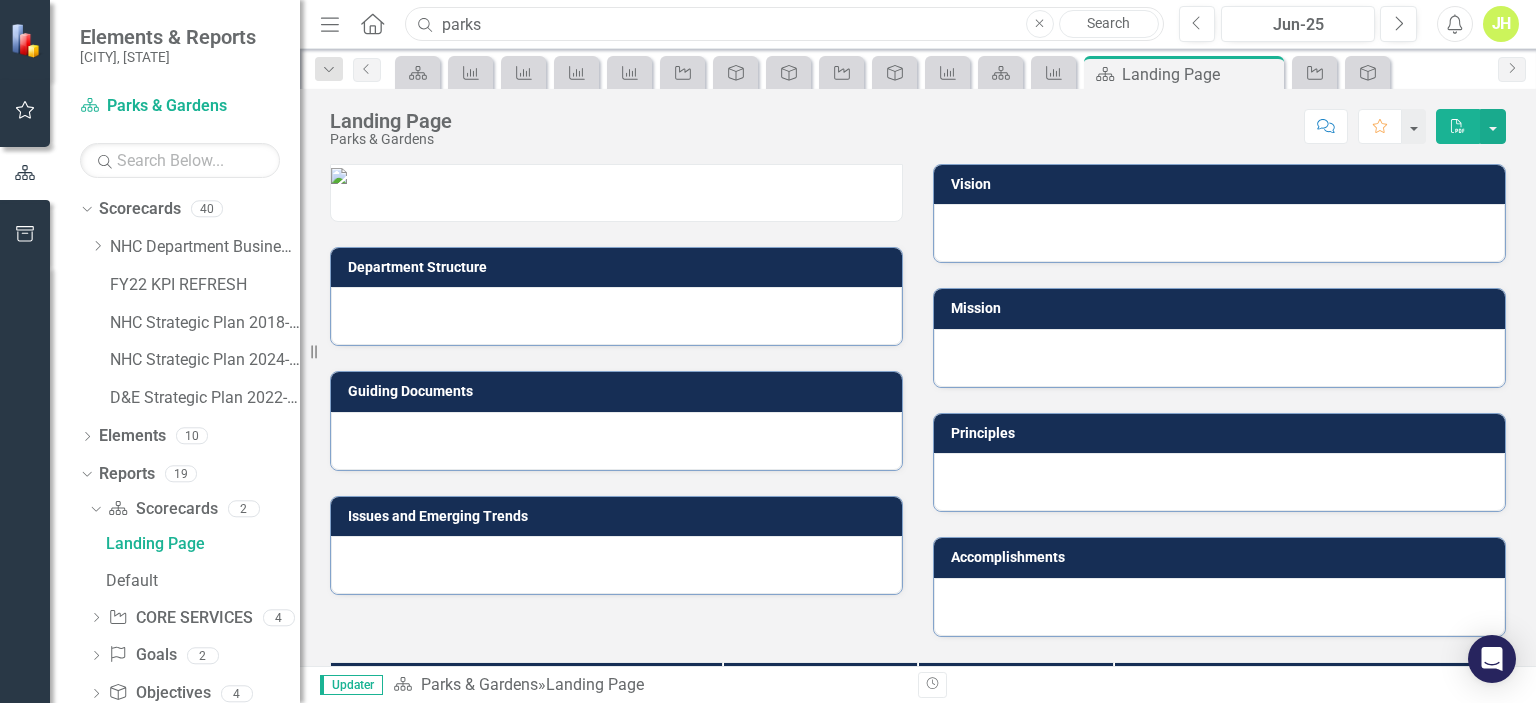 click on "parks" at bounding box center [784, 24] 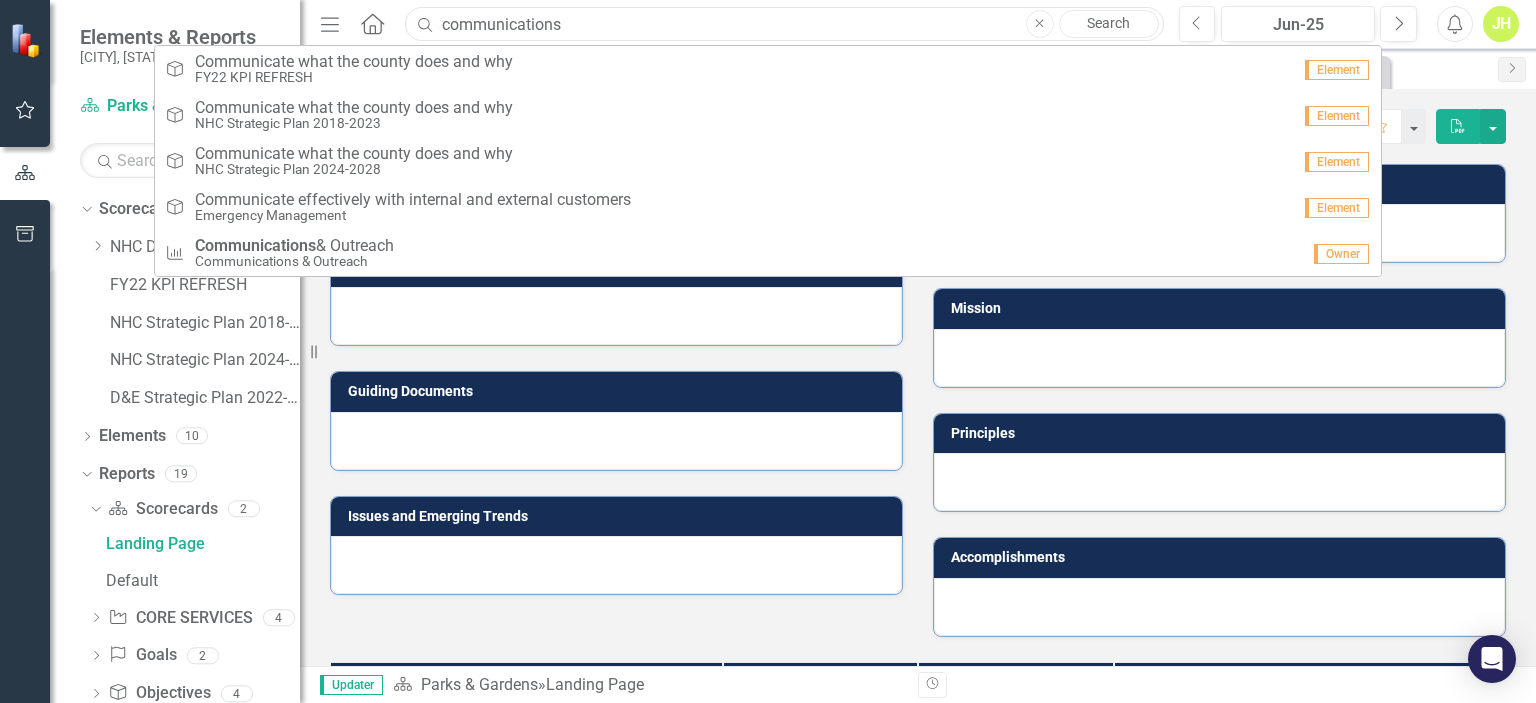 type on "communications" 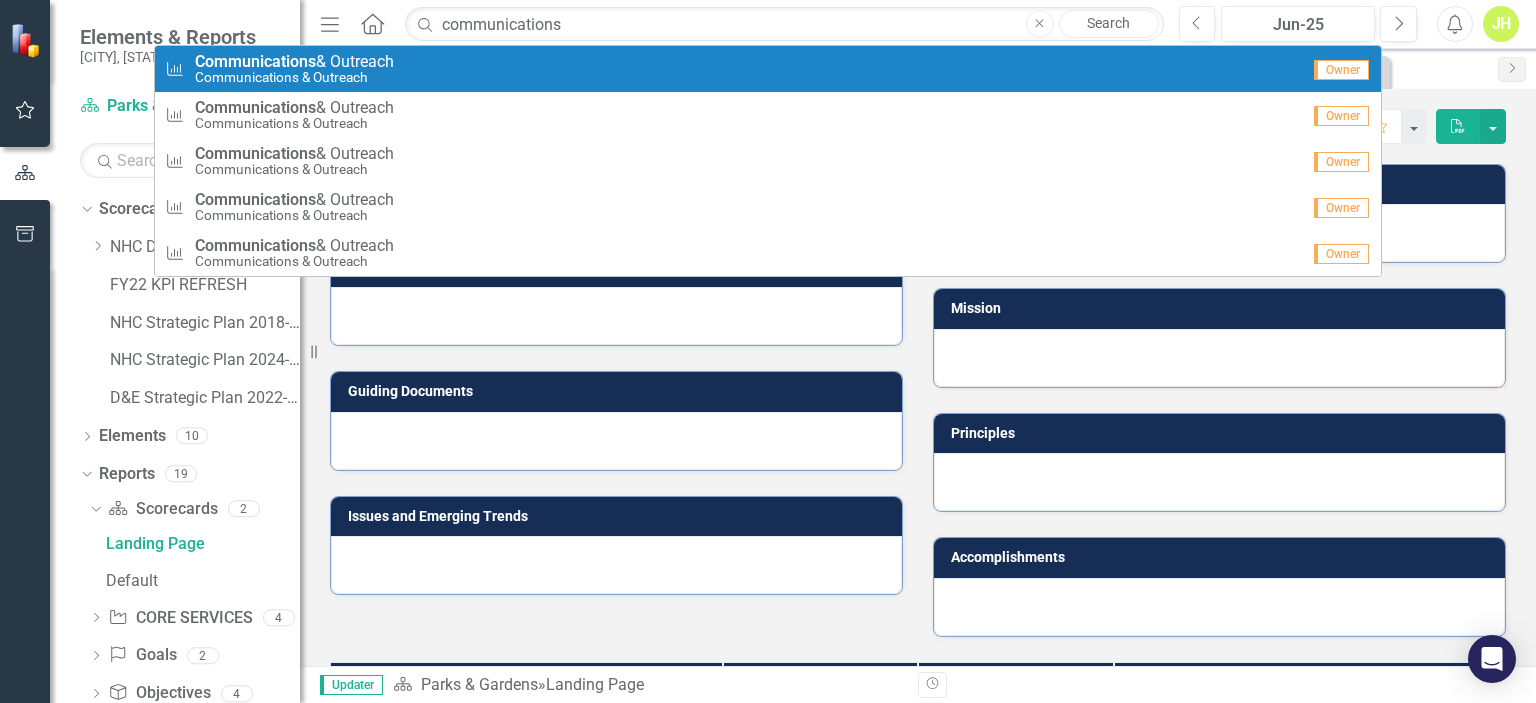 click on "Communications & Outreach" at bounding box center [294, 77] 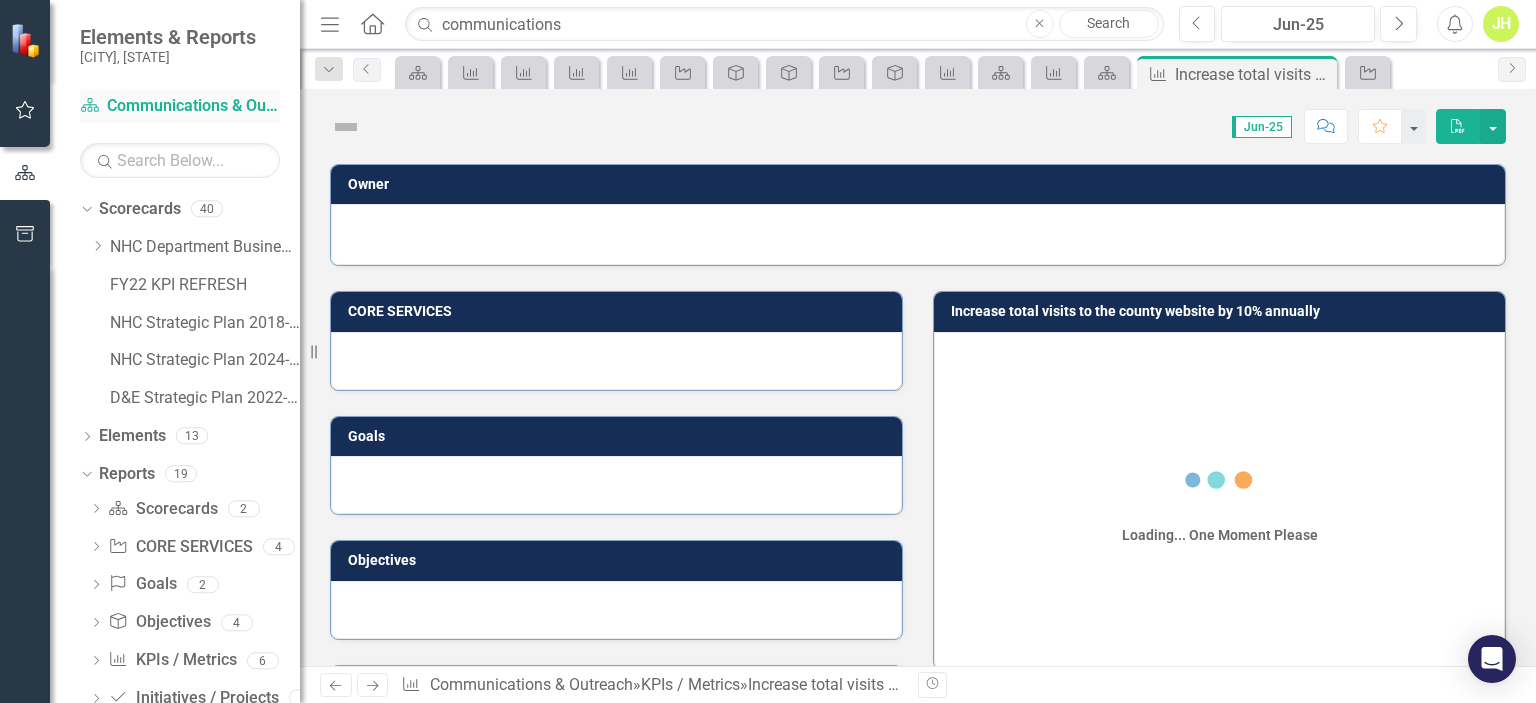 click on "Scorecard Communications & Outreach" at bounding box center [180, 106] 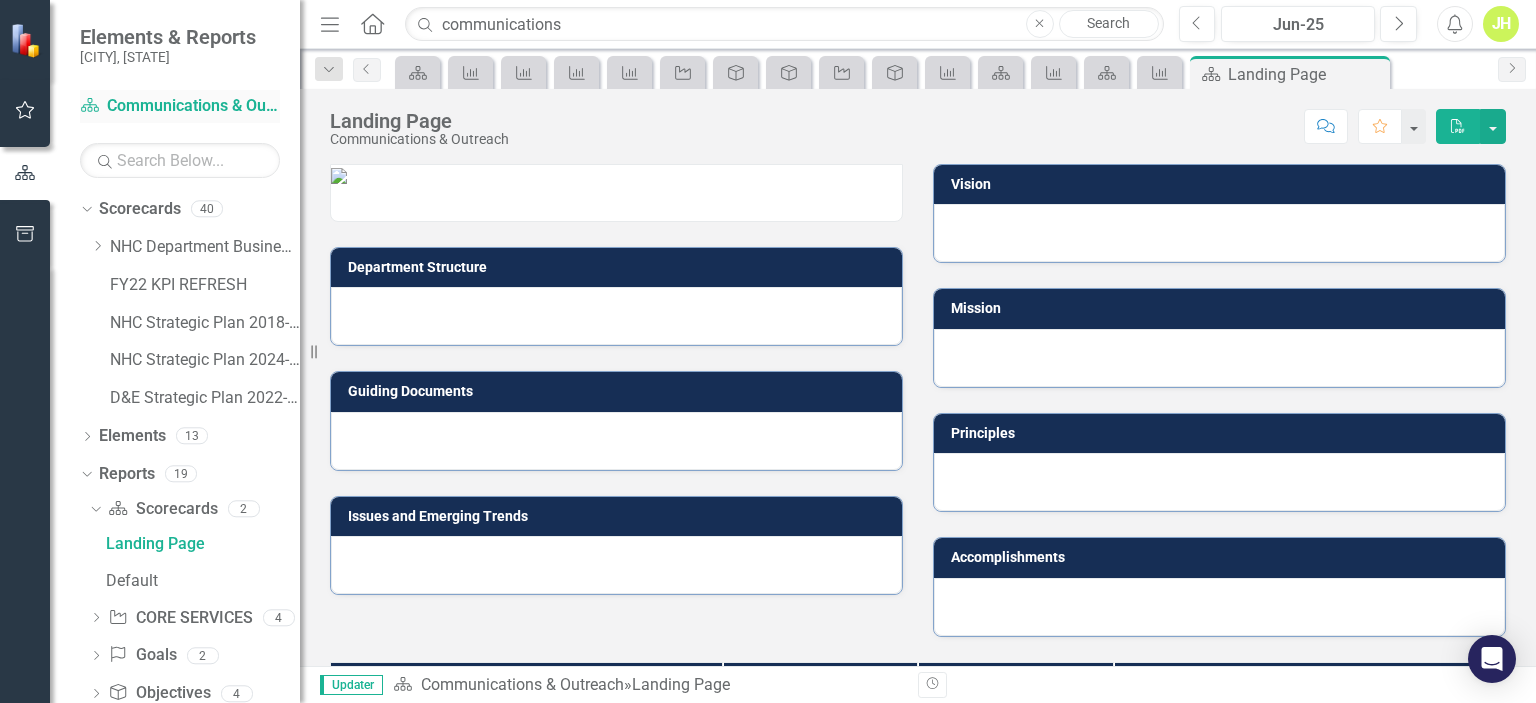 click on "Scorecard Communications & Outreach" at bounding box center [180, 106] 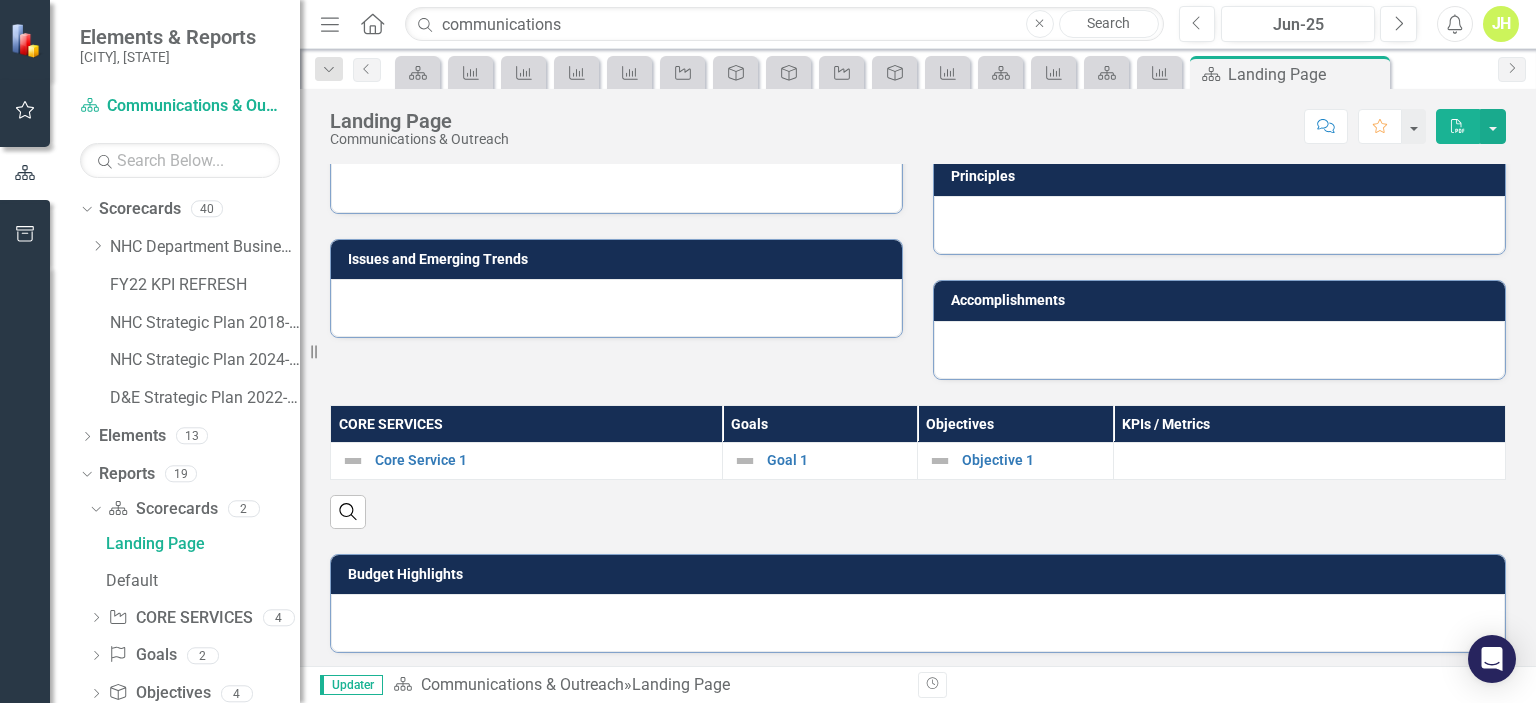 scroll, scrollTop: 258, scrollLeft: 0, axis: vertical 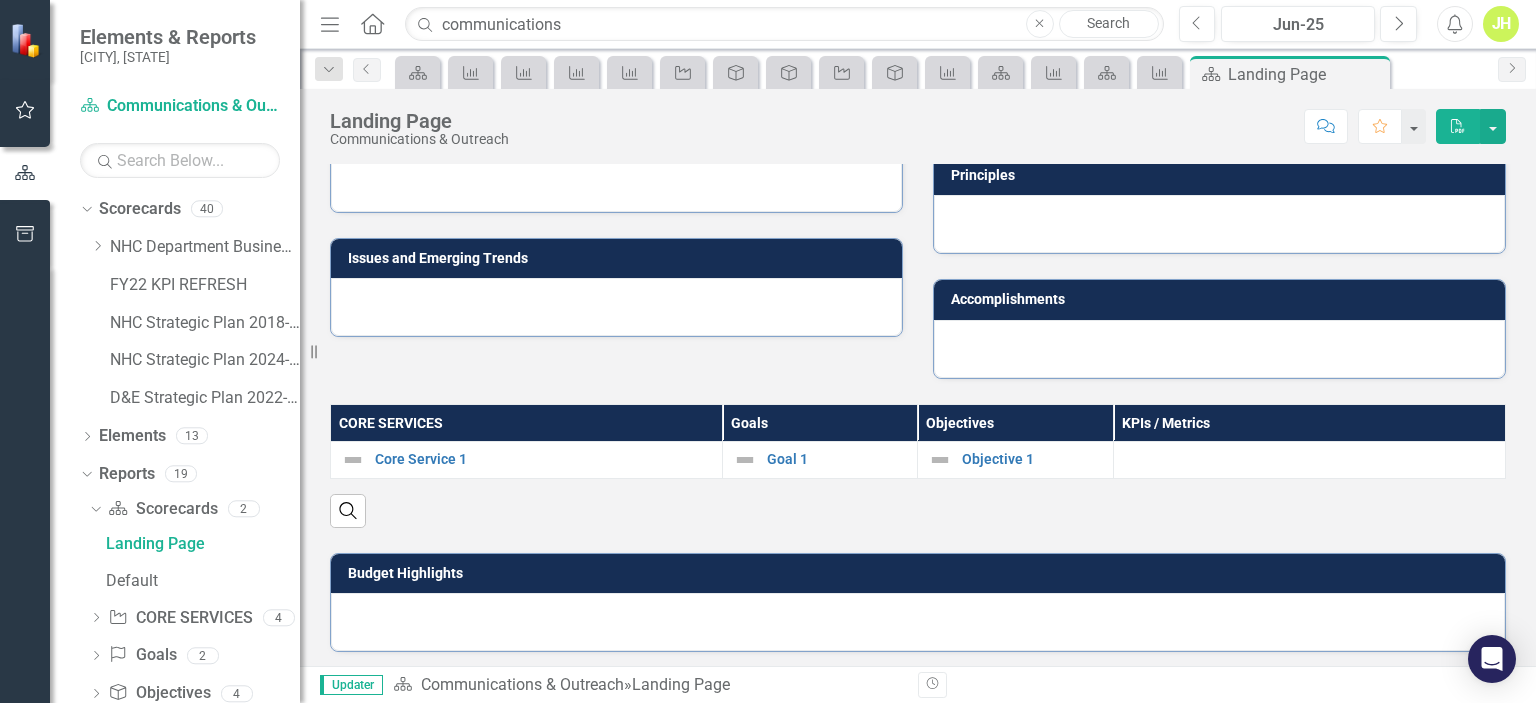 click on "Updater" at bounding box center (351, 685) 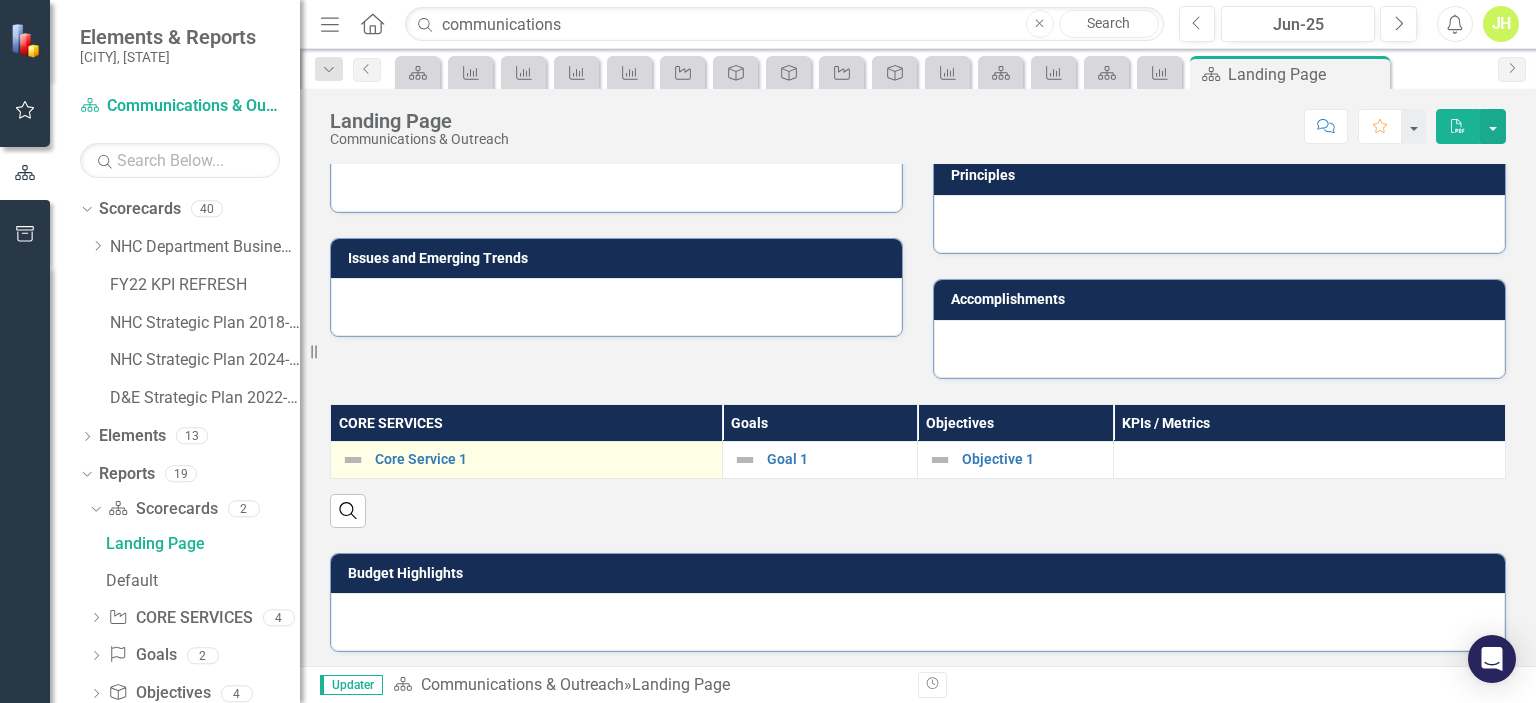 click at bounding box center (353, 460) 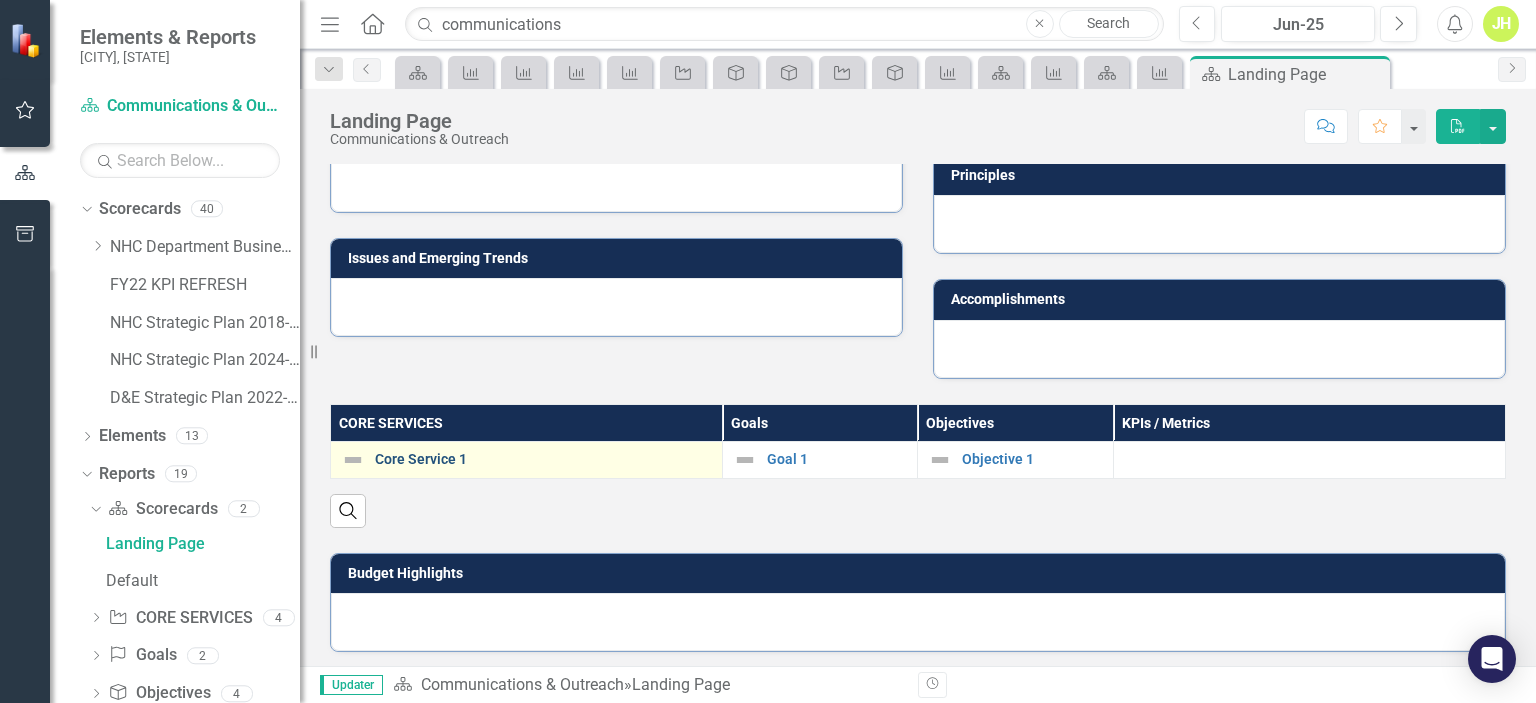 click on "Core Service 1" at bounding box center [543, 459] 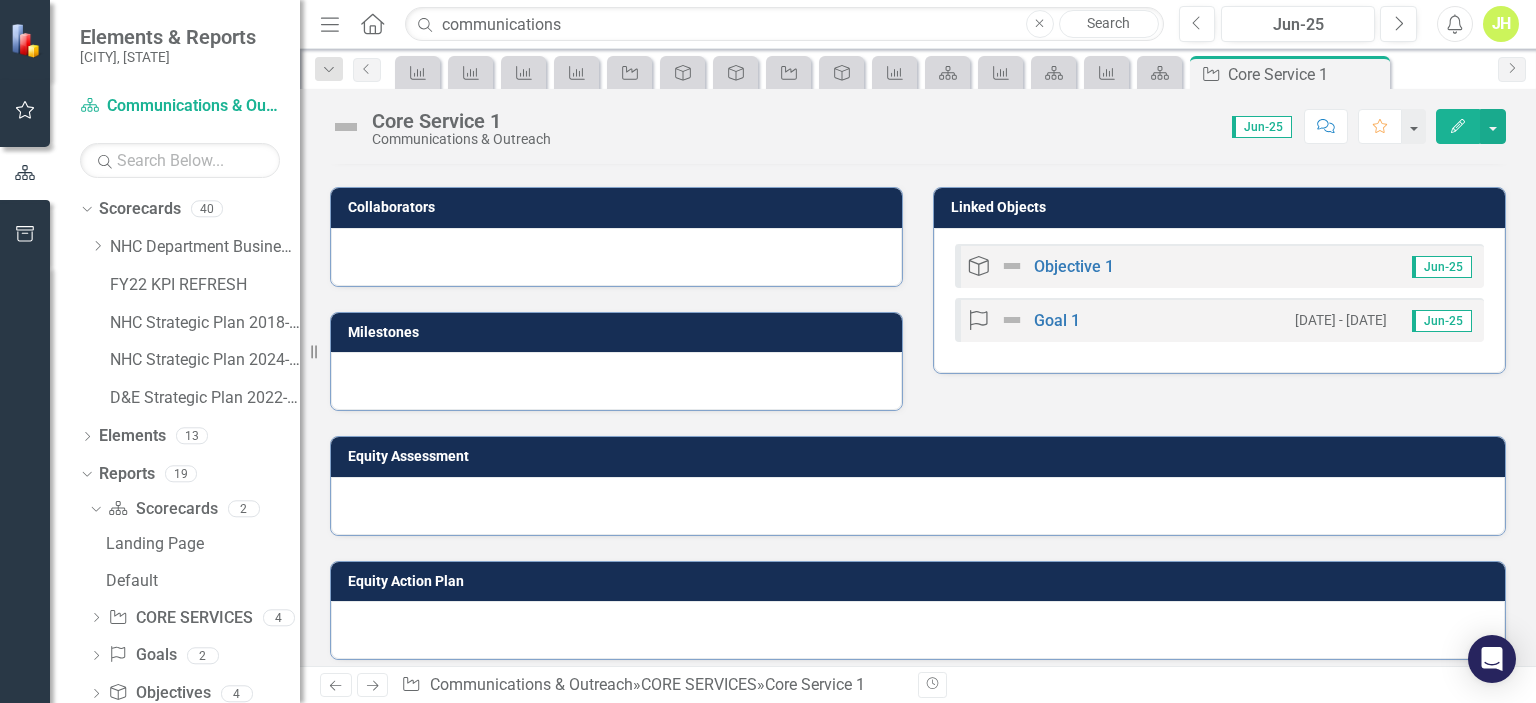 scroll, scrollTop: 109, scrollLeft: 0, axis: vertical 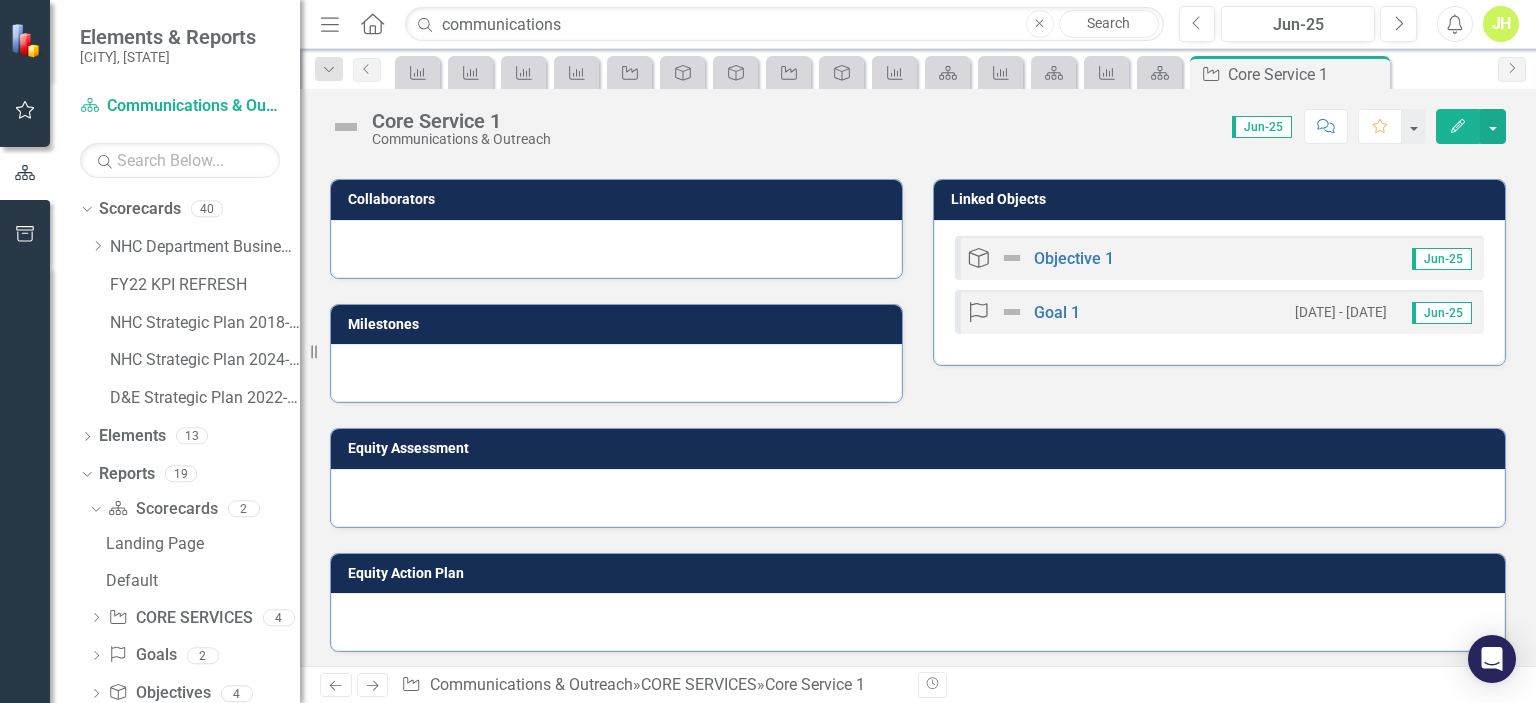 click at bounding box center [1012, 258] 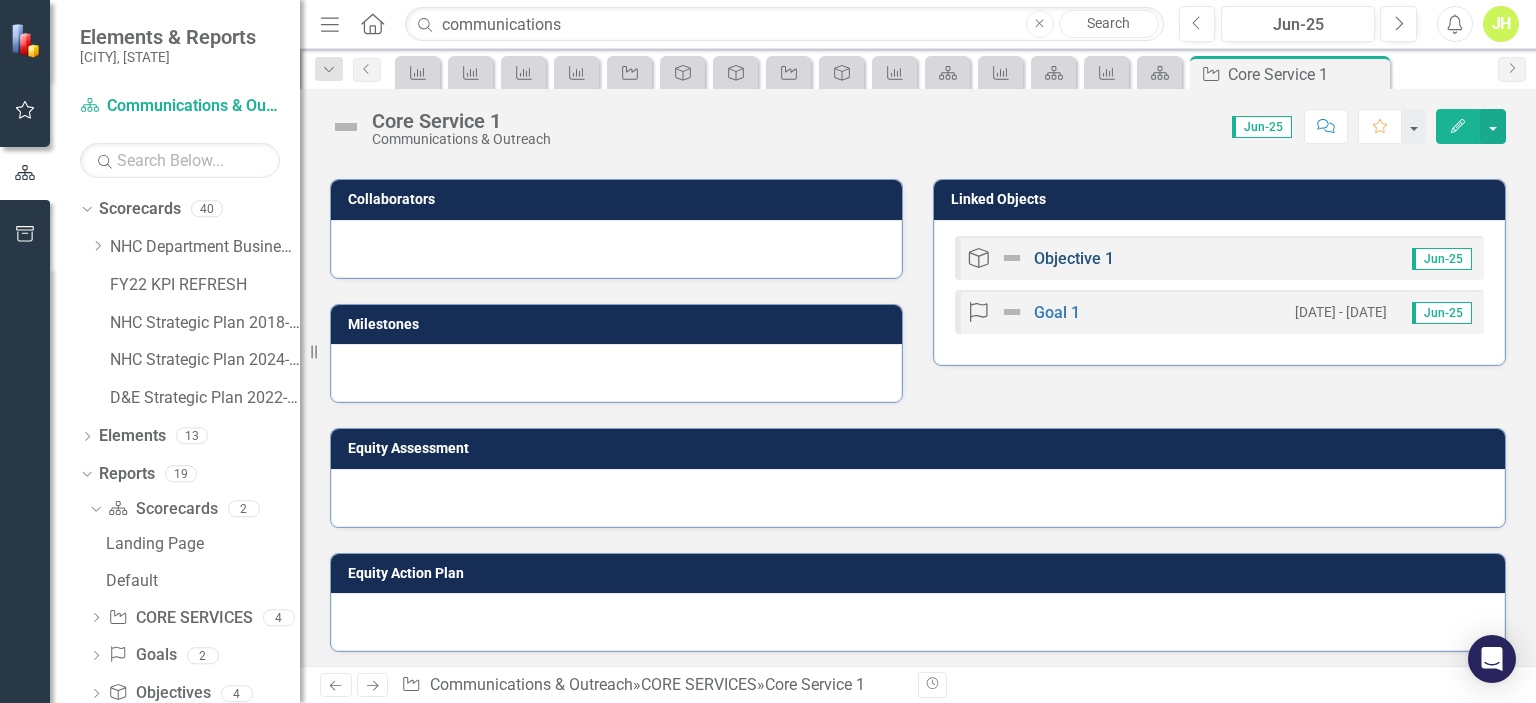 click on "Objective 1" at bounding box center (1074, 258) 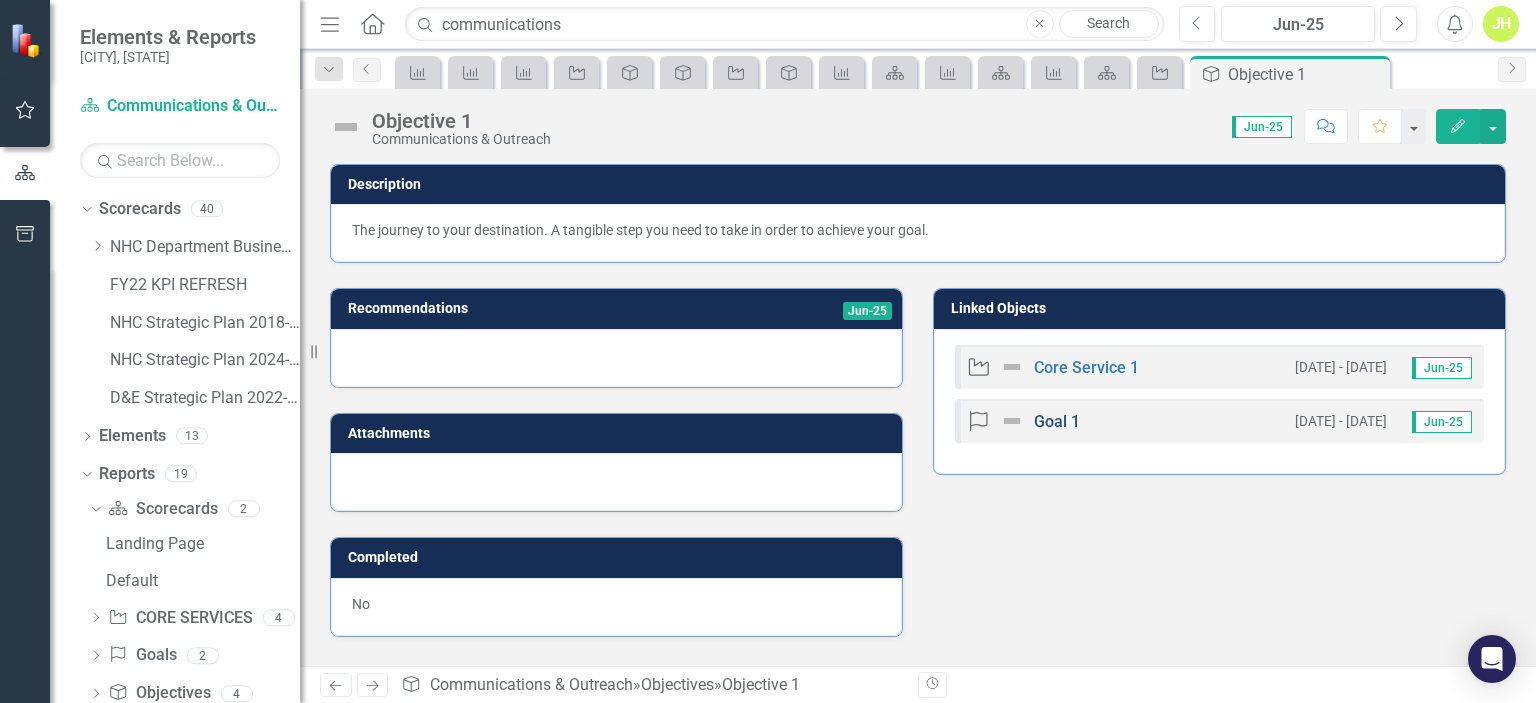 click on "Goal 1" at bounding box center (1057, 421) 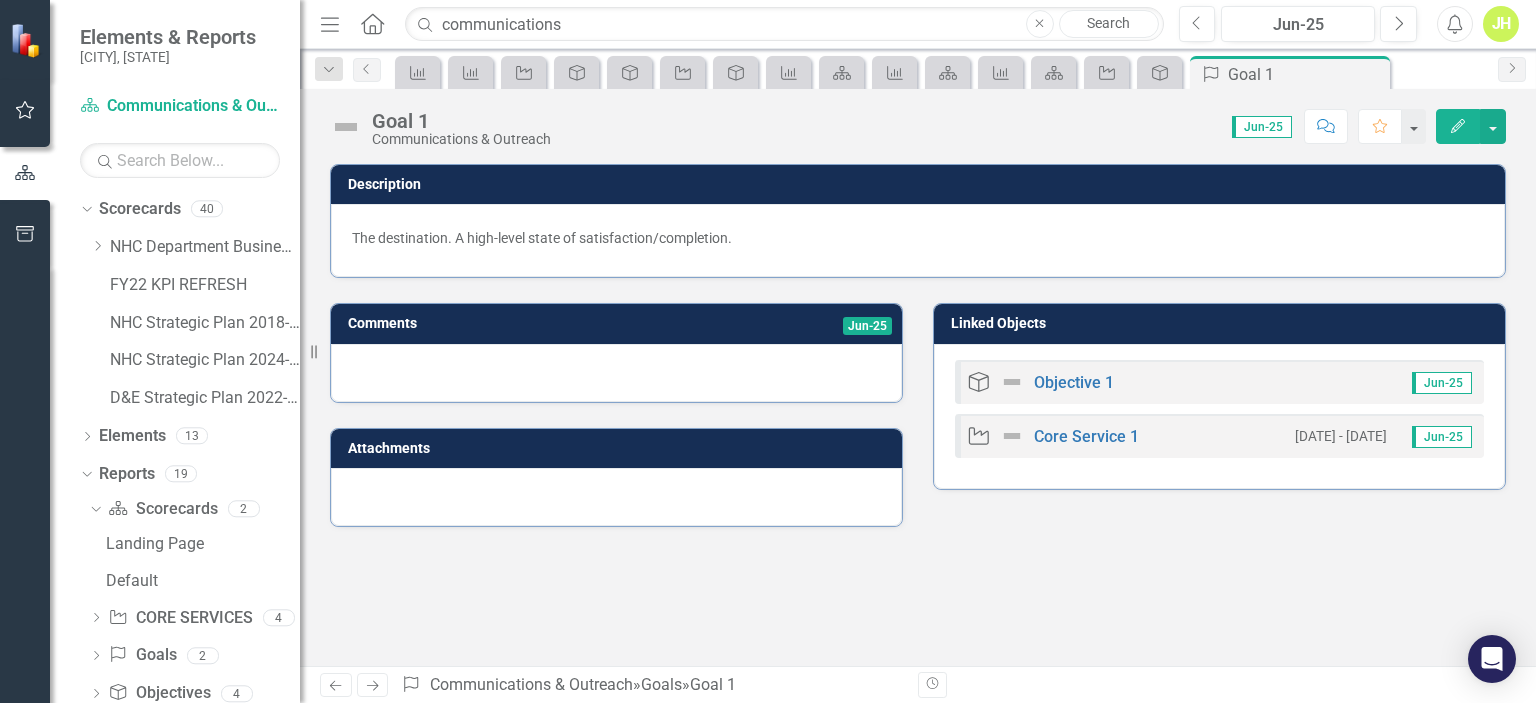 click on "Elements & Reports" at bounding box center [168, 37] 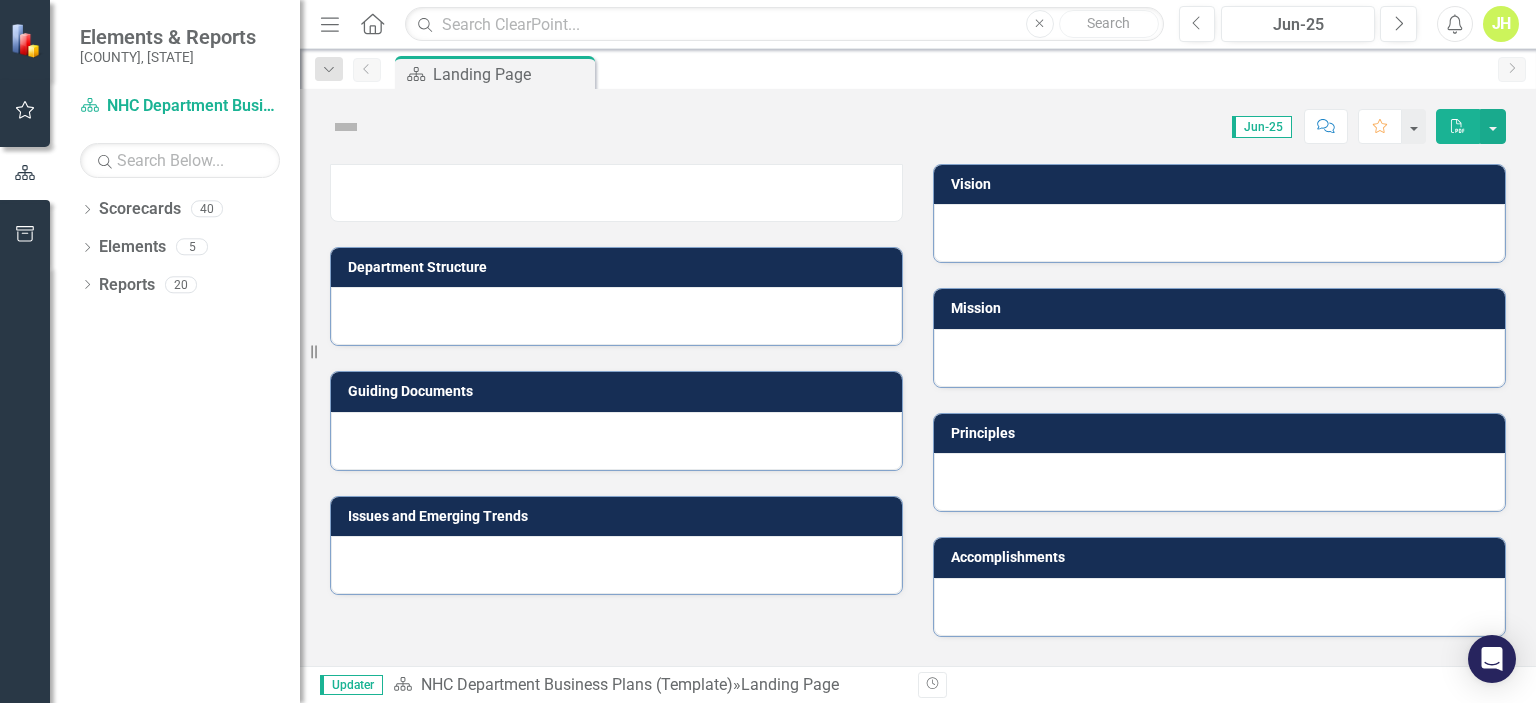 scroll, scrollTop: 0, scrollLeft: 0, axis: both 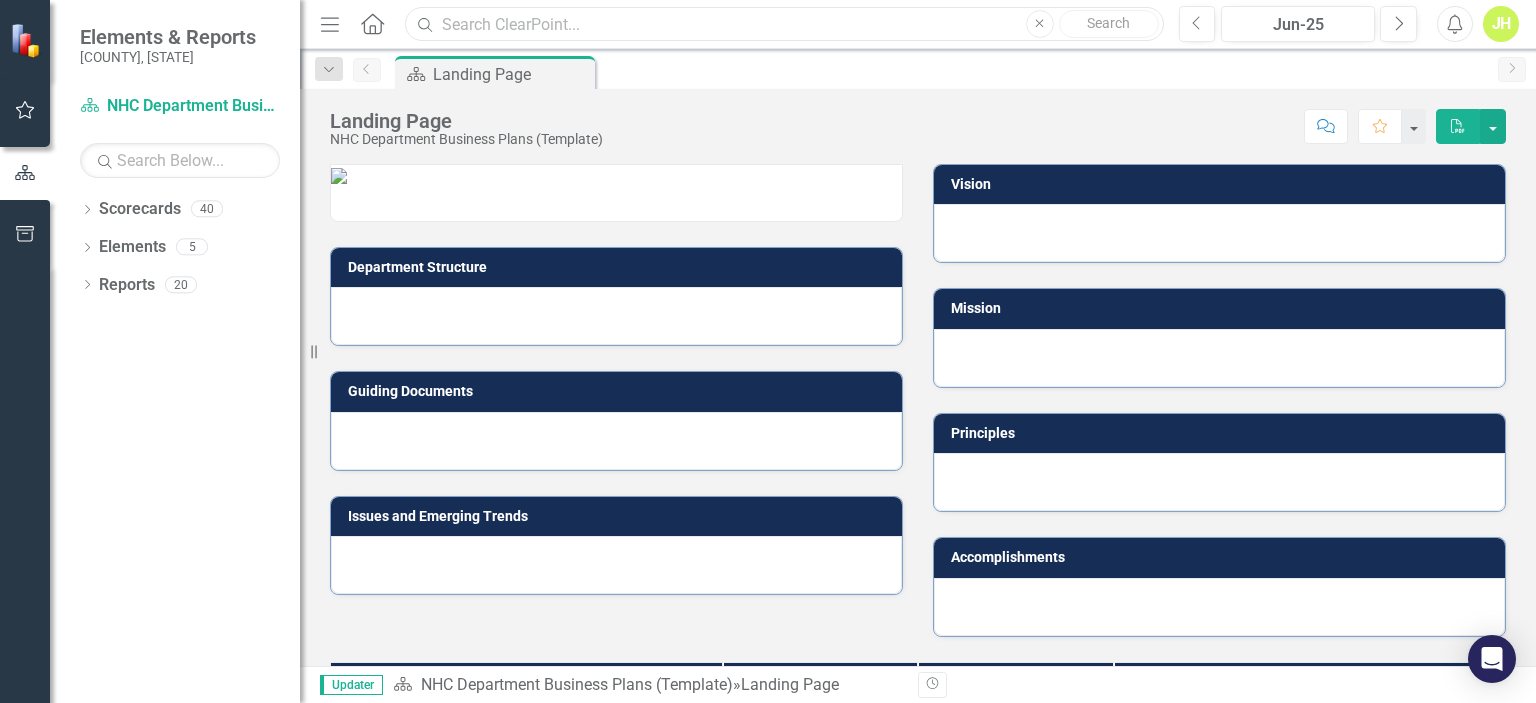 click at bounding box center [784, 24] 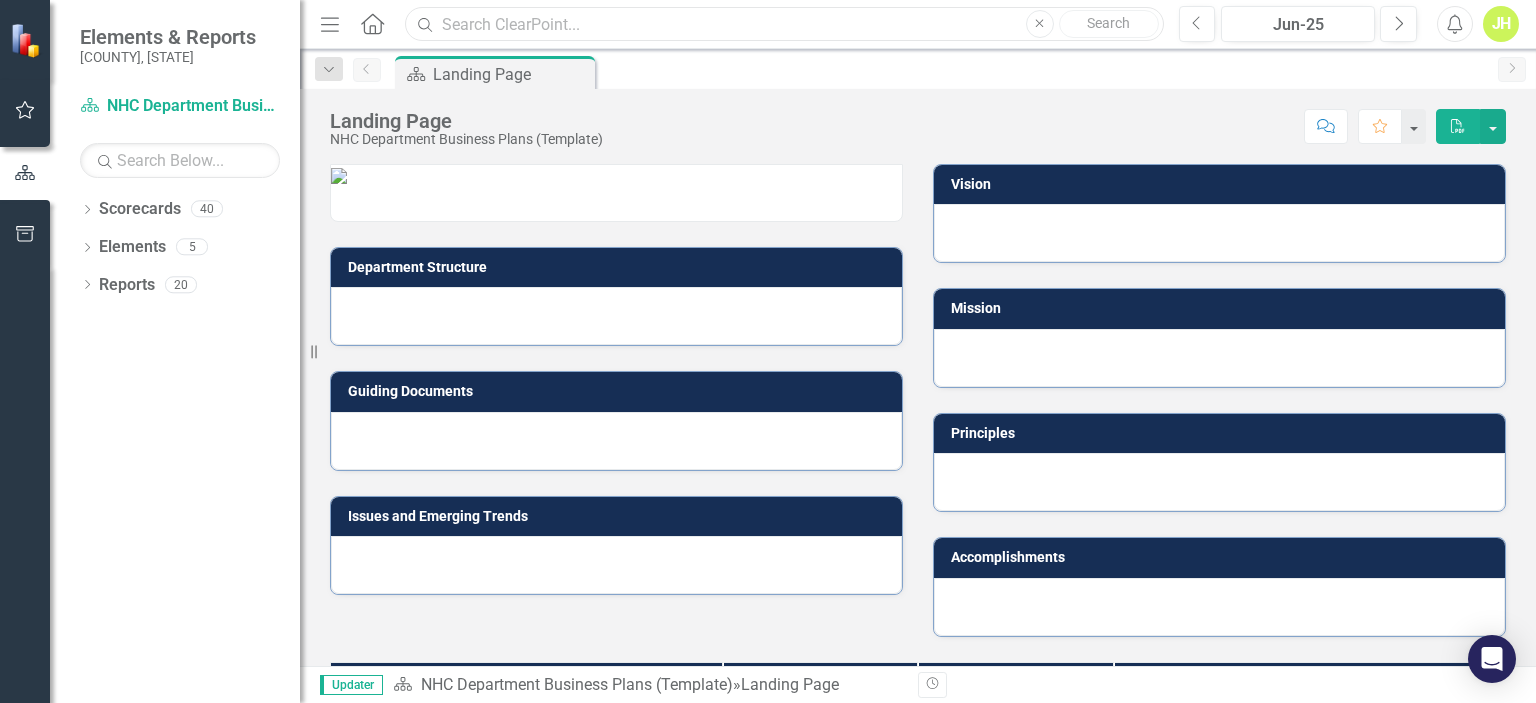 type on "museum" 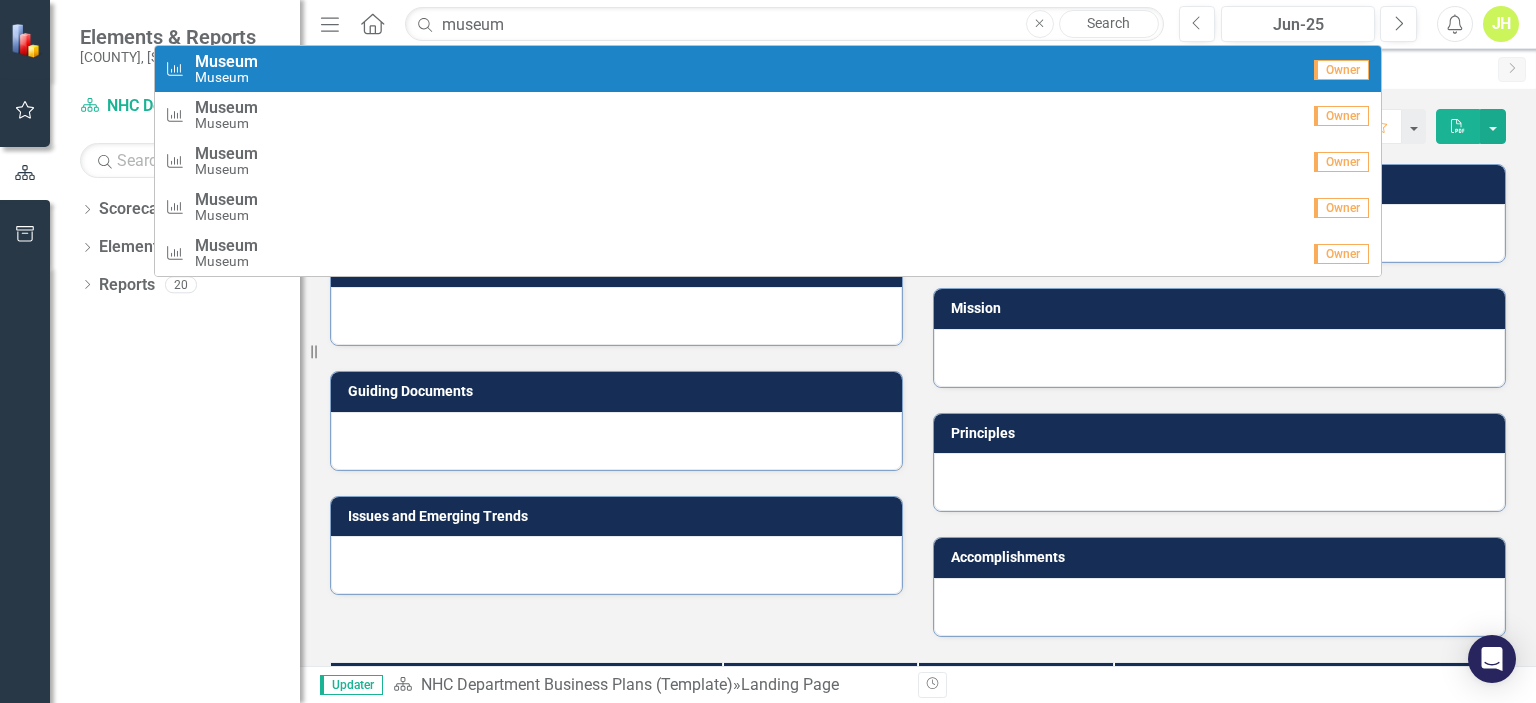 click on "Museum" at bounding box center [226, 61] 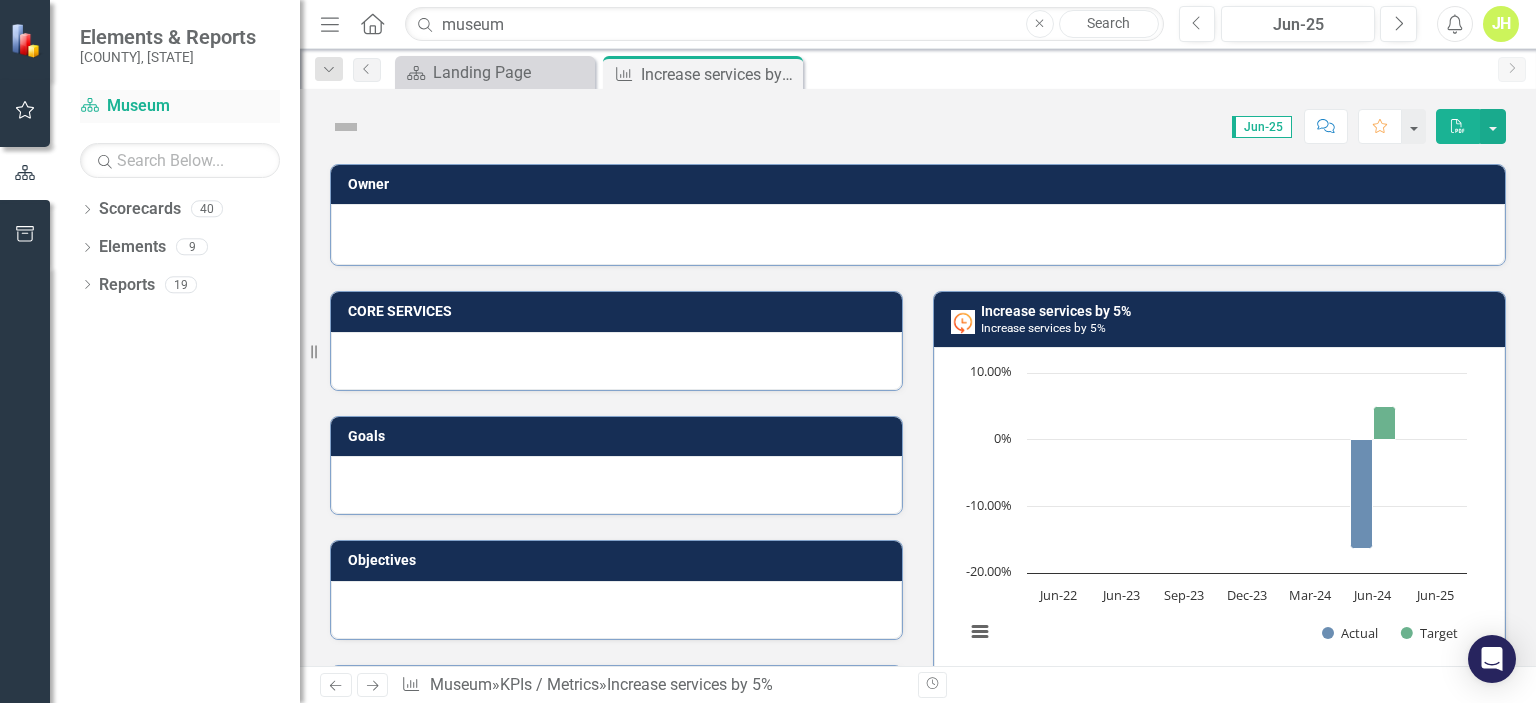 click on "Scorecard Museum" at bounding box center [180, 106] 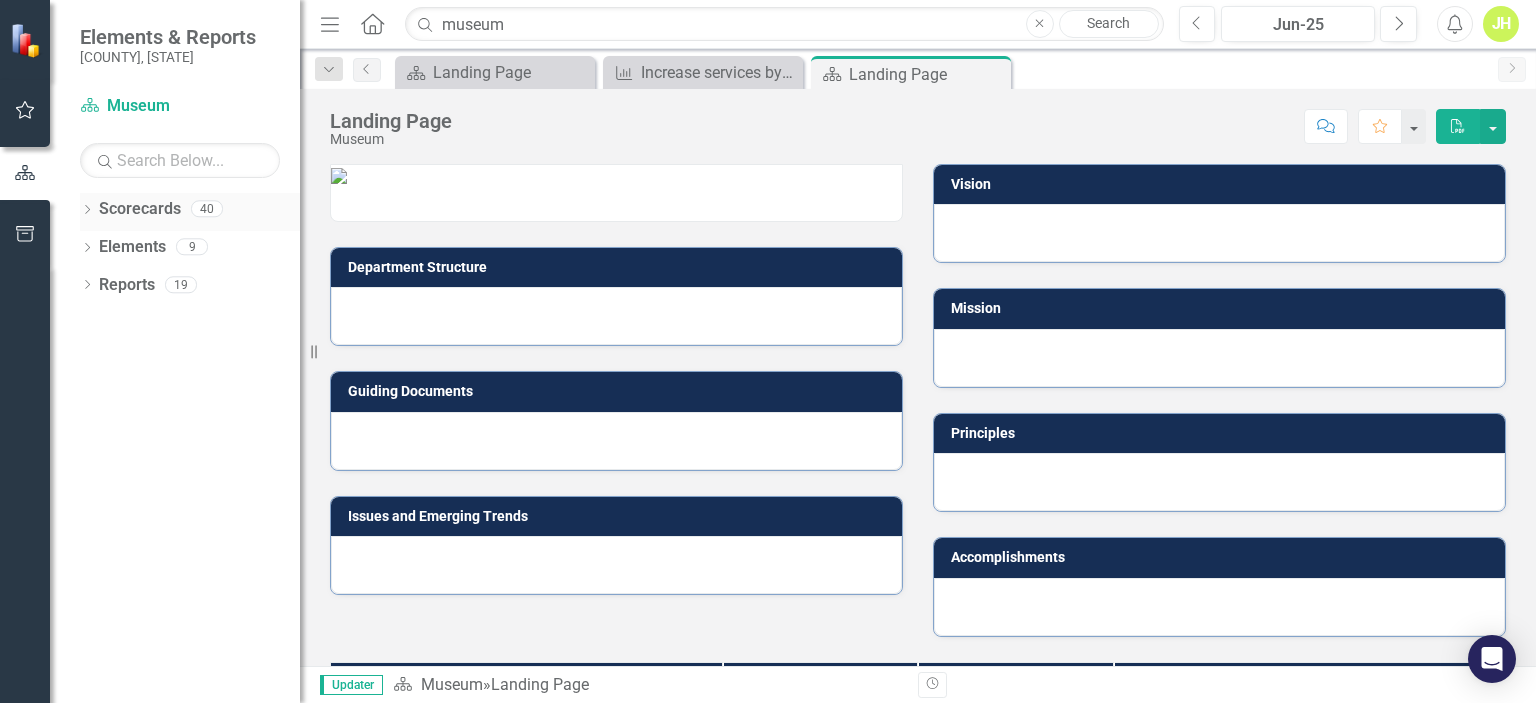 click on "Dropdown" at bounding box center [87, 211] 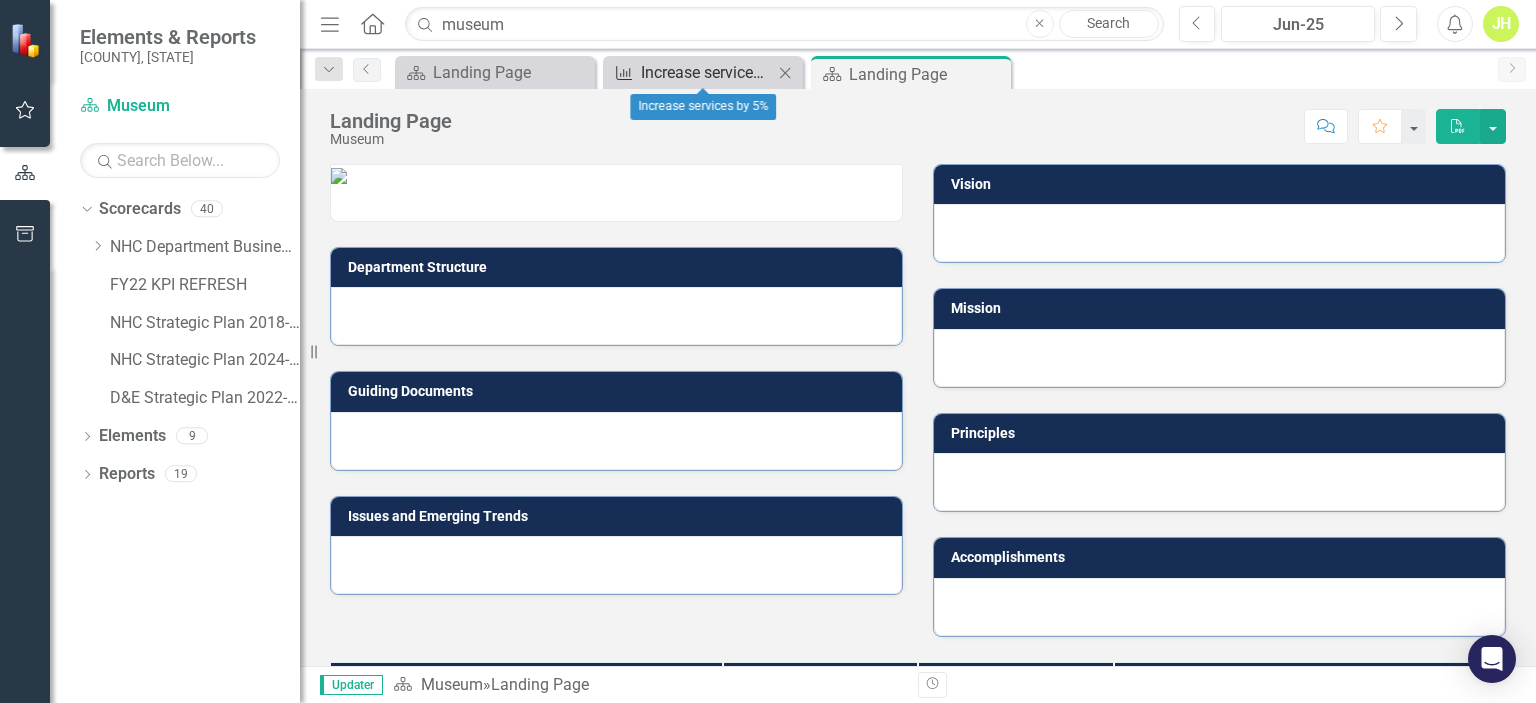 click on "Increase services by 5%" at bounding box center (707, 72) 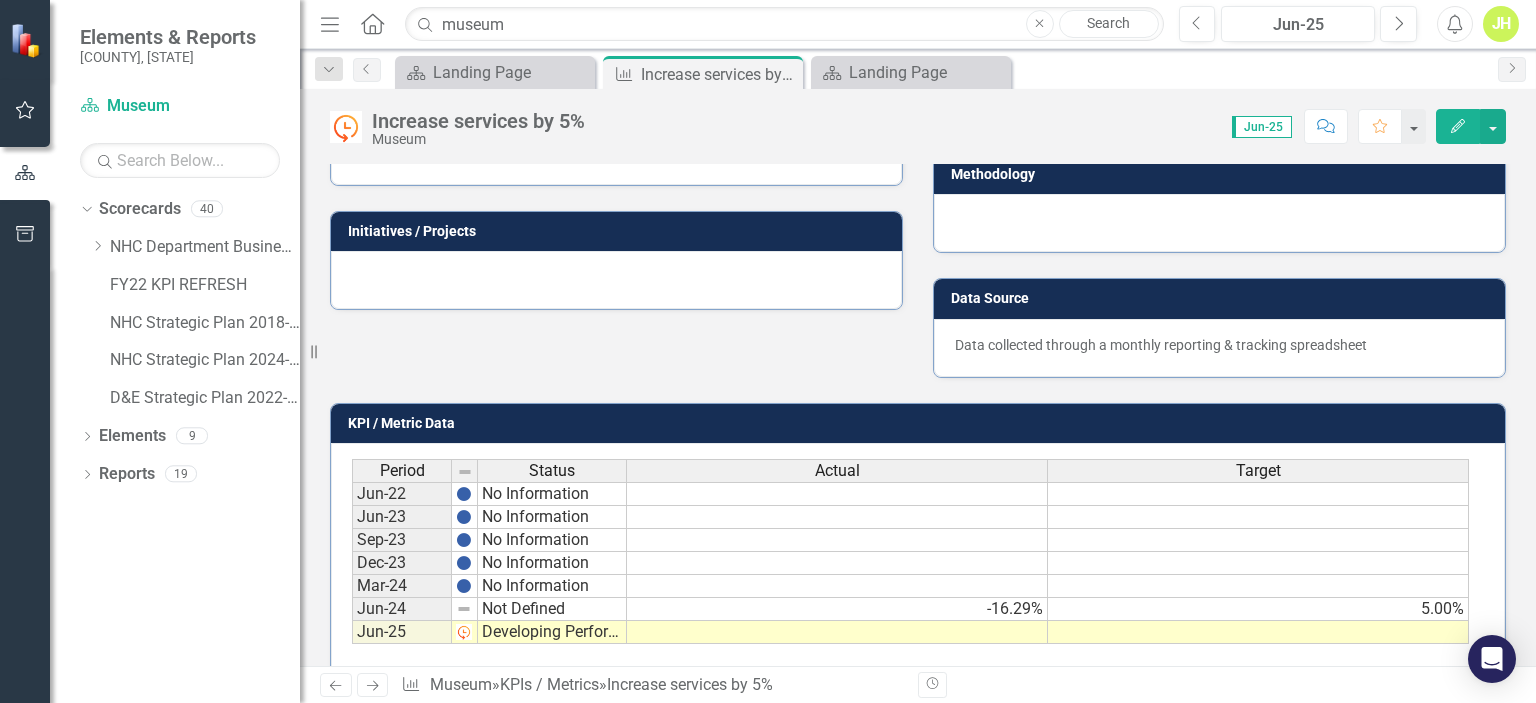 scroll, scrollTop: 582, scrollLeft: 0, axis: vertical 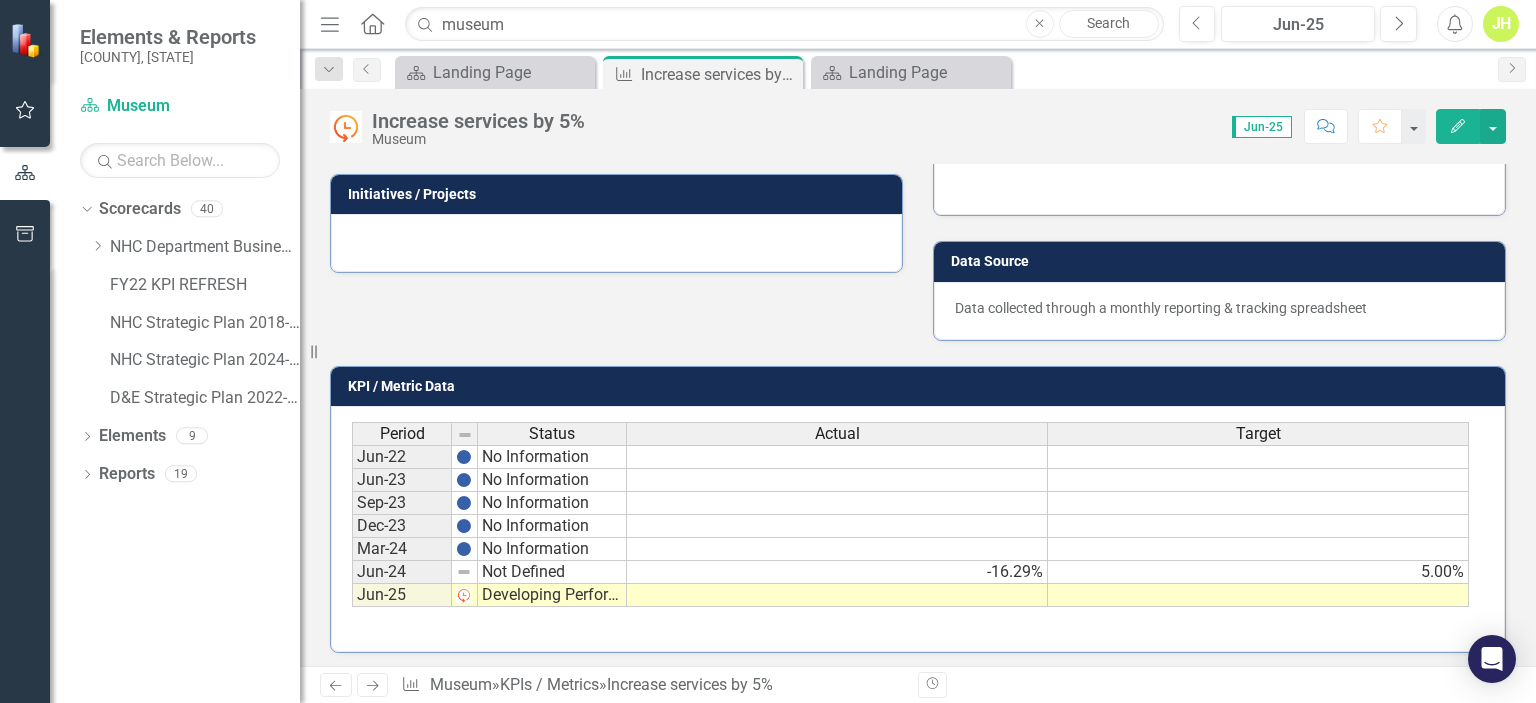 click at bounding box center (837, 457) 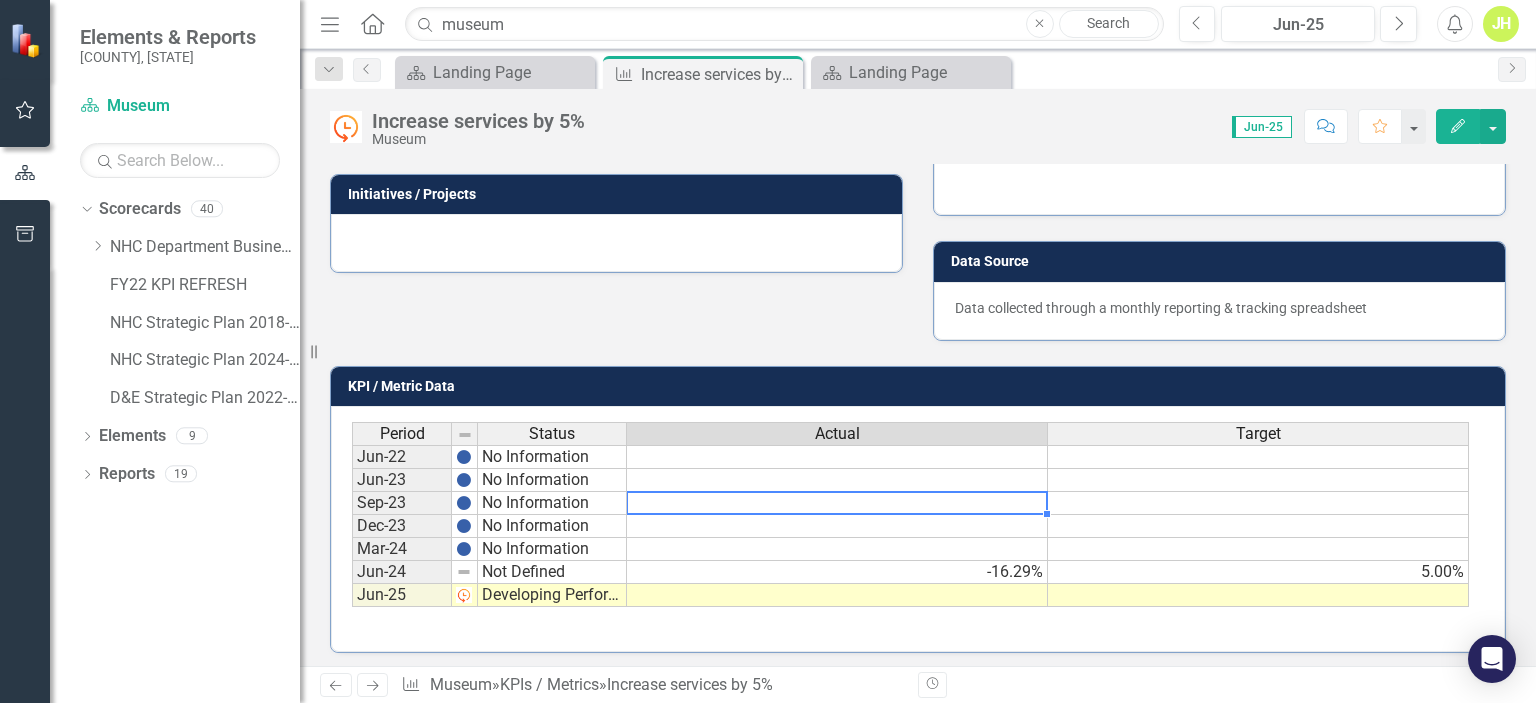 click on "Jun-23" at bounding box center (402, 457) 